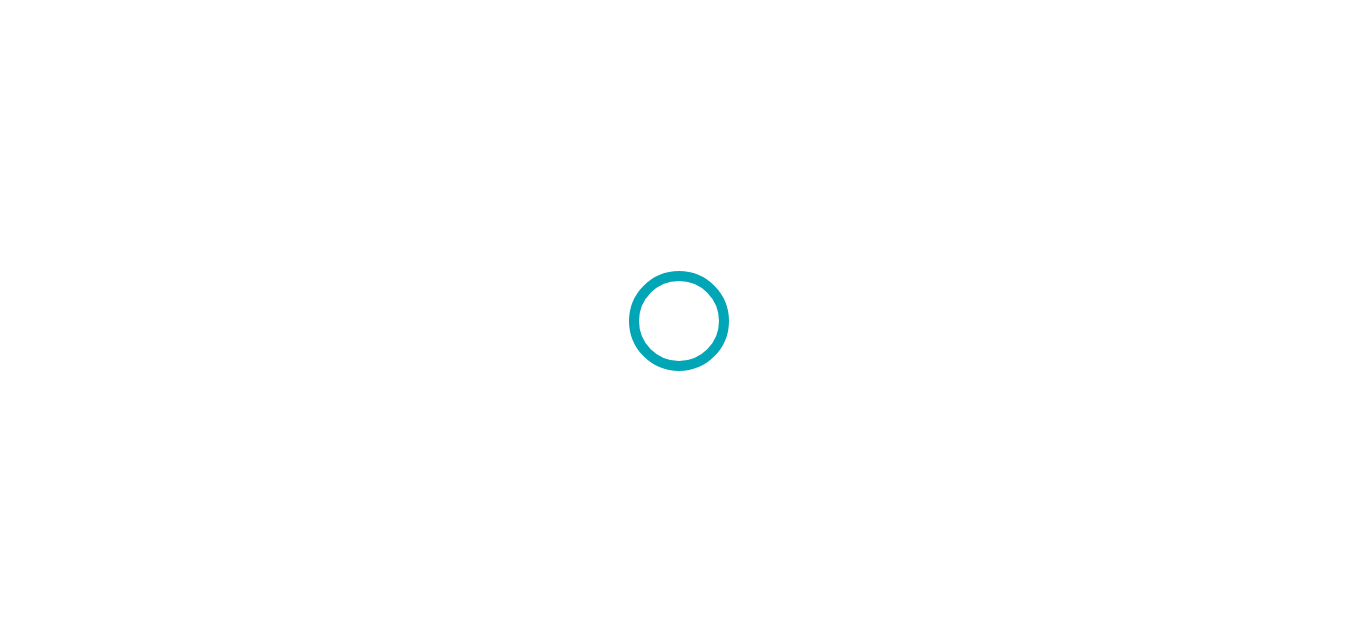 scroll, scrollTop: 0, scrollLeft: 0, axis: both 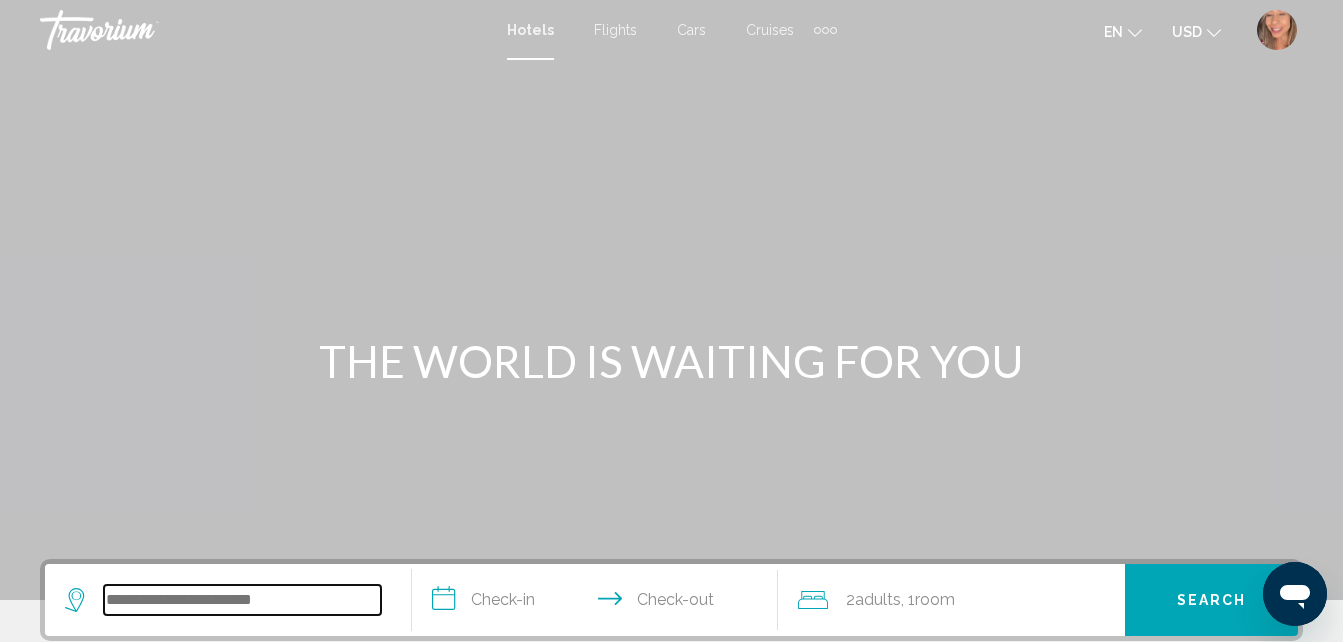 click at bounding box center (242, 600) 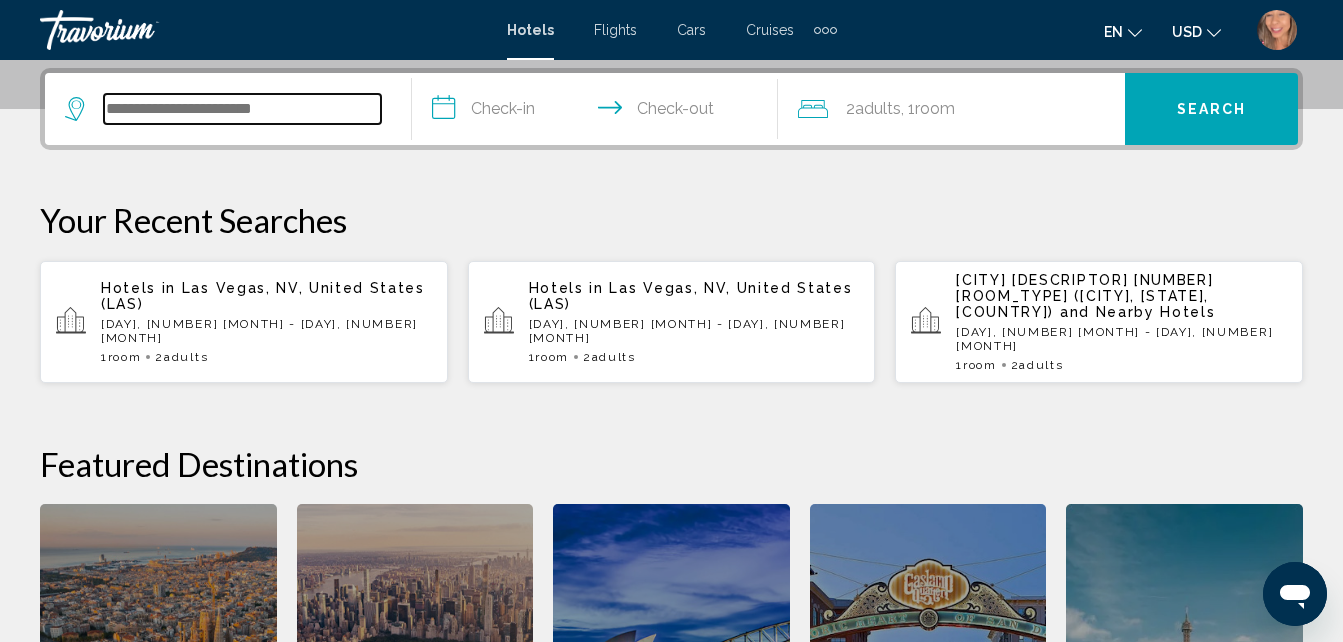 scroll, scrollTop: 494, scrollLeft: 0, axis: vertical 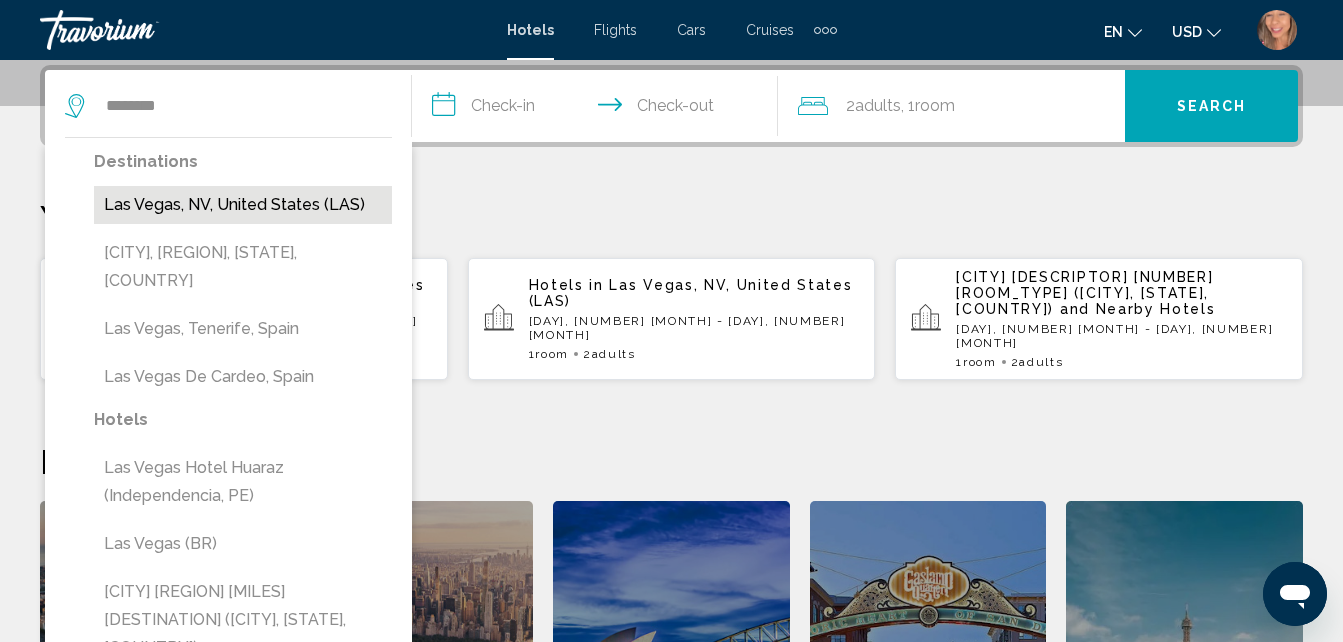 click on "Las Vegas, NV, United States (LAS)" at bounding box center (243, 205) 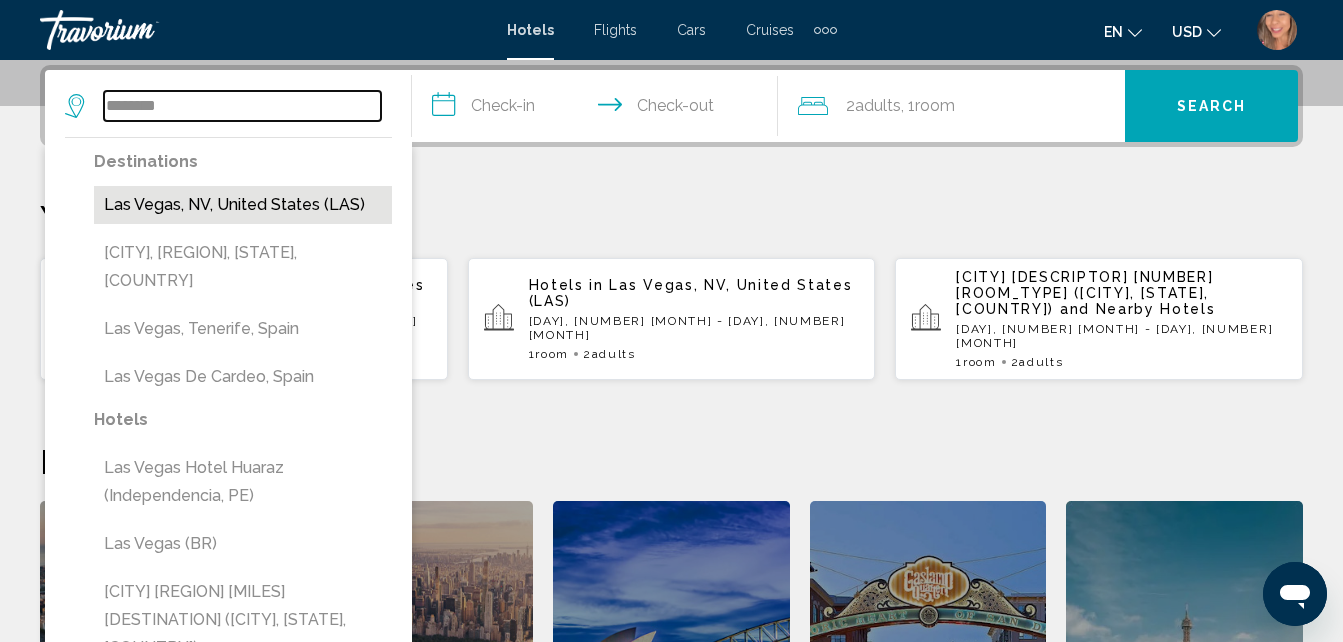 type on "**********" 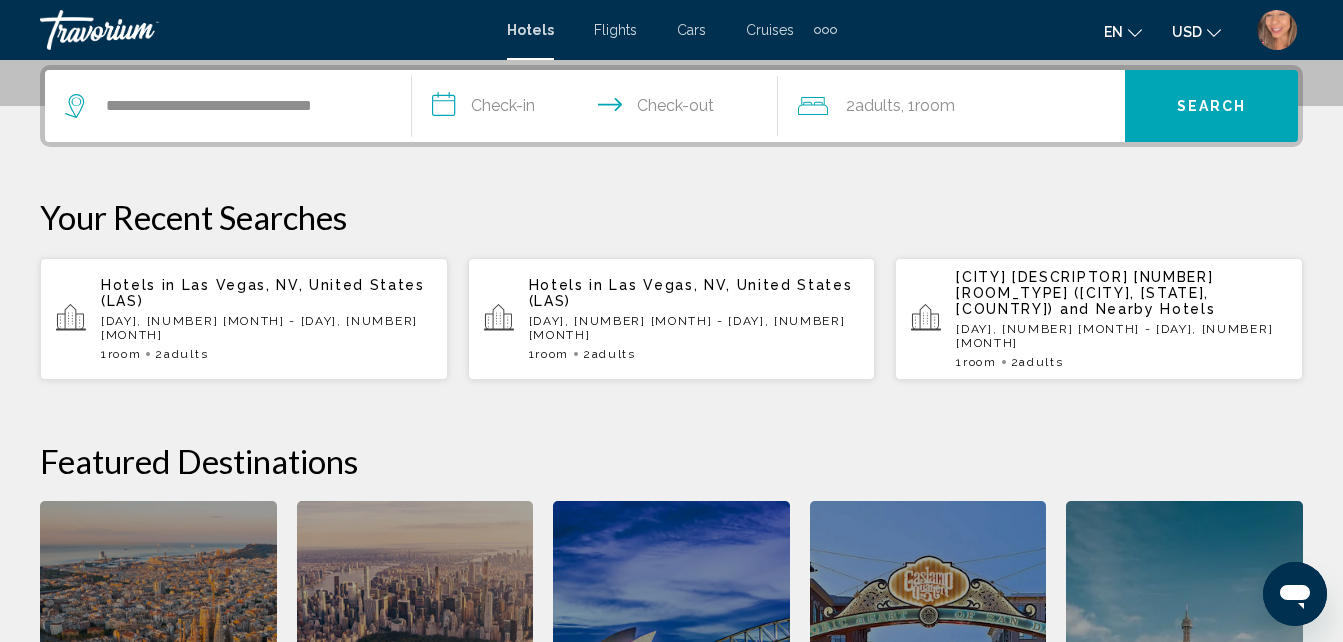 click on "**********" at bounding box center [599, 109] 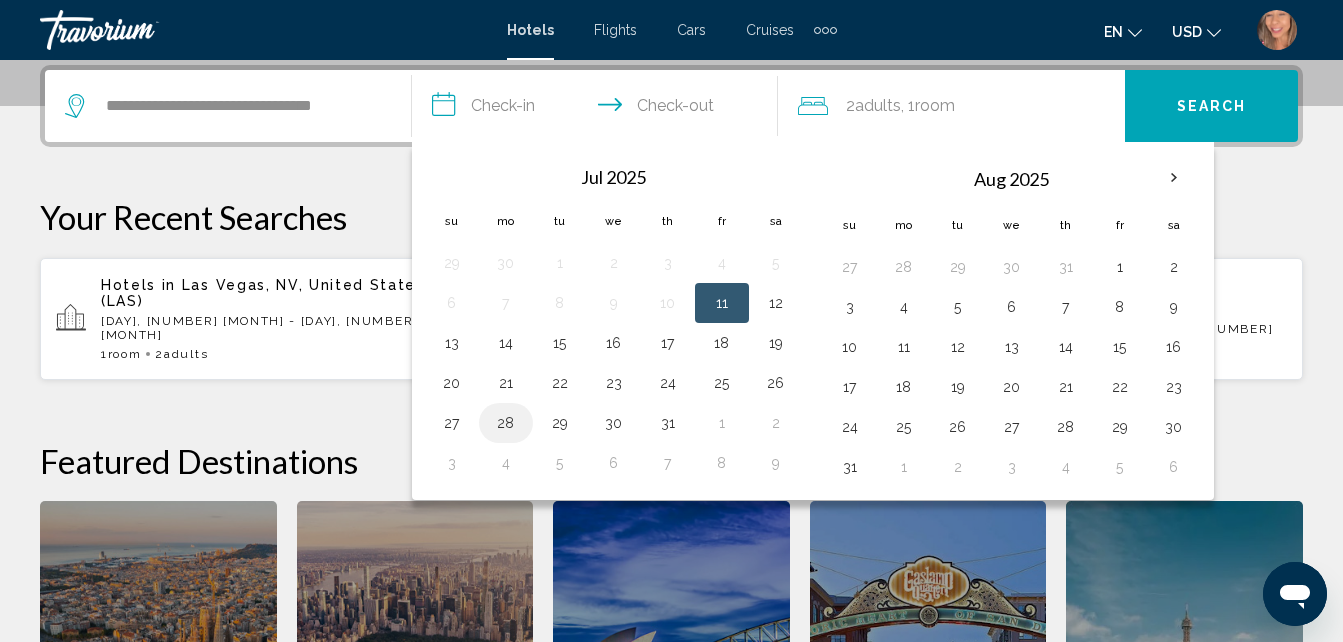 click on "28" at bounding box center [506, 423] 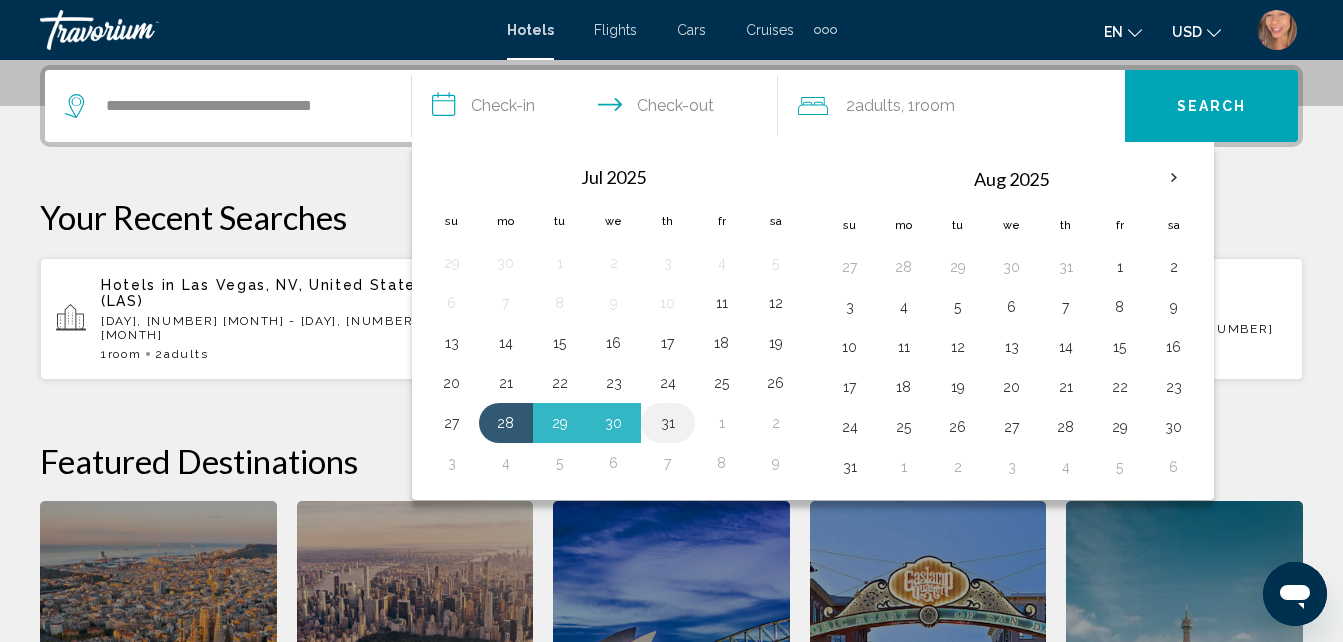 click on "31" at bounding box center [668, 423] 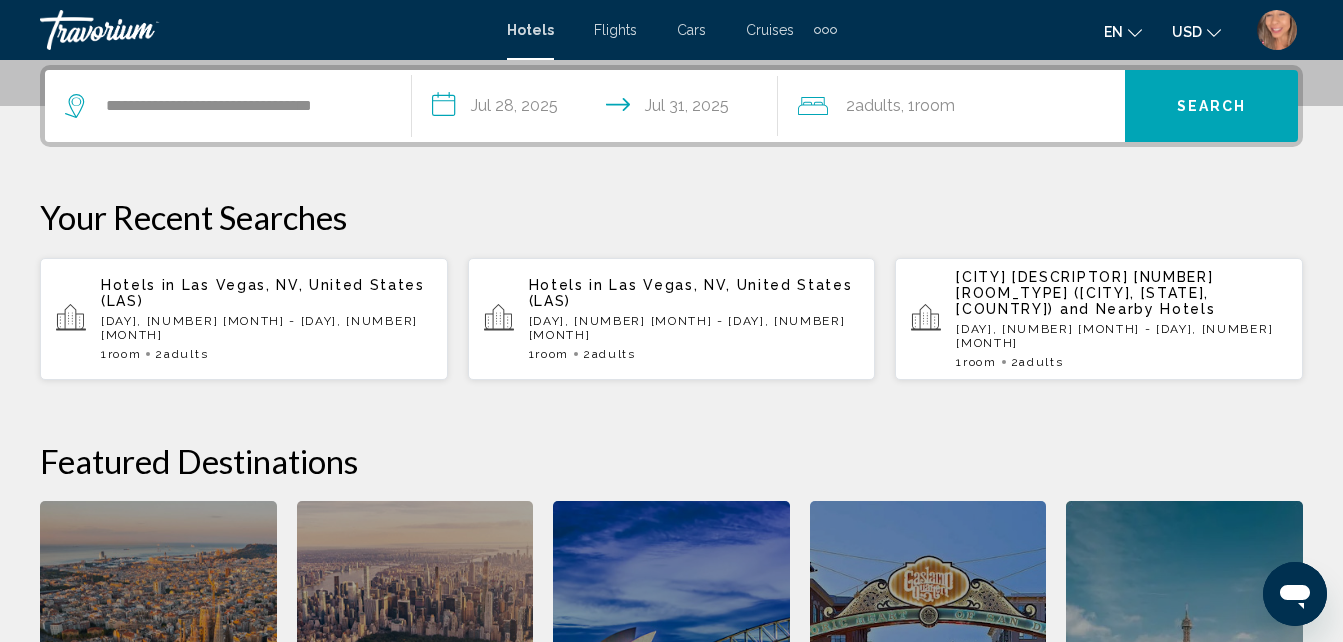 click on "Search" at bounding box center [1211, 106] 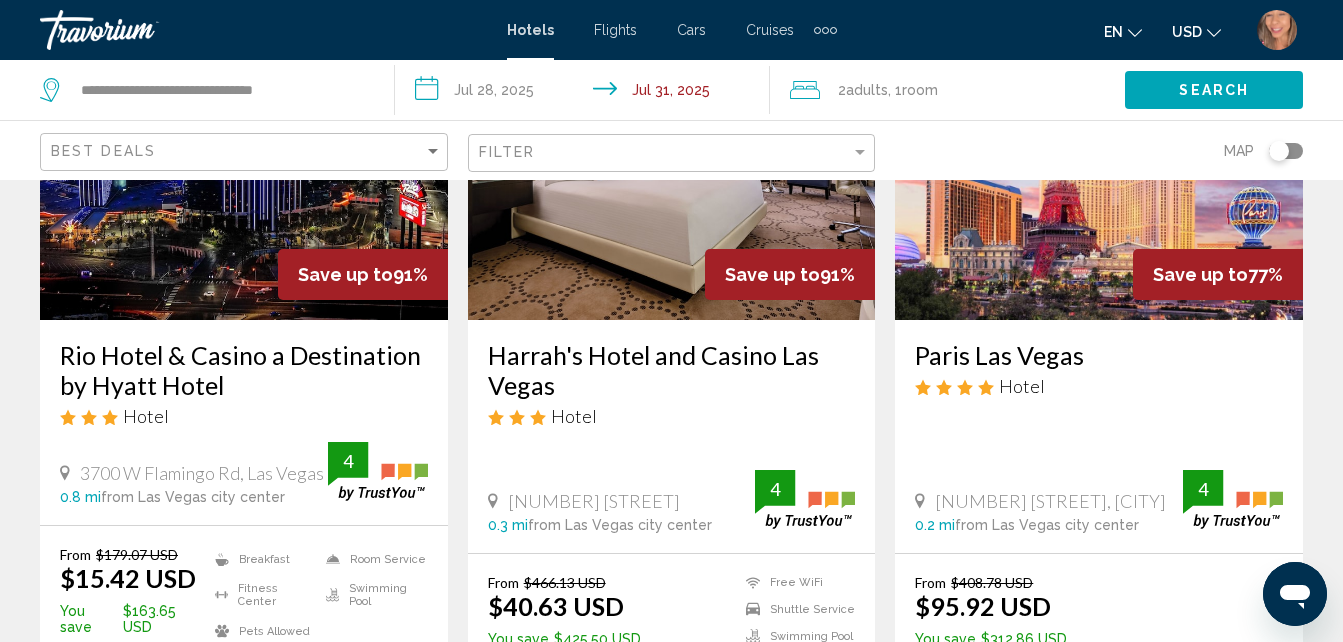scroll, scrollTop: 320, scrollLeft: 0, axis: vertical 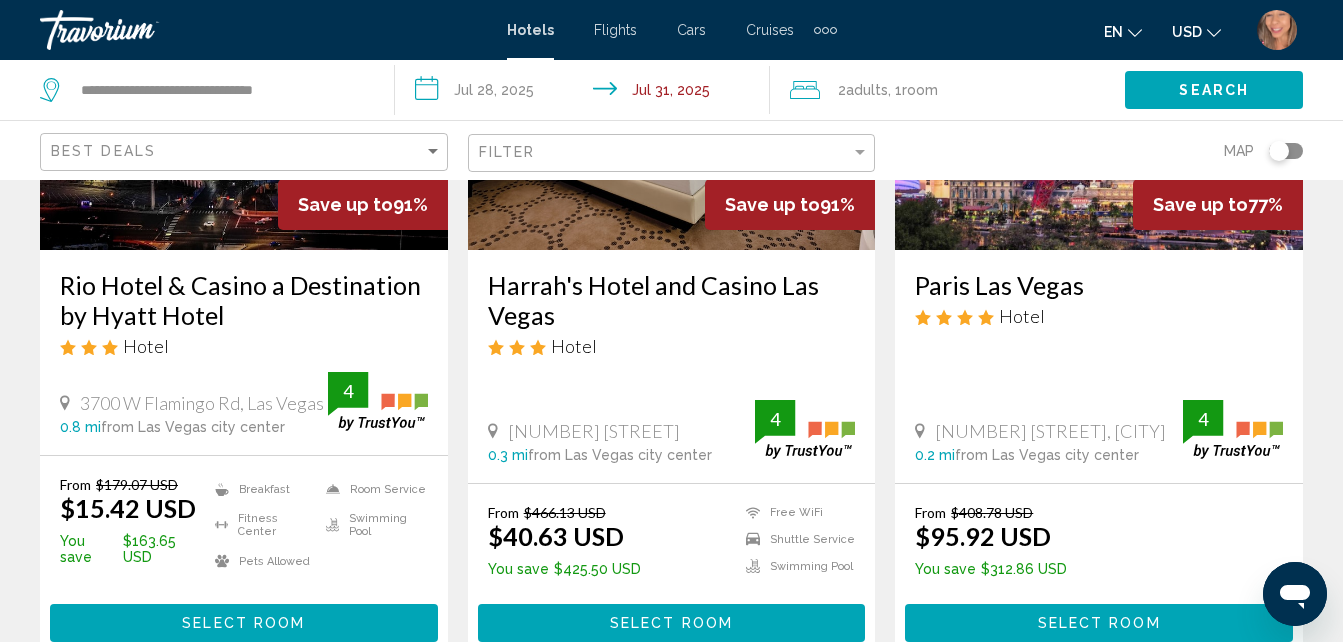 click at bounding box center [1099, 90] 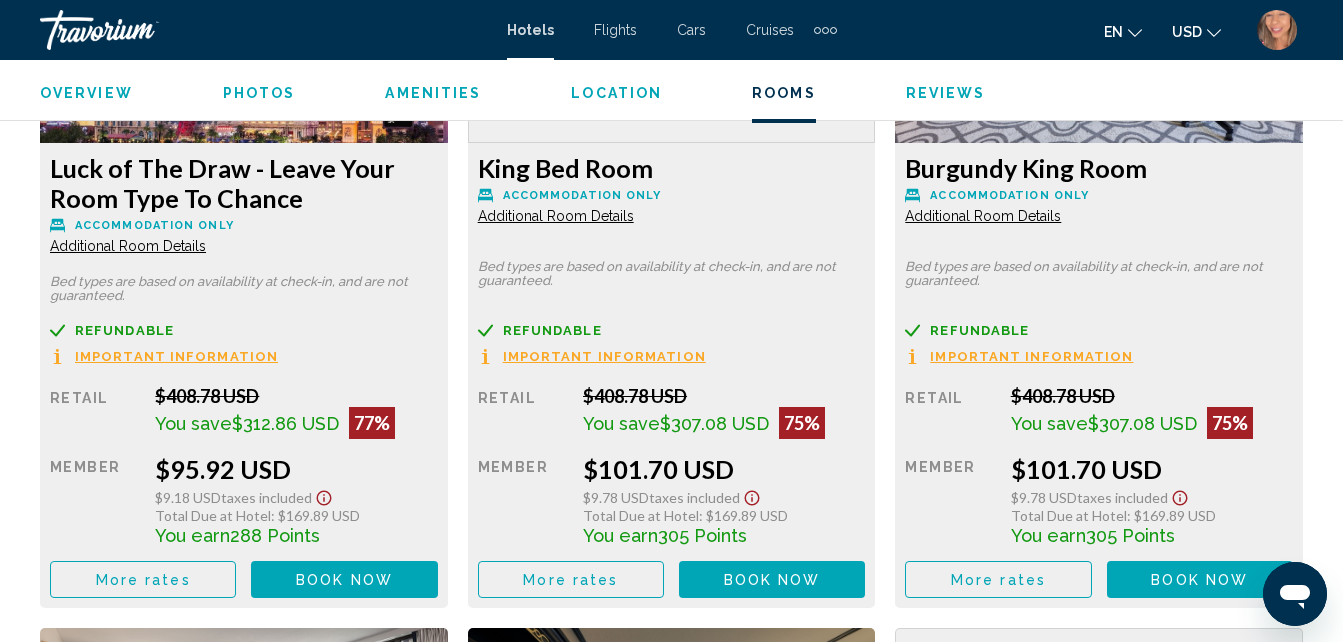 scroll, scrollTop: 3175, scrollLeft: 0, axis: vertical 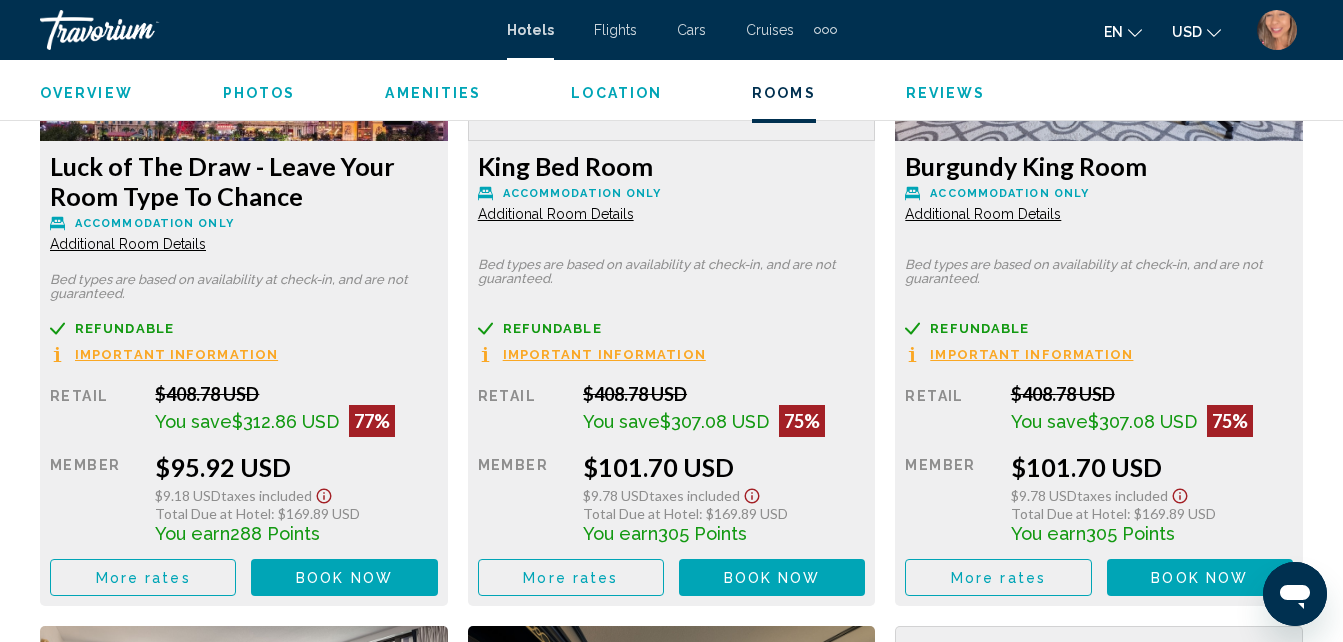 click on "$101.70 USD" at bounding box center [296, 467] 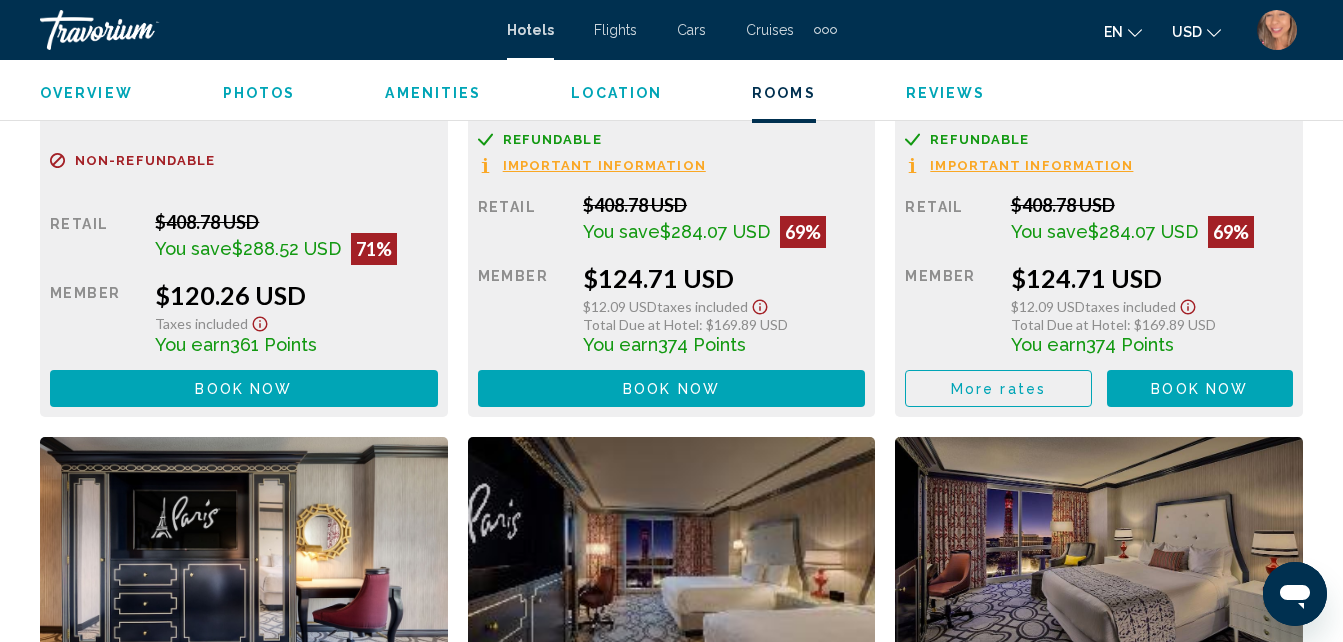 scroll, scrollTop: 9120, scrollLeft: 0, axis: vertical 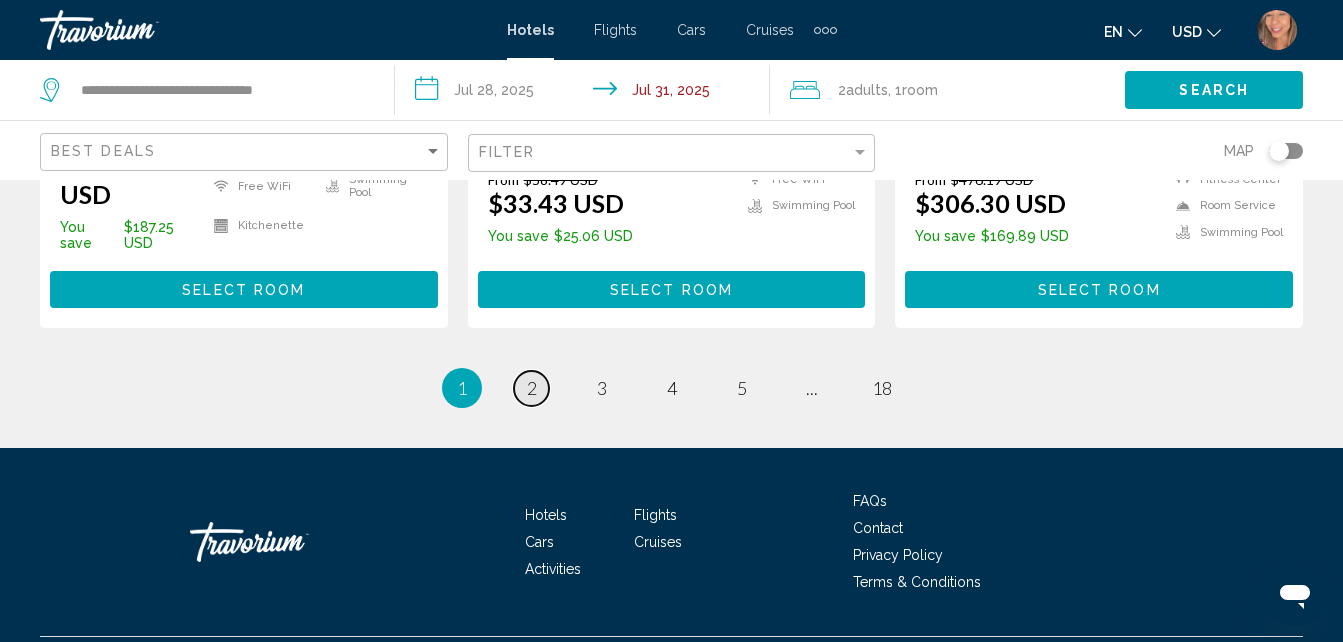 click on "2" at bounding box center [532, 388] 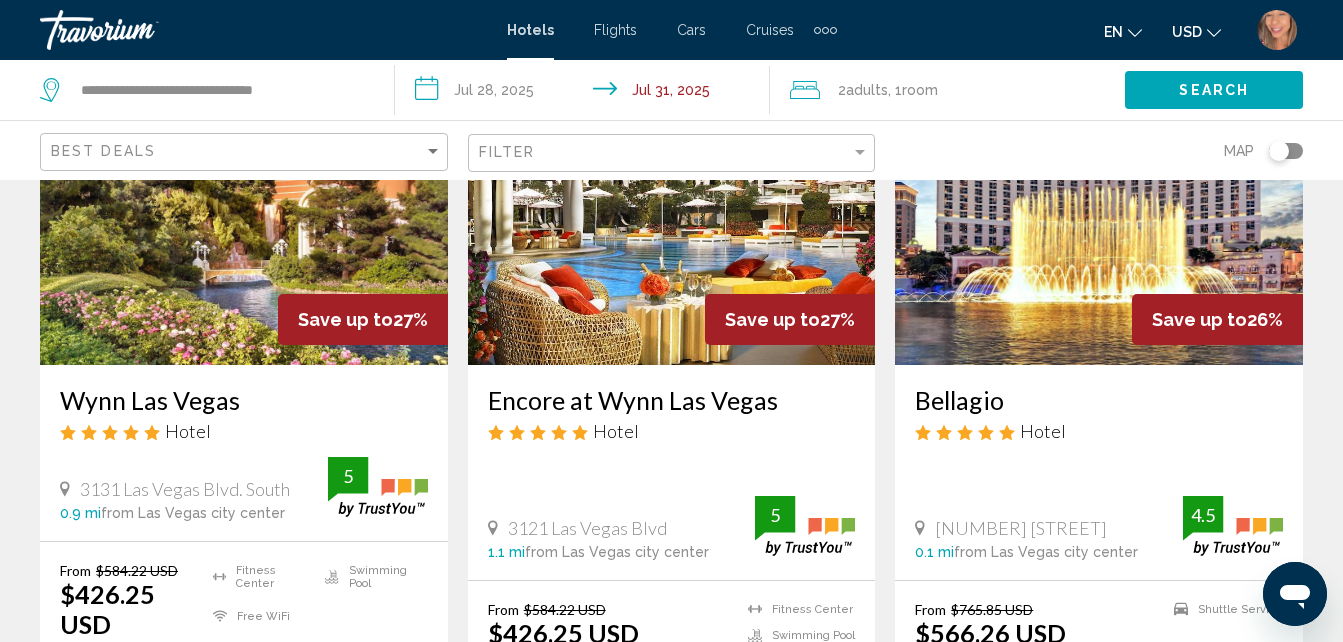 scroll, scrollTop: 2918, scrollLeft: 0, axis: vertical 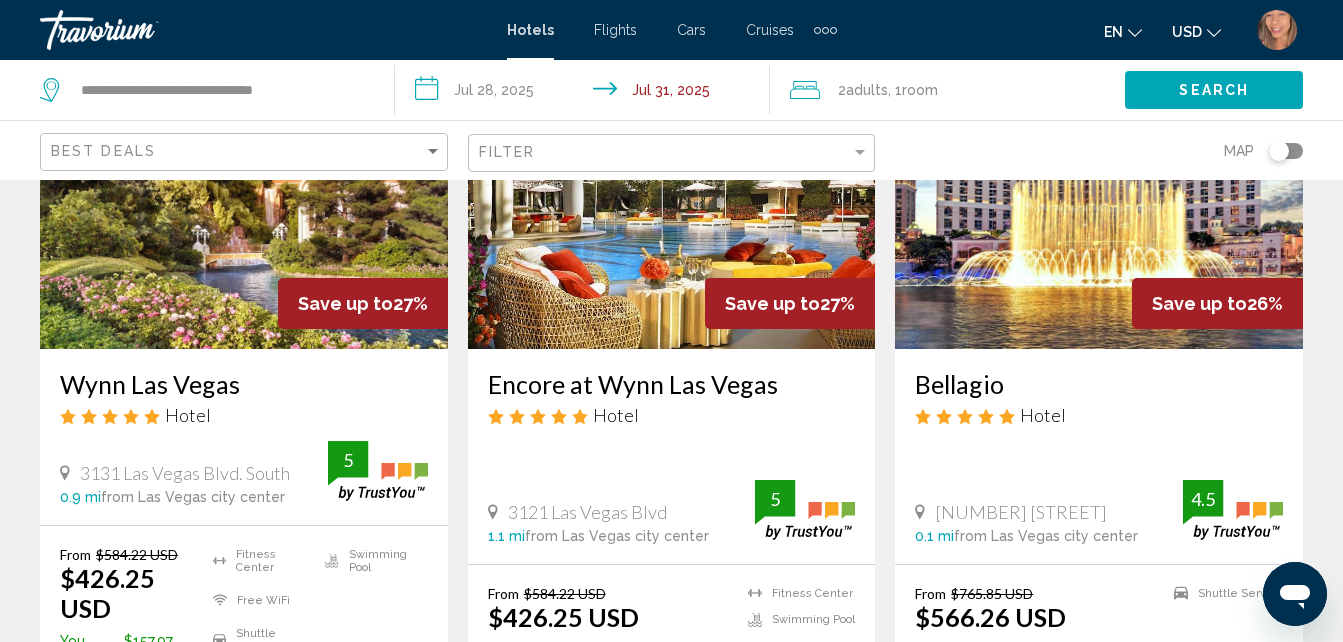 click on "3" at bounding box center [602, 802] 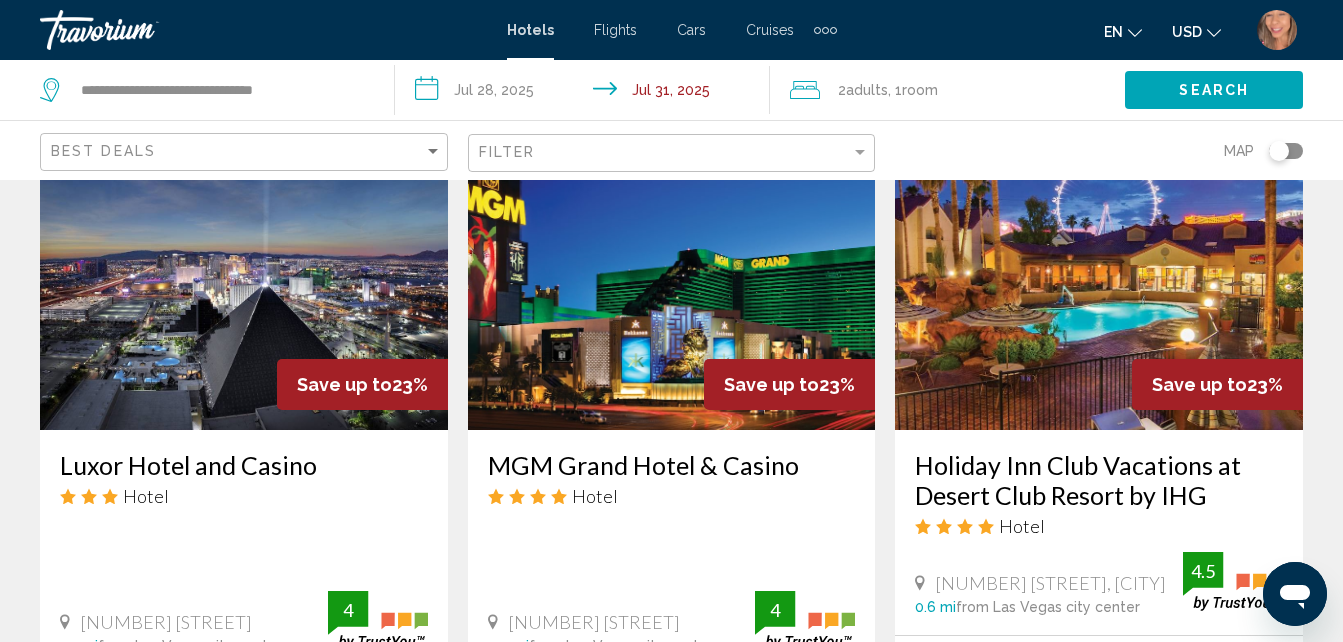scroll, scrollTop: 1677, scrollLeft: 0, axis: vertical 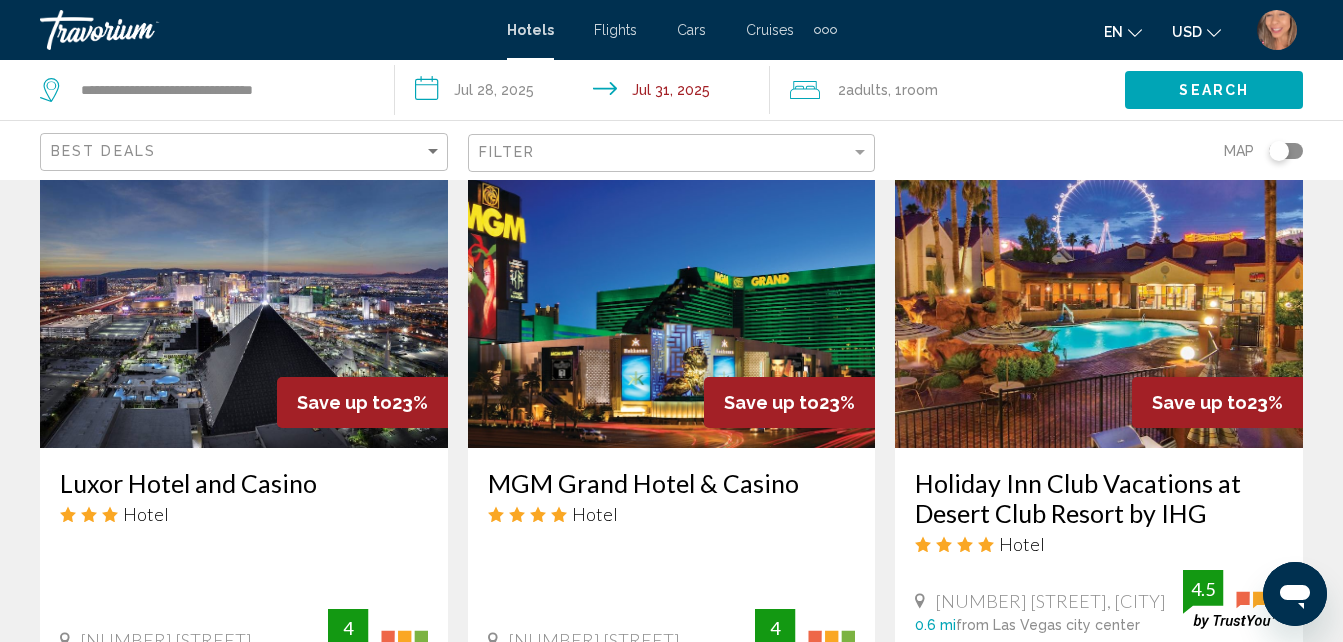 click on "Save up to" at bounding box center (771, 402) 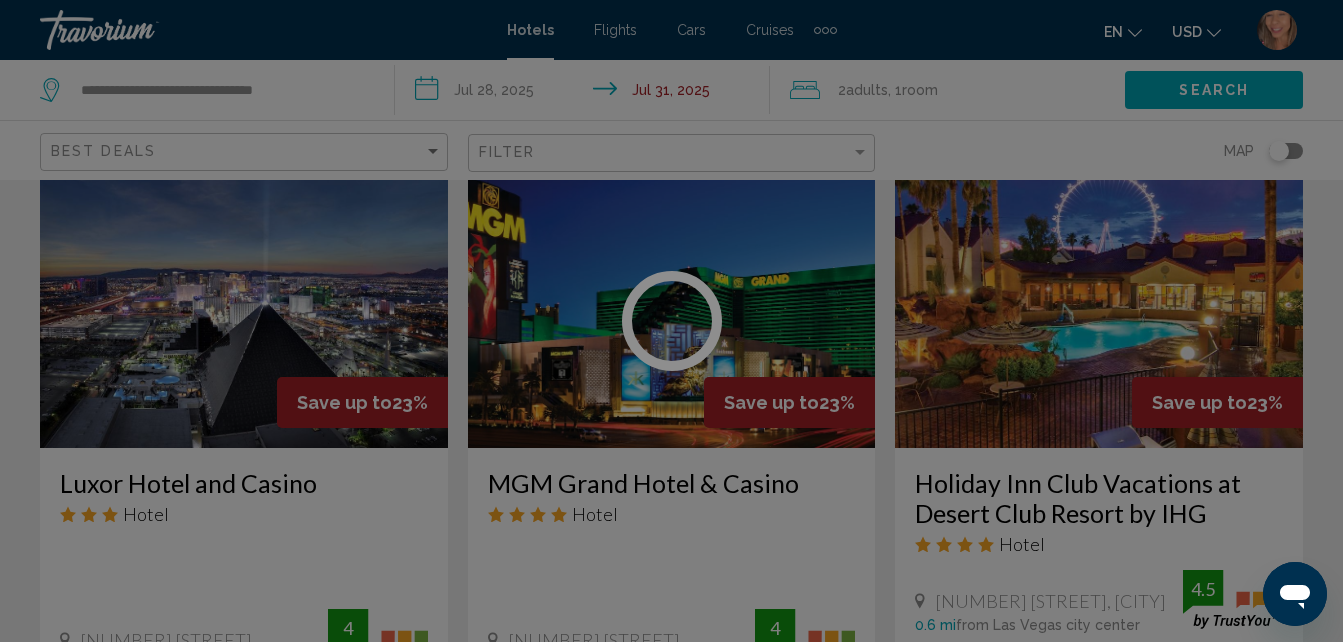 scroll, scrollTop: 214, scrollLeft: 0, axis: vertical 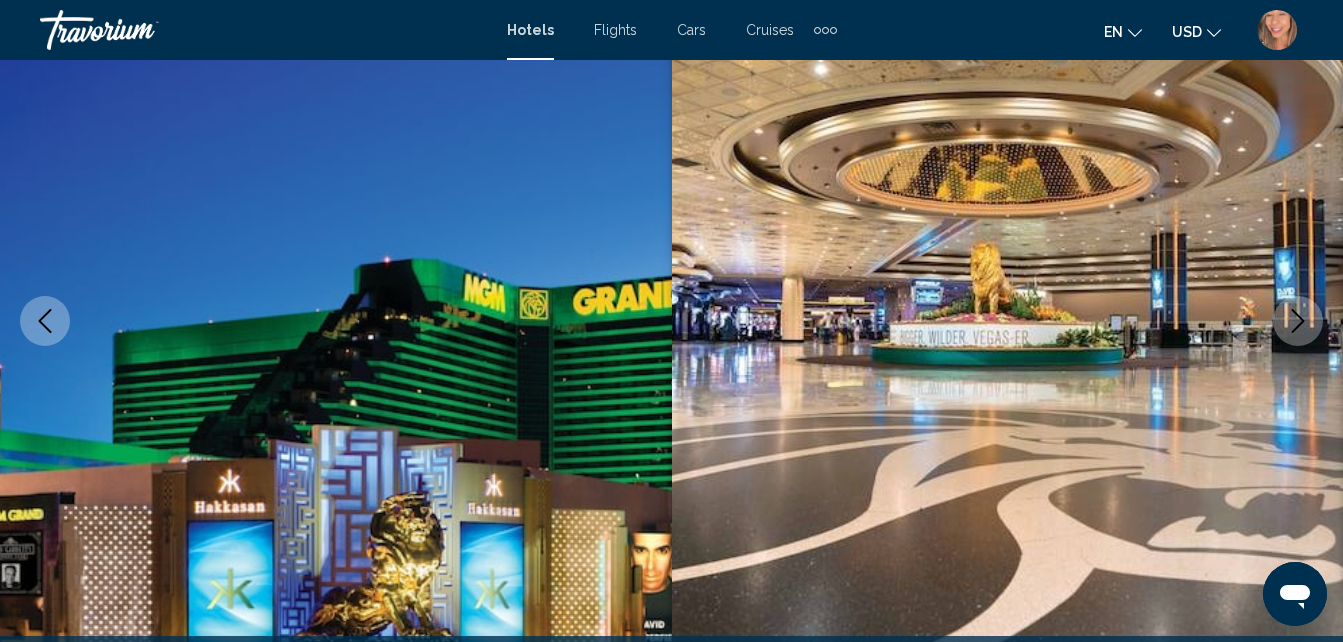 click at bounding box center [1298, 321] 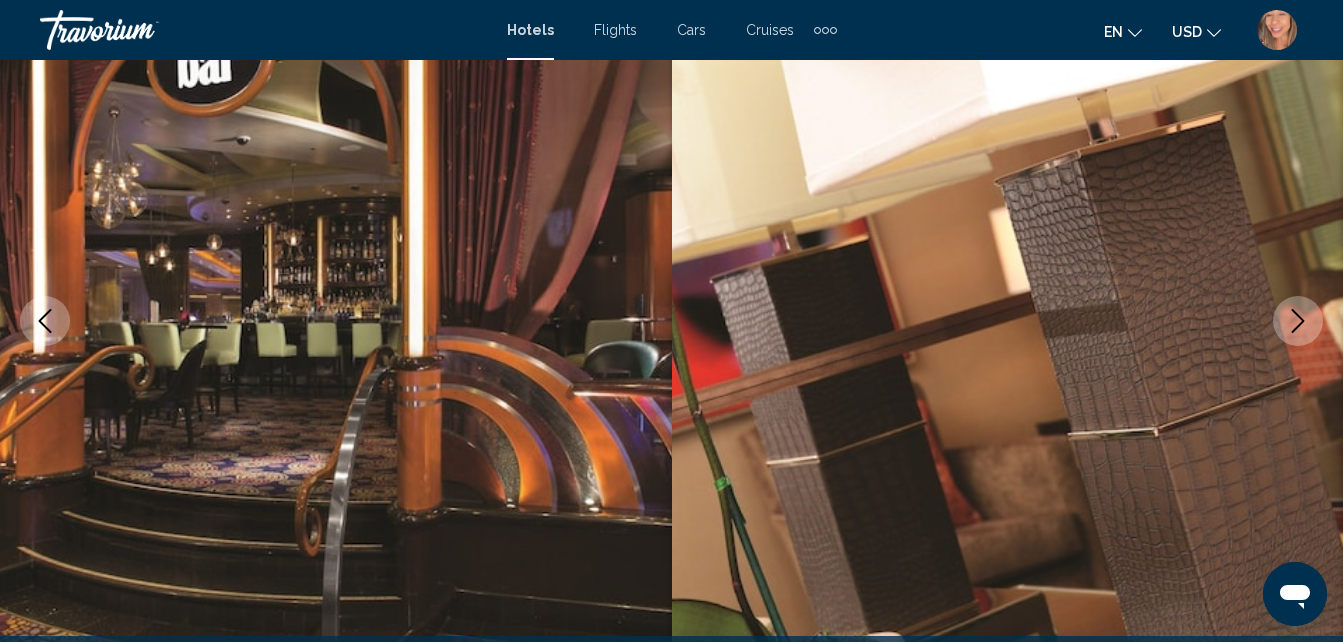 click 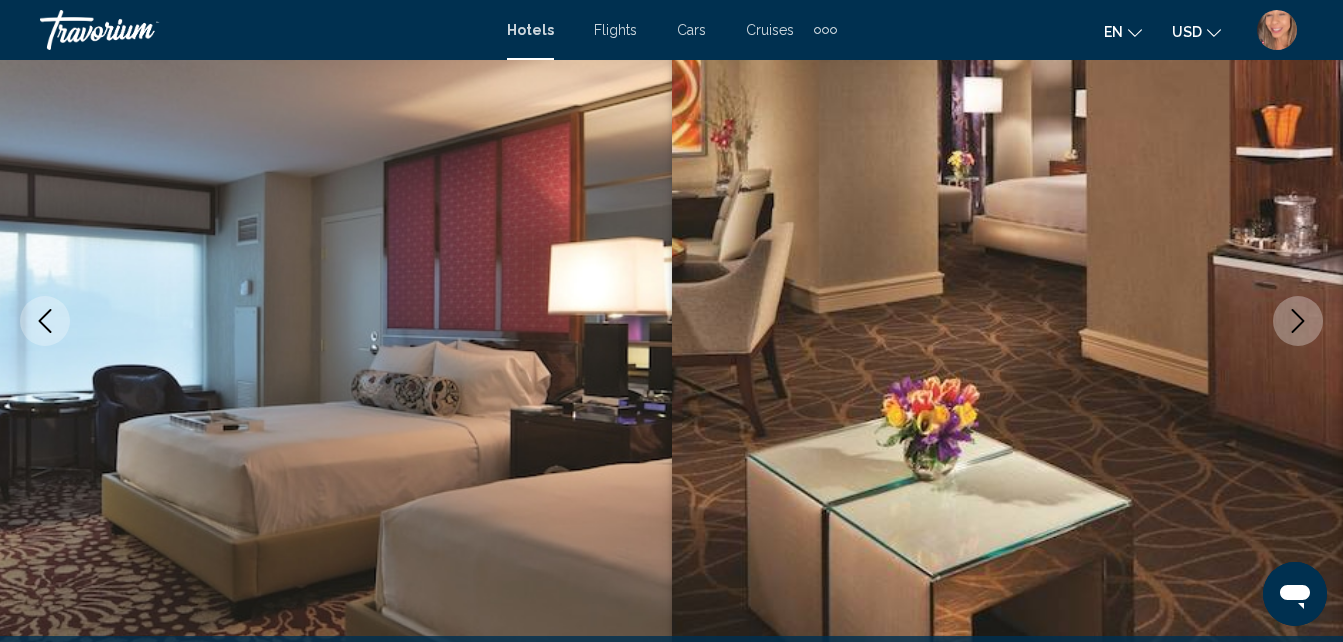 click 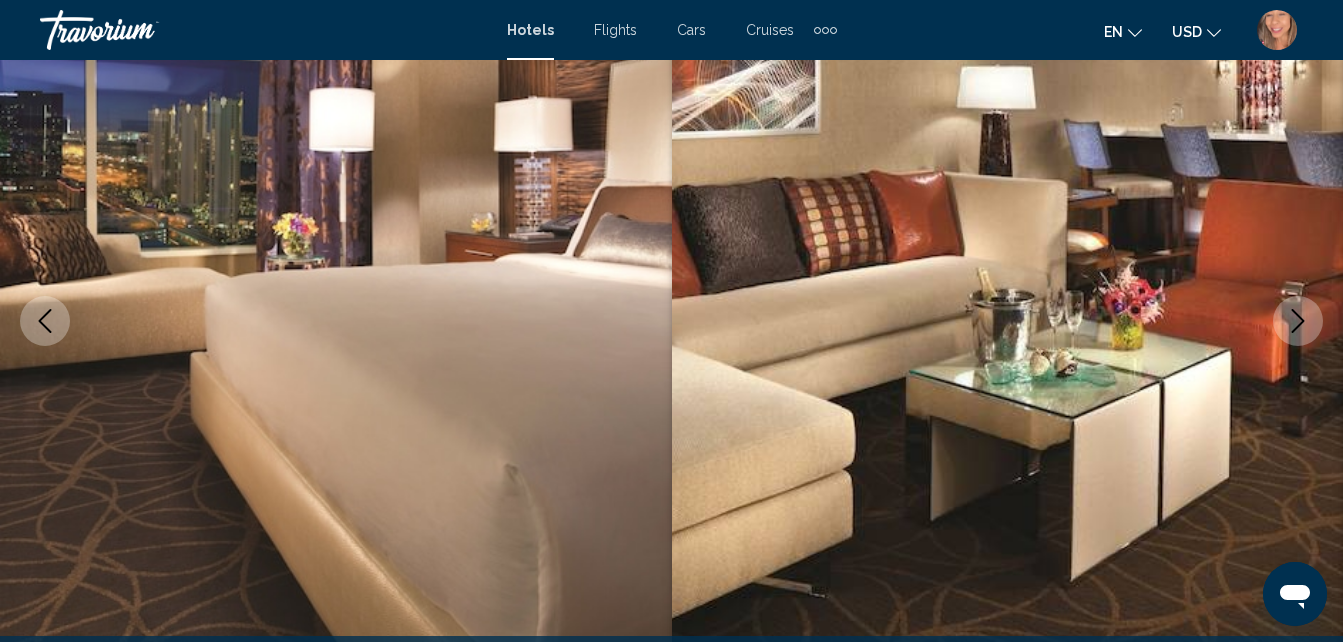 click 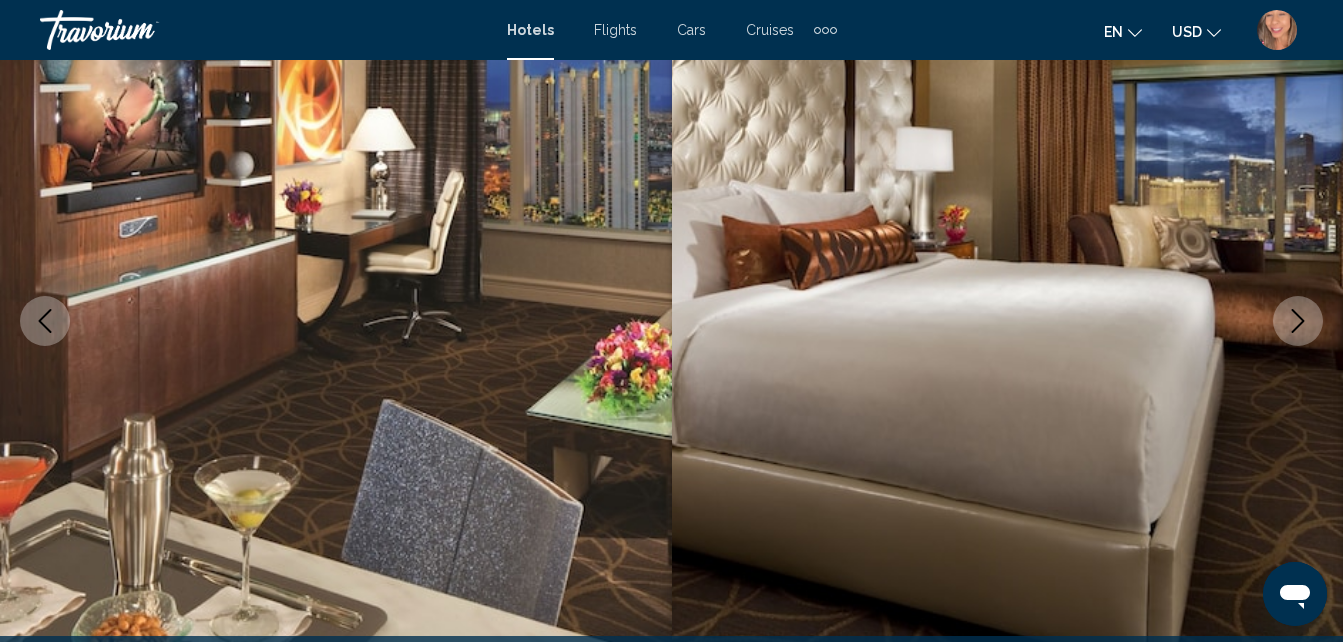 click 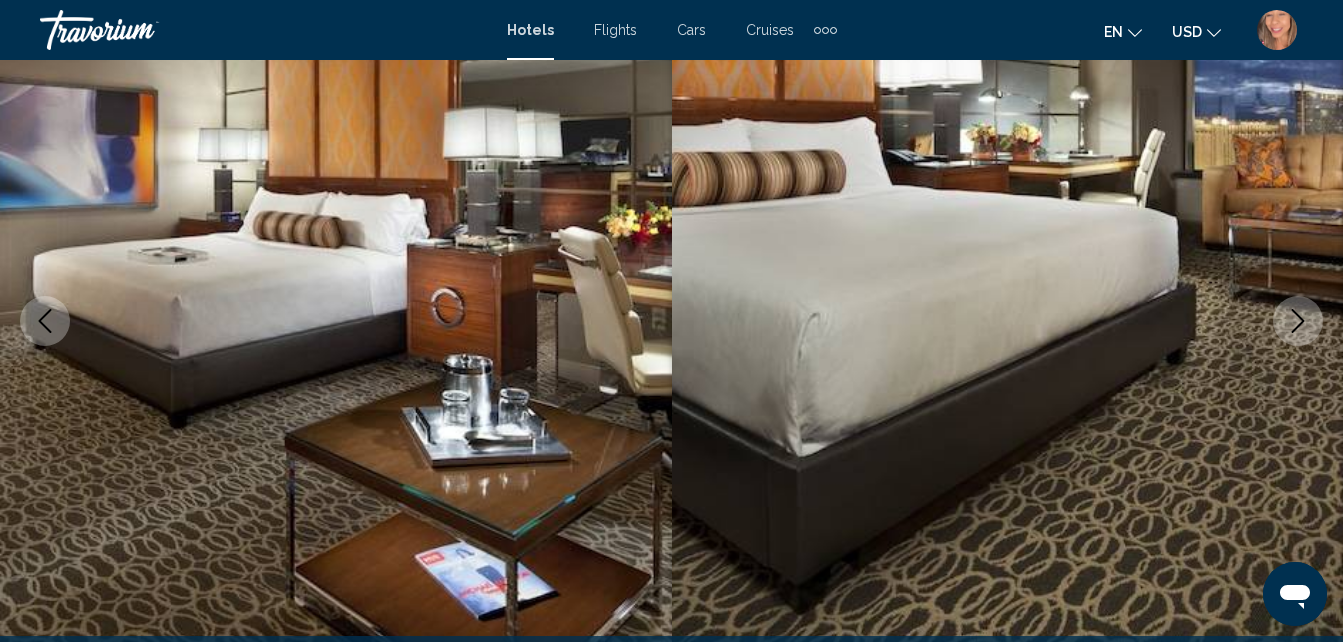 click 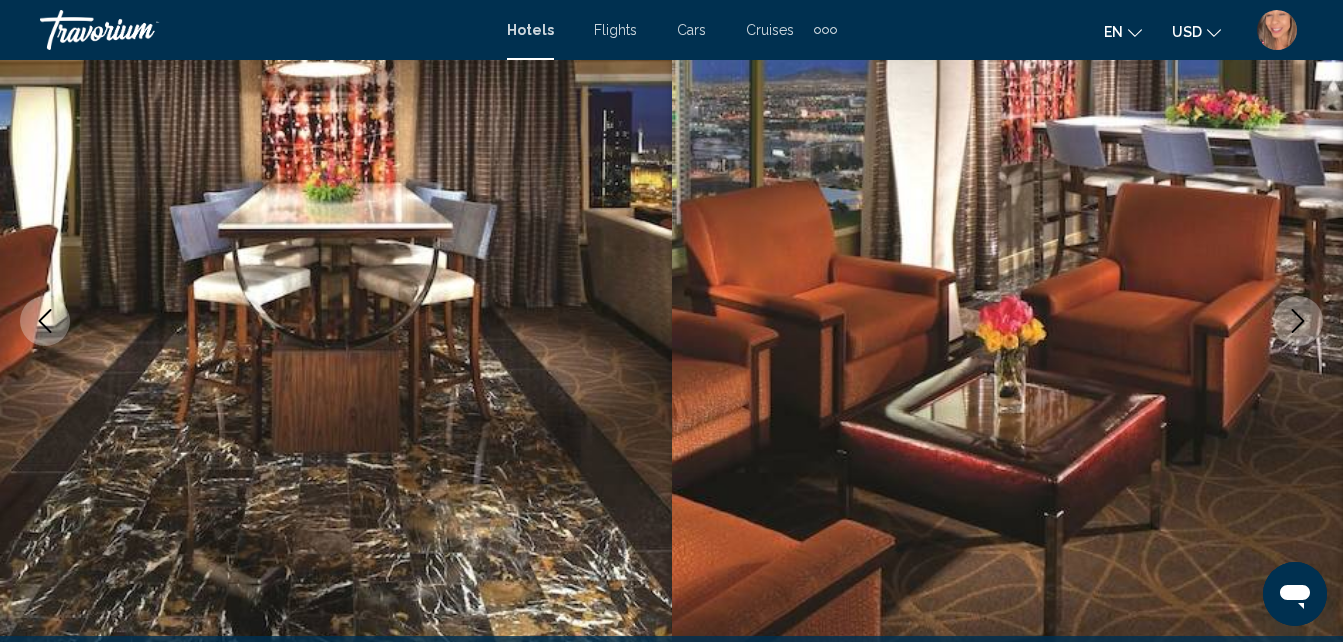 click 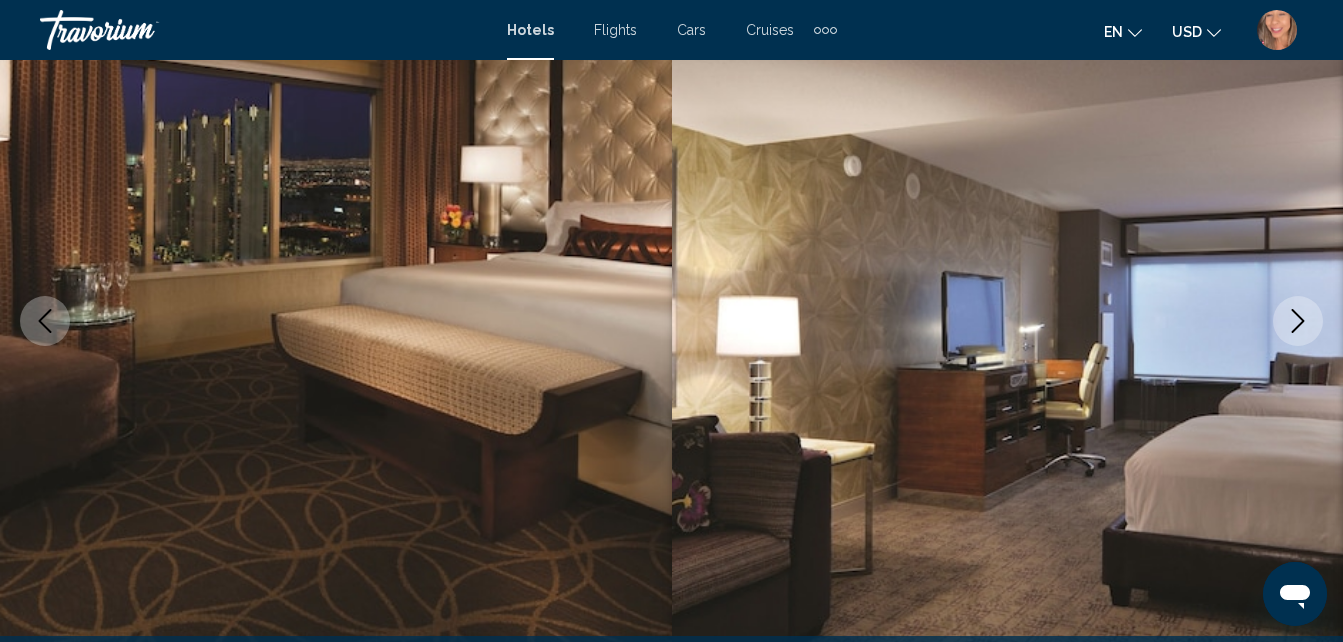click 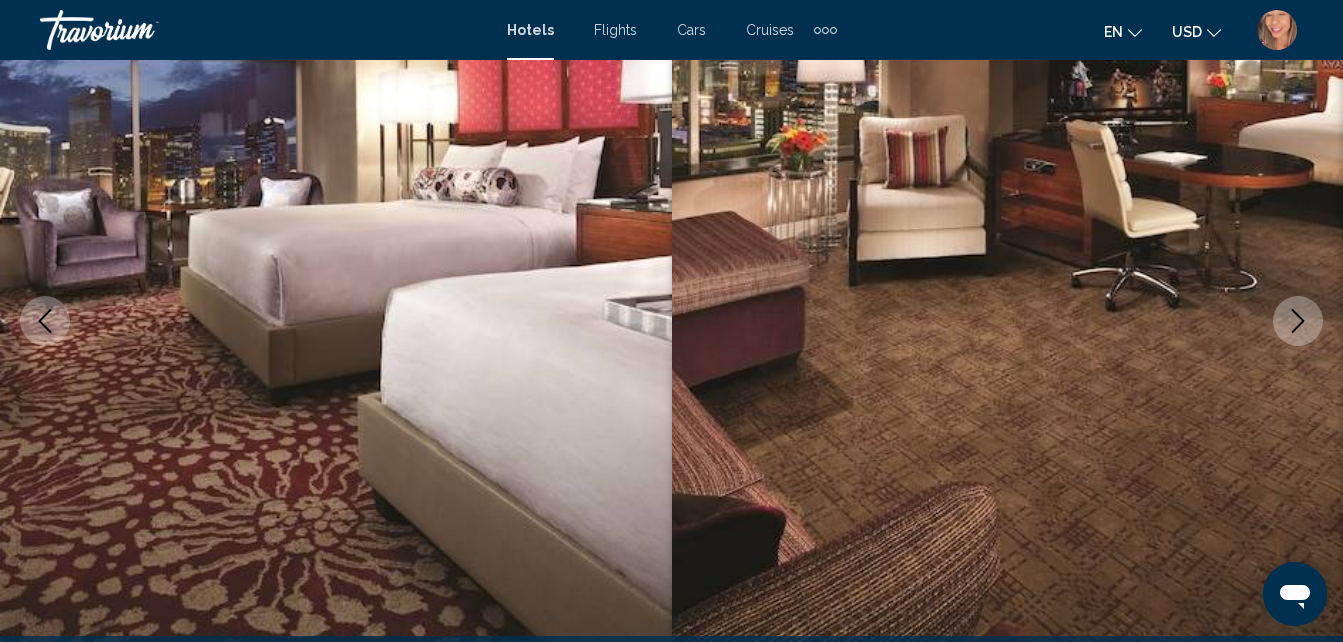 click 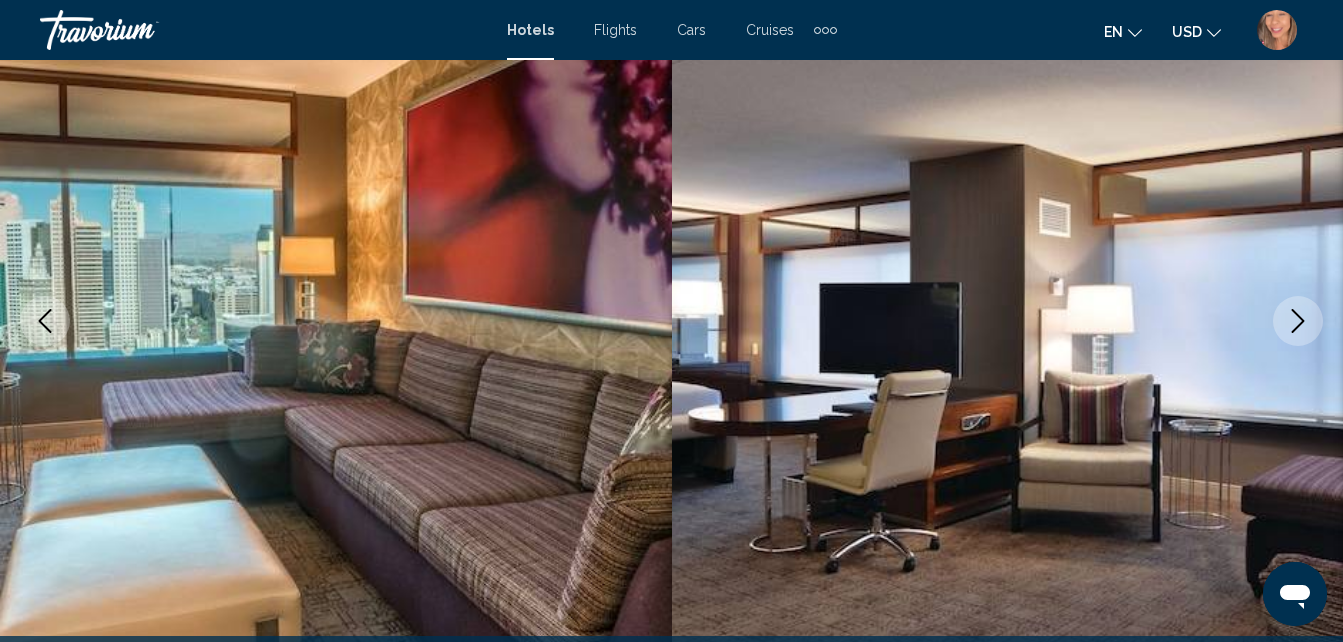 click 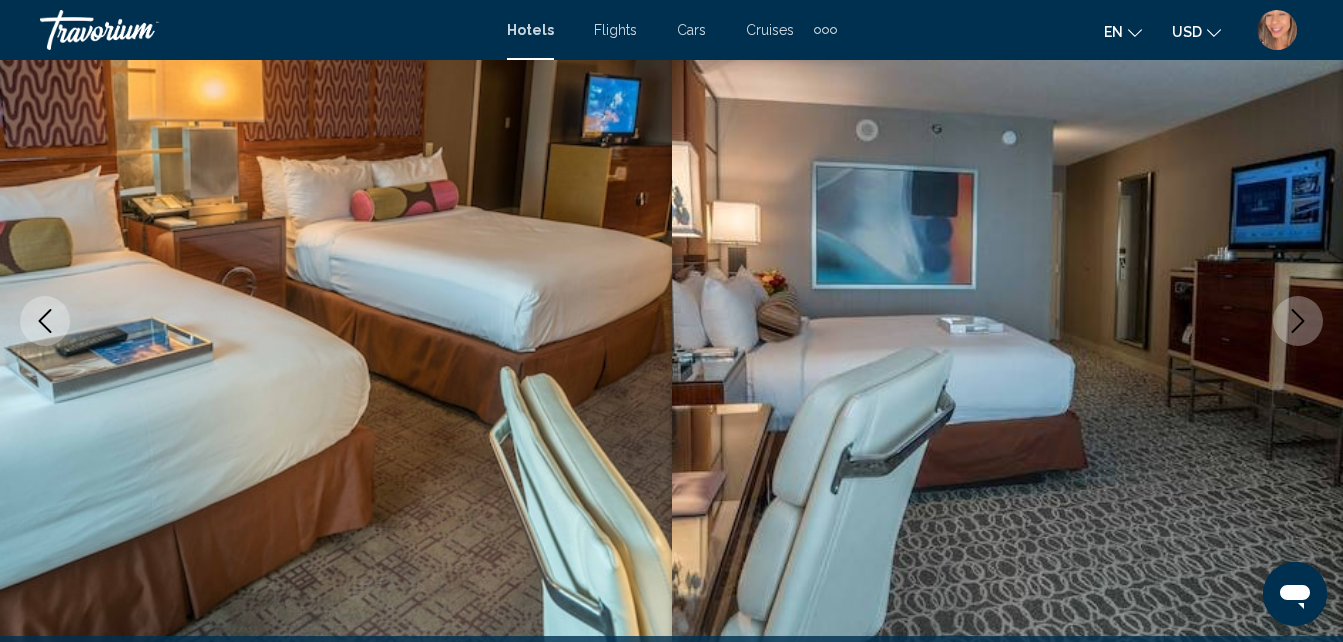 click at bounding box center [1298, 321] 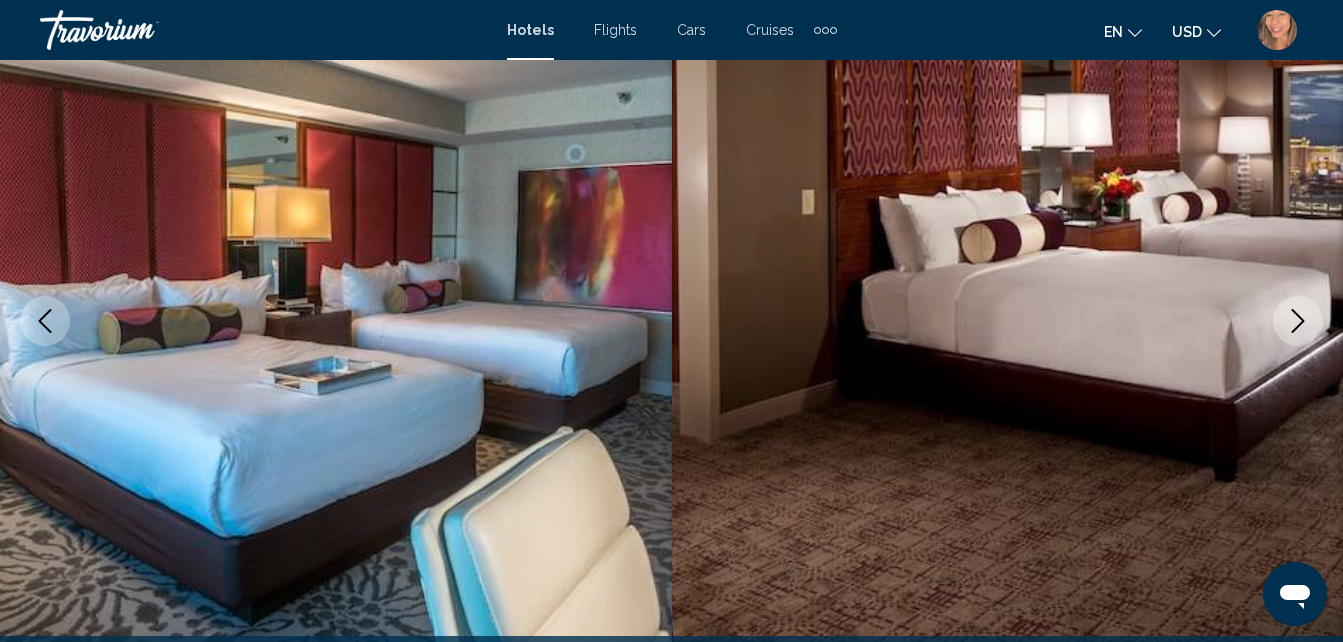 click at bounding box center (1008, 321) 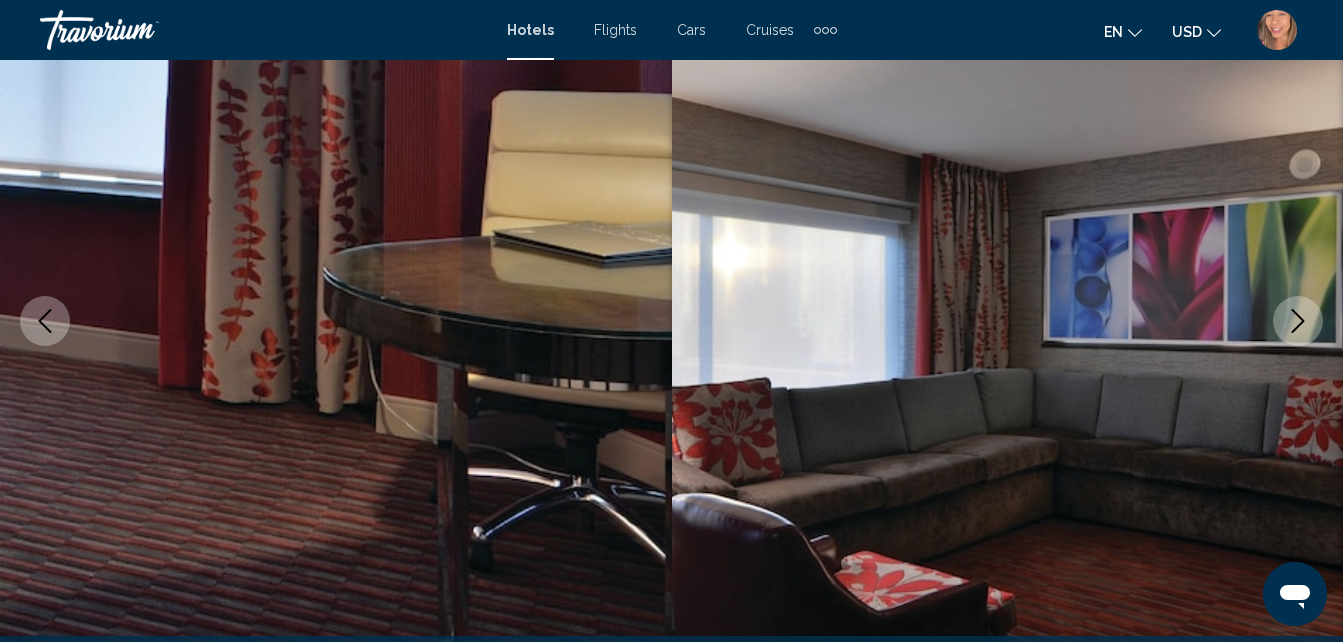click 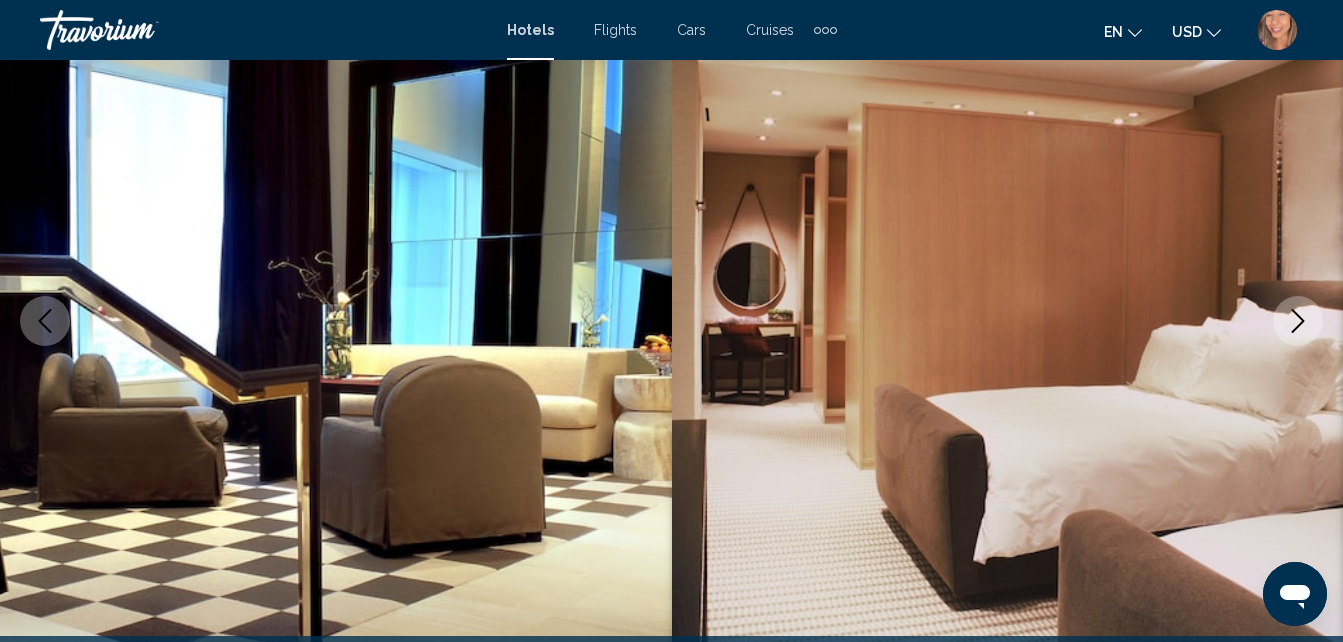 click at bounding box center (1298, 321) 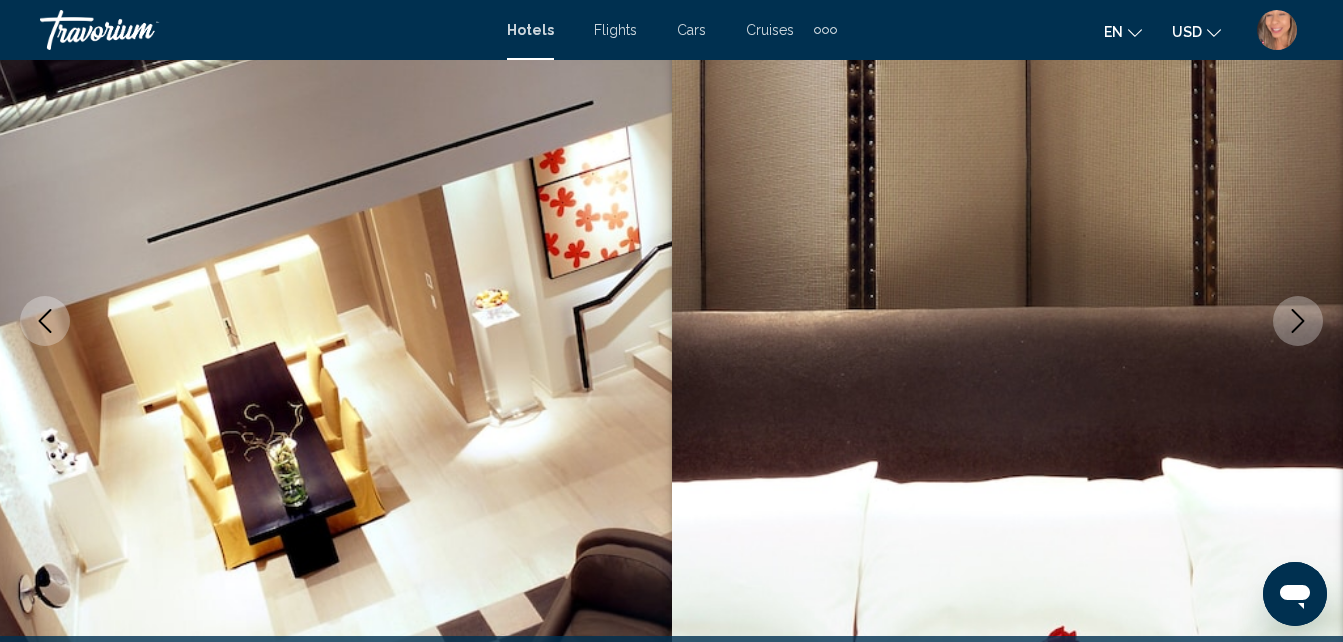 click at bounding box center [1298, 321] 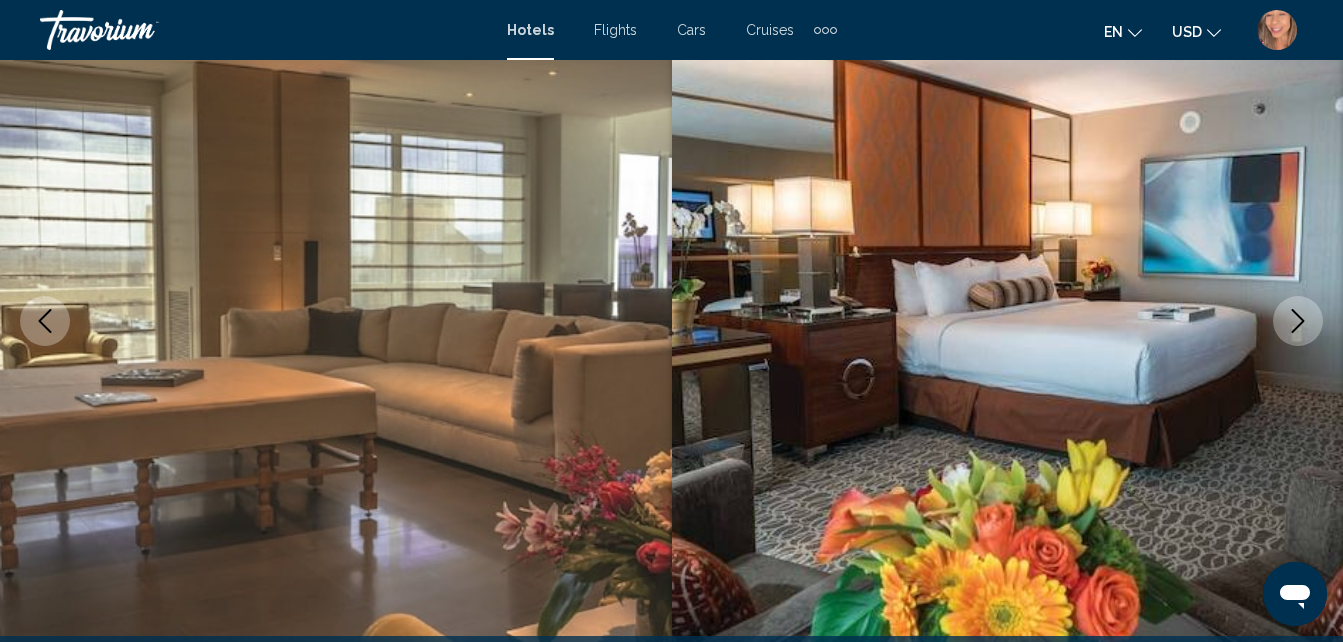 click at bounding box center [1298, 321] 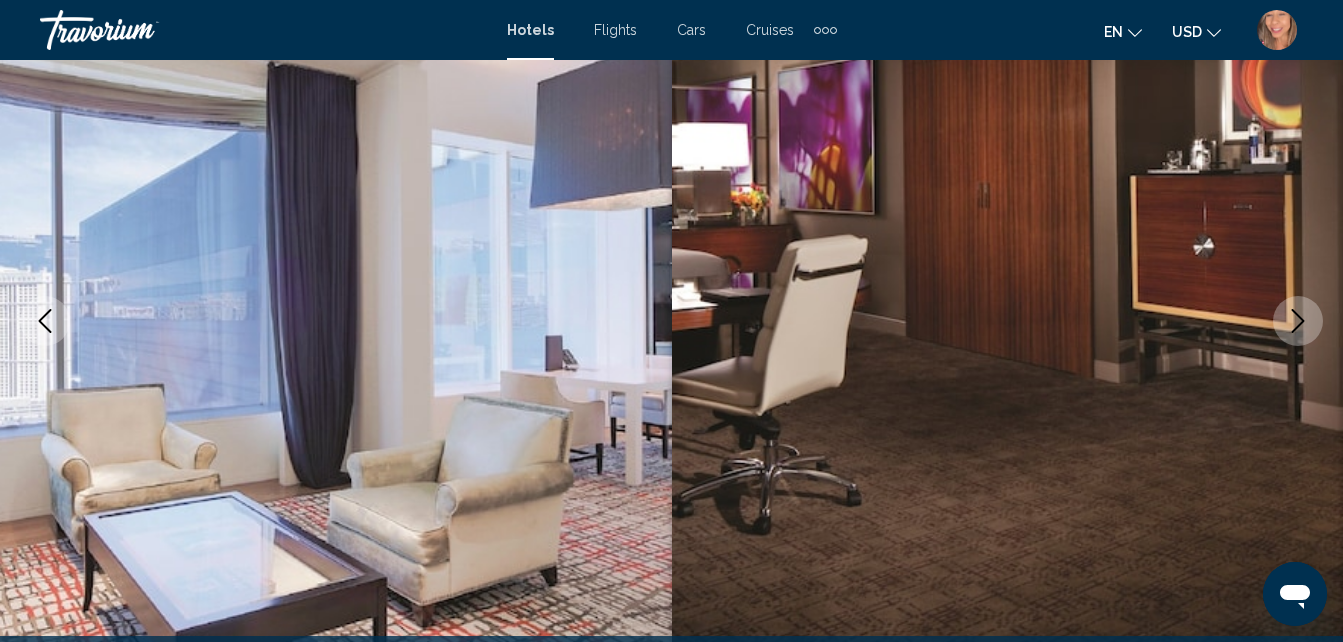 click at bounding box center (1298, 321) 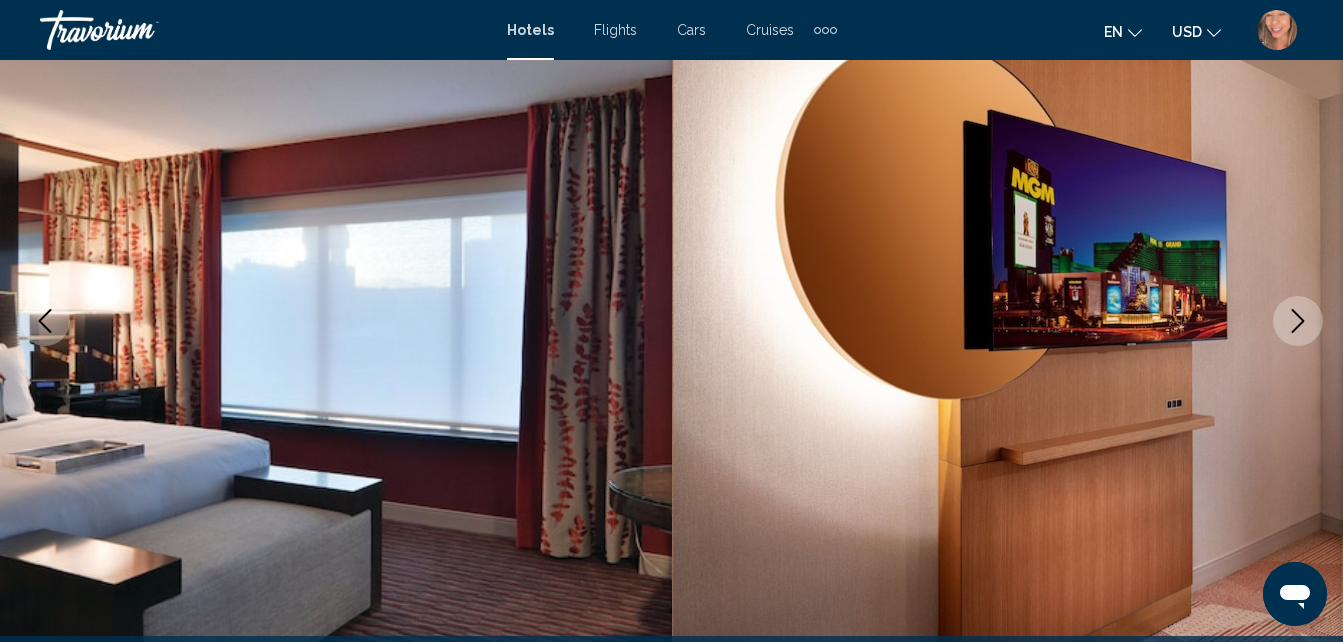 click at bounding box center [1298, 321] 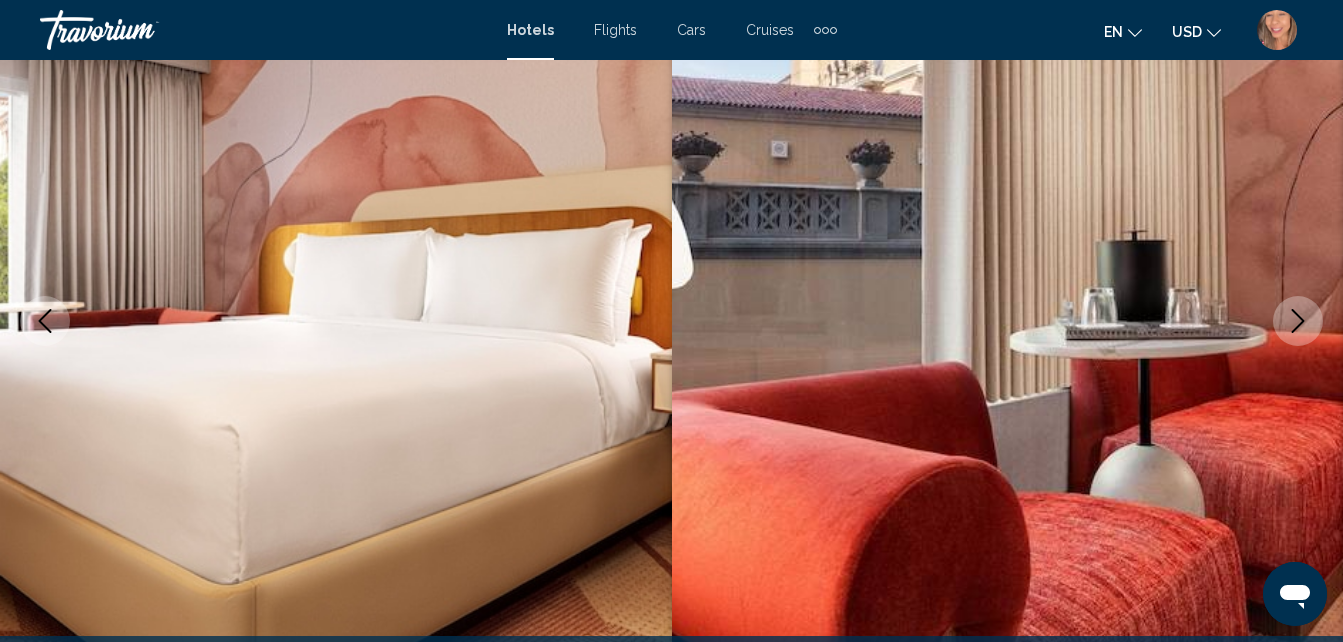 click 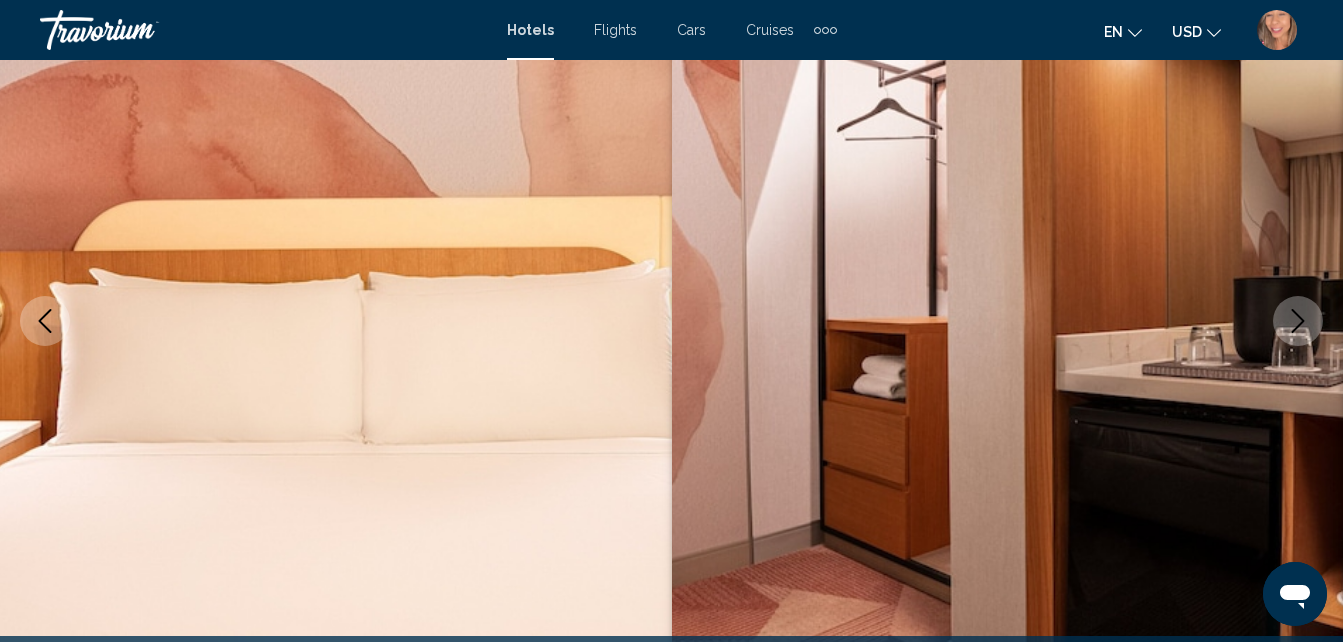 click at bounding box center (1298, 321) 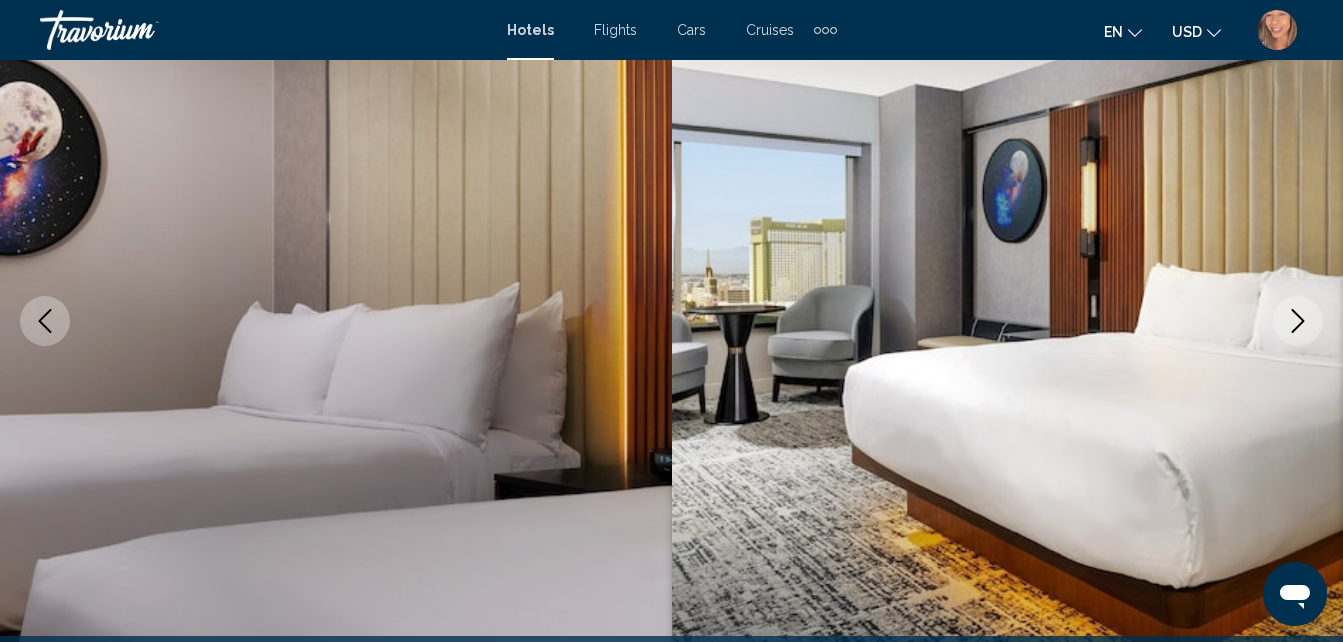 click at bounding box center [1298, 321] 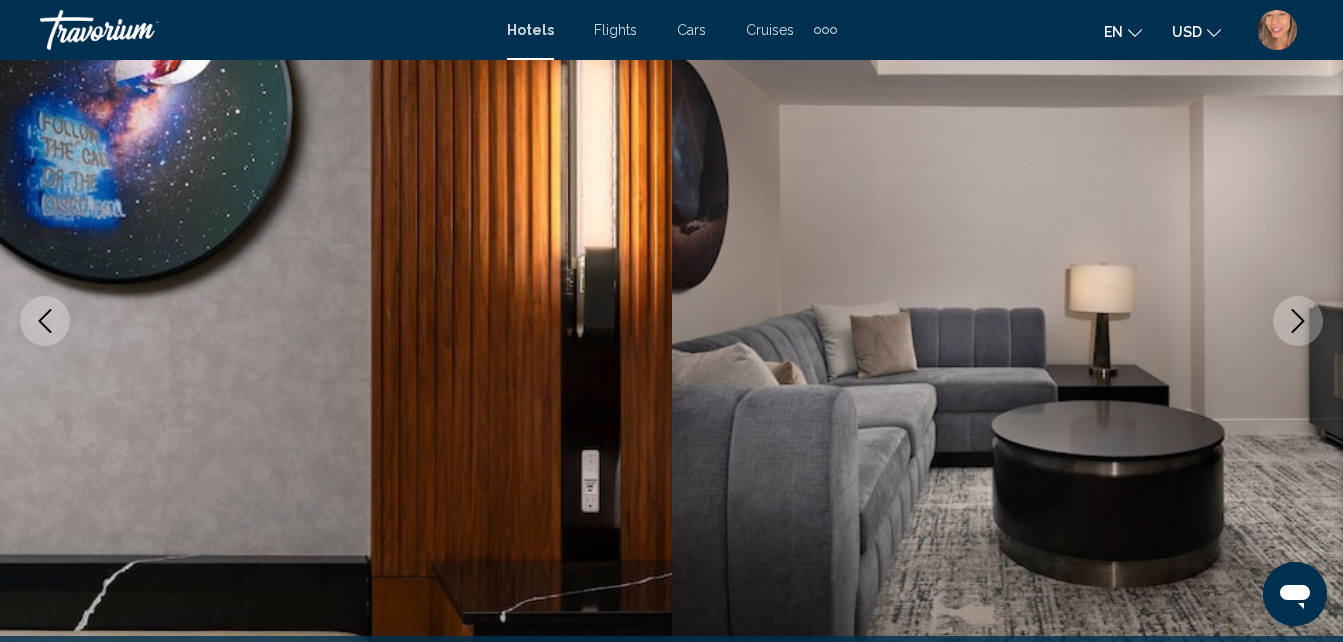 click at bounding box center [1298, 321] 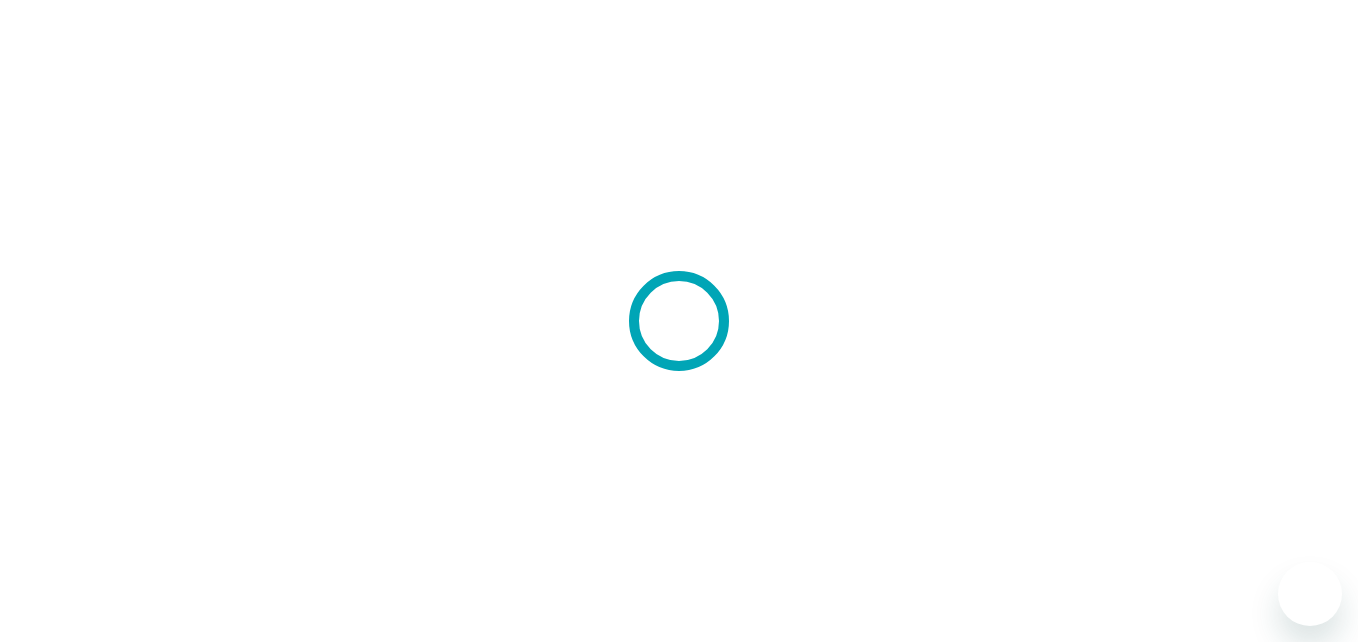 scroll, scrollTop: 0, scrollLeft: 0, axis: both 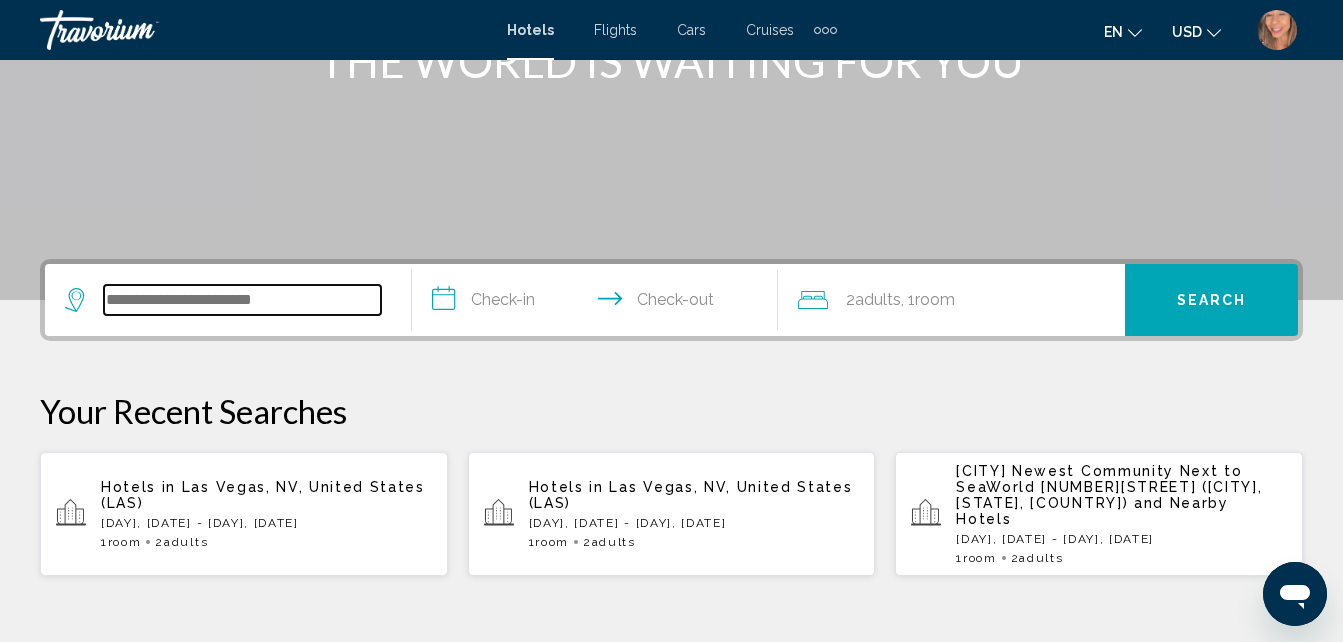 click at bounding box center (242, 300) 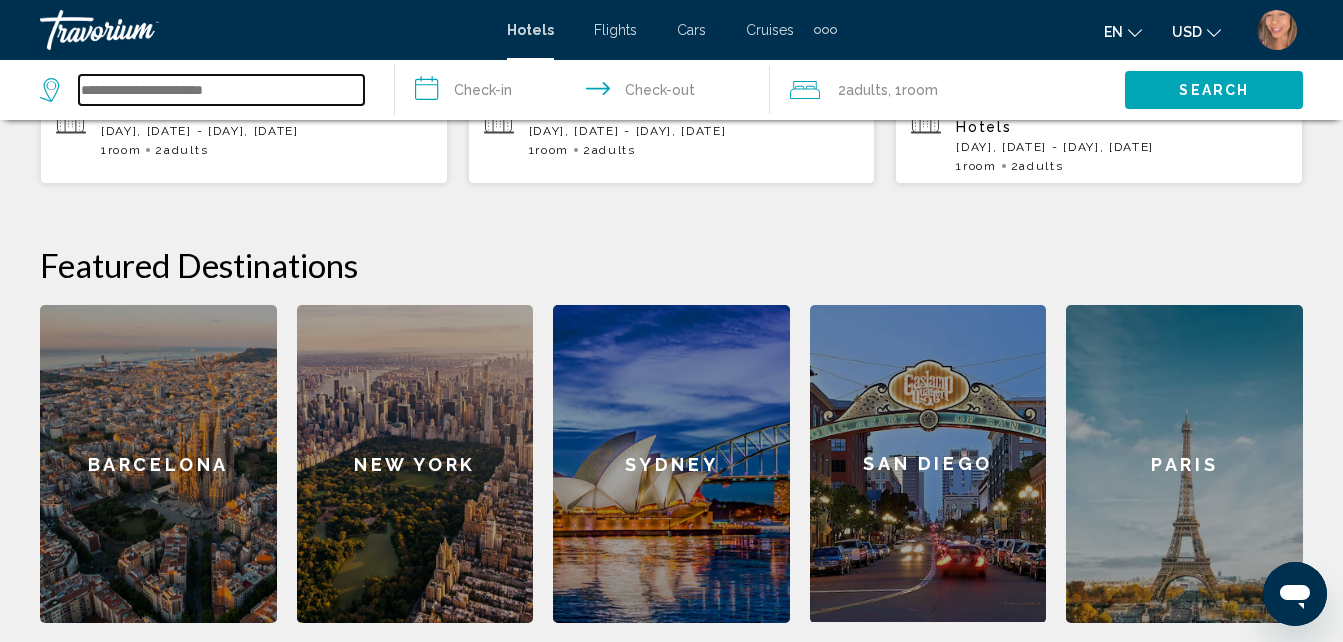 scroll, scrollTop: 694, scrollLeft: 0, axis: vertical 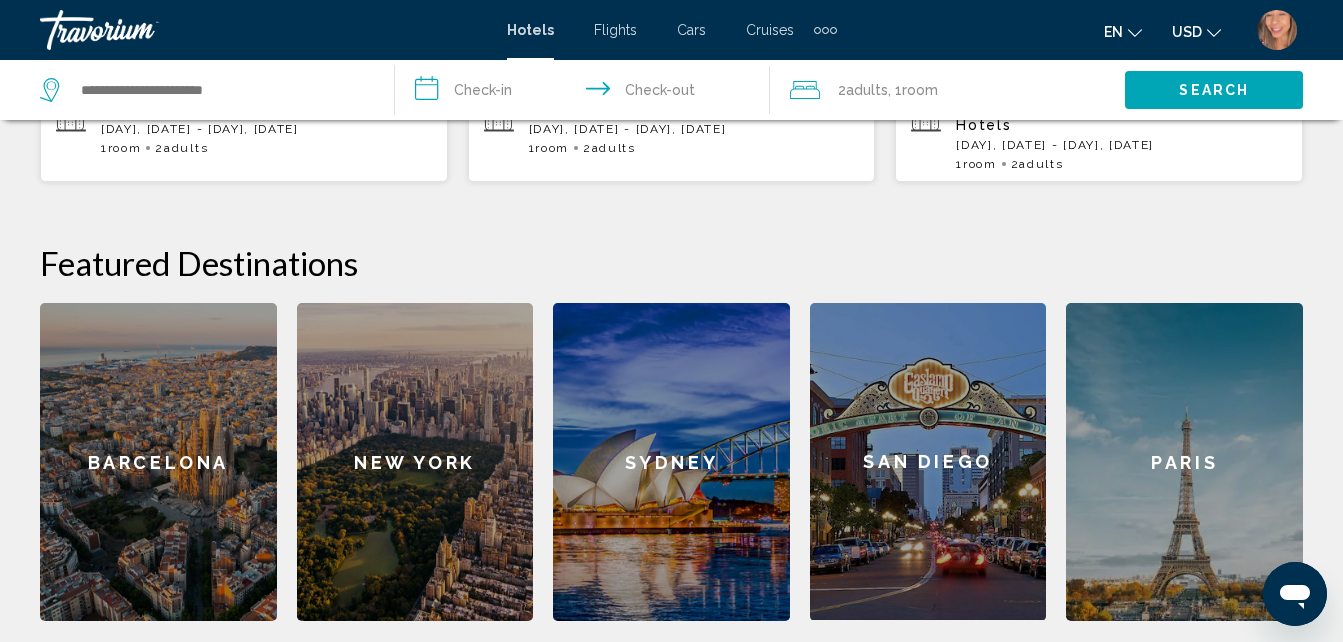 click on "Paris" 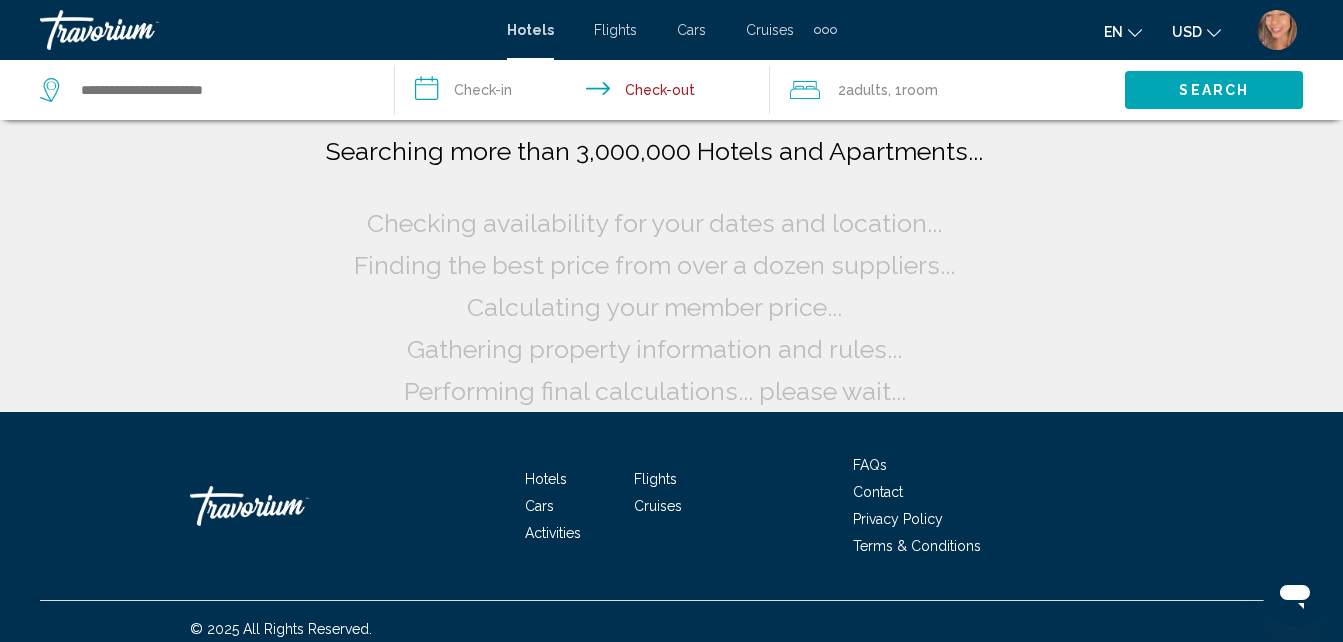 click on "**********" at bounding box center [586, 93] 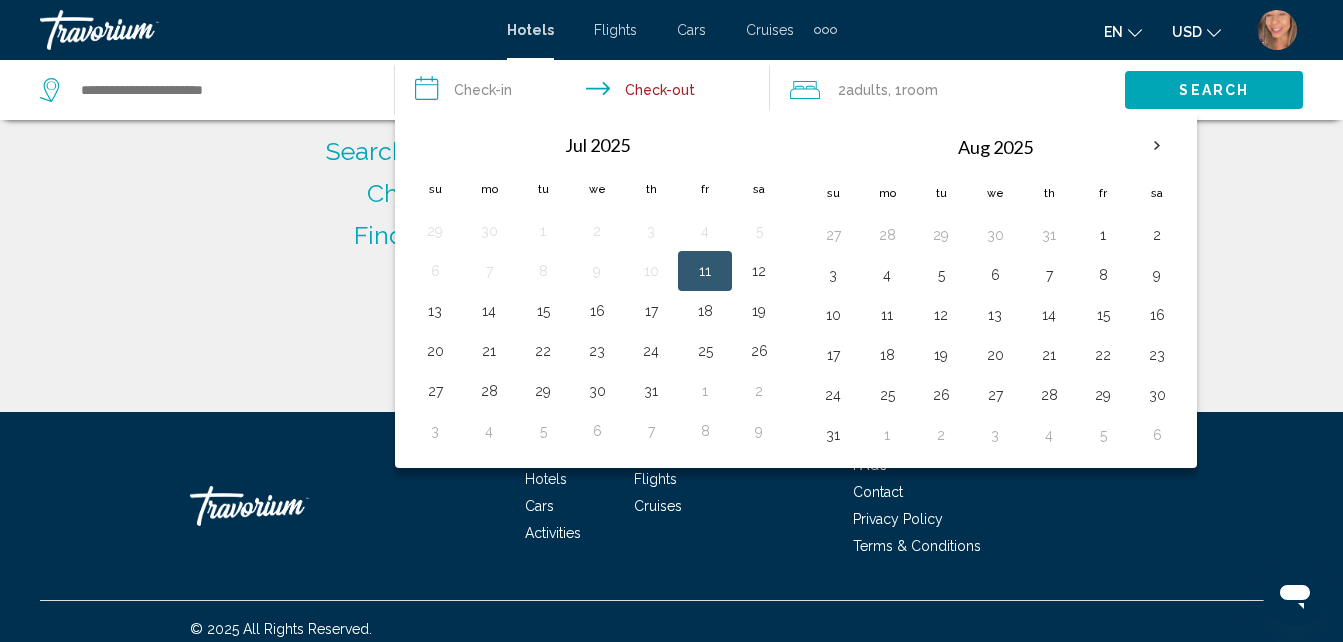 type on "**********" 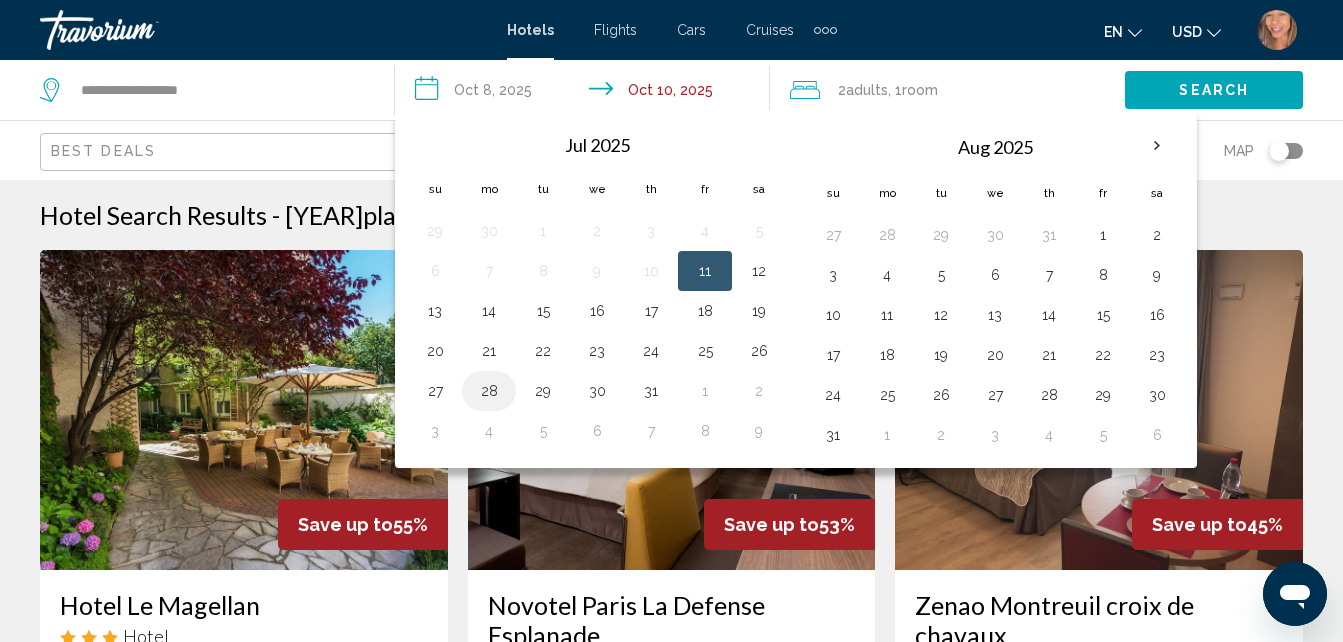 click on "28" at bounding box center [489, 391] 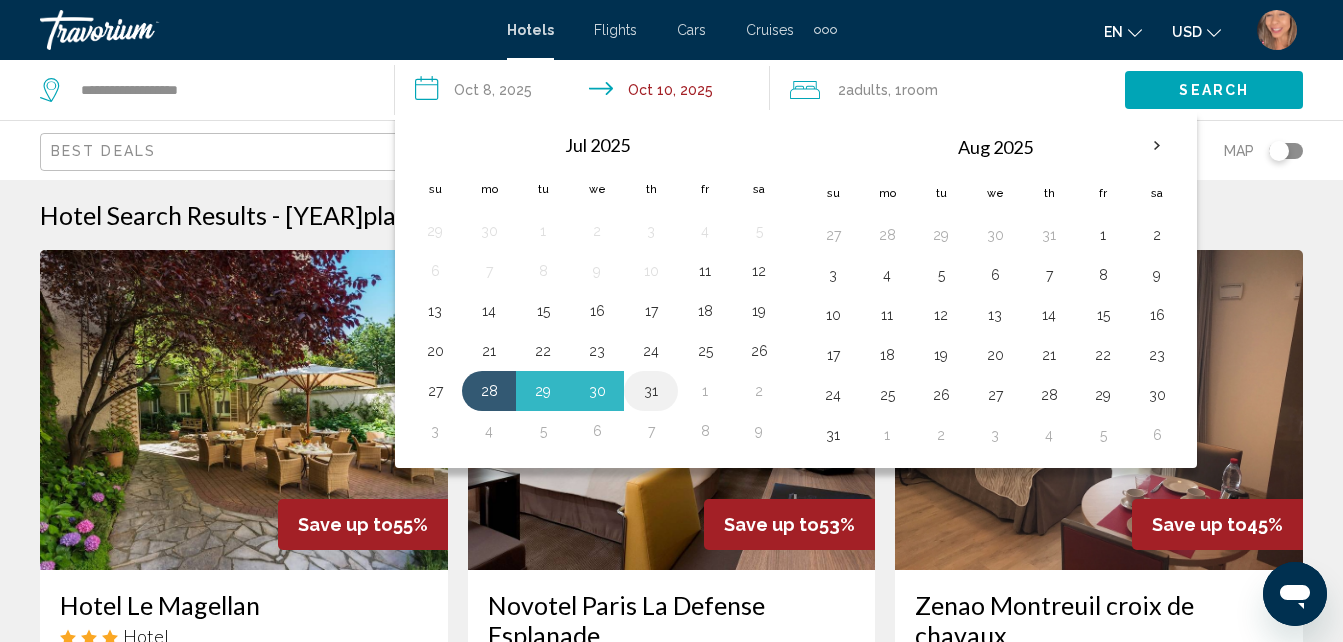 click on "31" at bounding box center [651, 391] 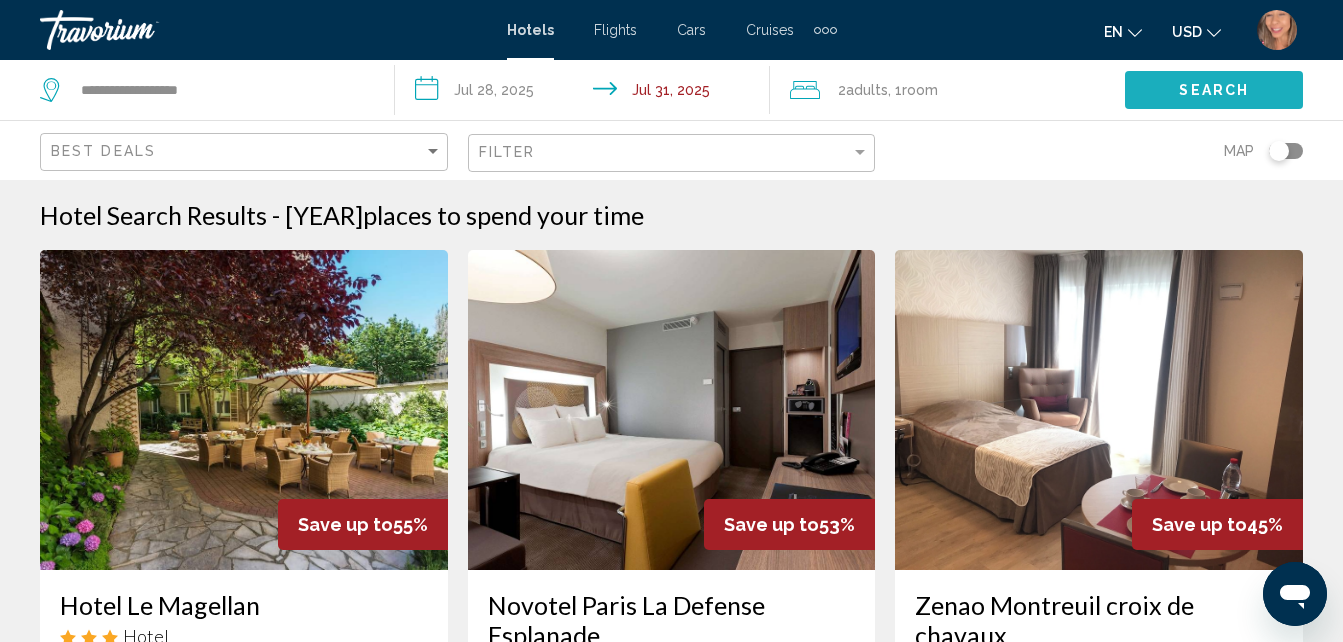 click on "Search" 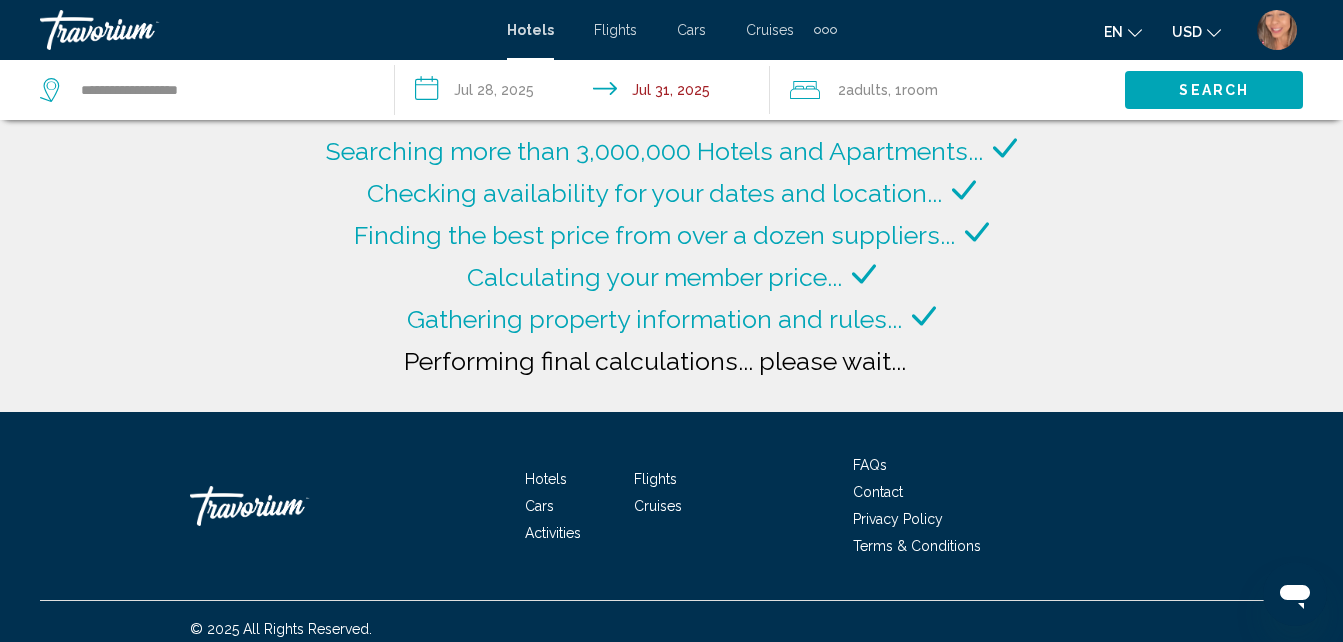 click on "Searching more than 3,000,000 Hotels and Apartments..." 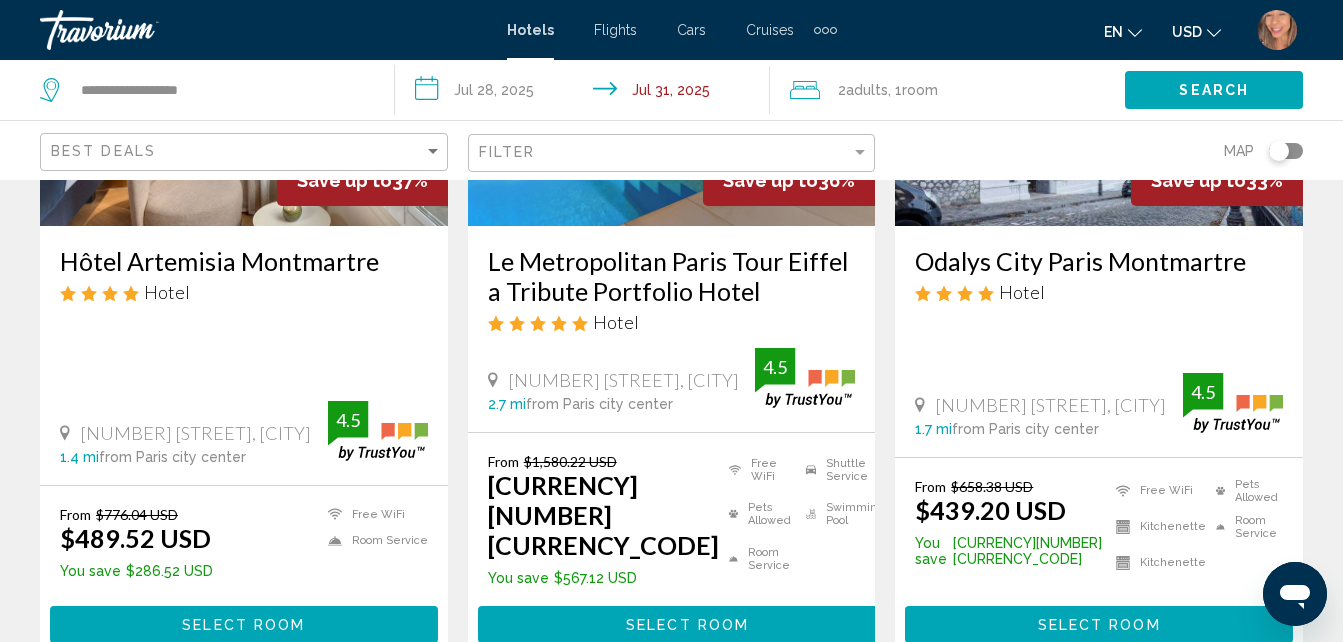 scroll, scrollTop: 2800, scrollLeft: 0, axis: vertical 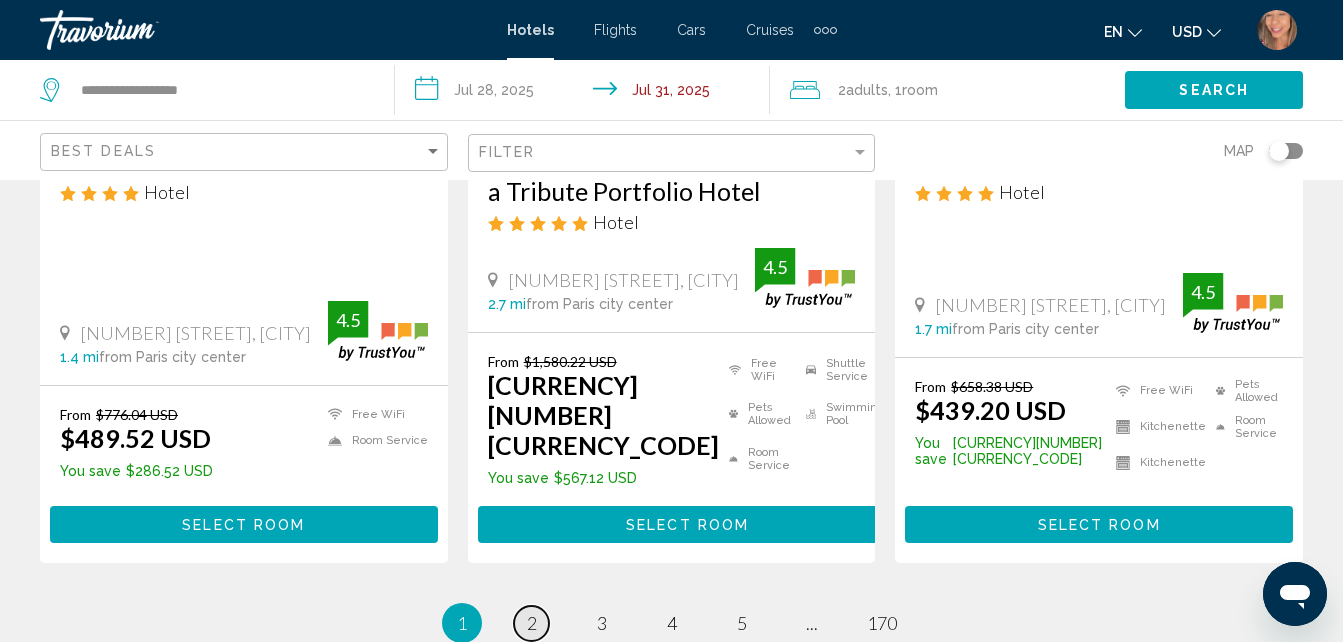 click on "2" at bounding box center [532, 623] 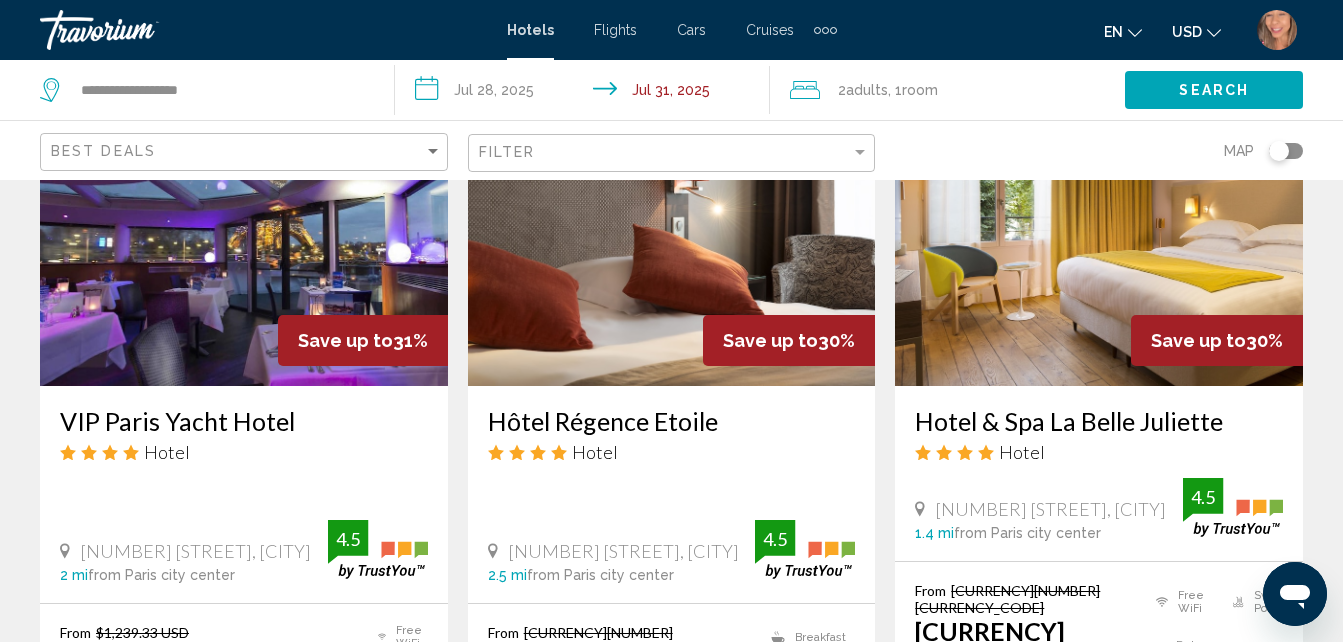 scroll, scrollTop: 1000, scrollLeft: 0, axis: vertical 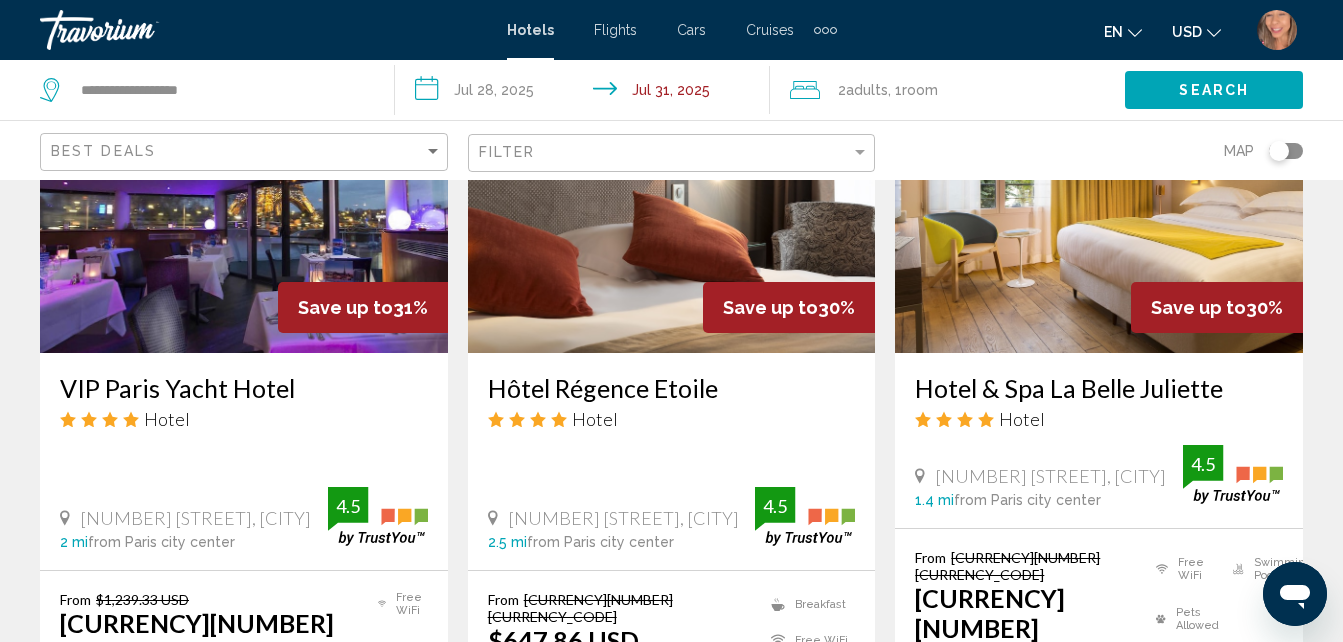 drag, startPoint x: 57, startPoint y: 379, endPoint x: 293, endPoint y: 381, distance: 236.00847 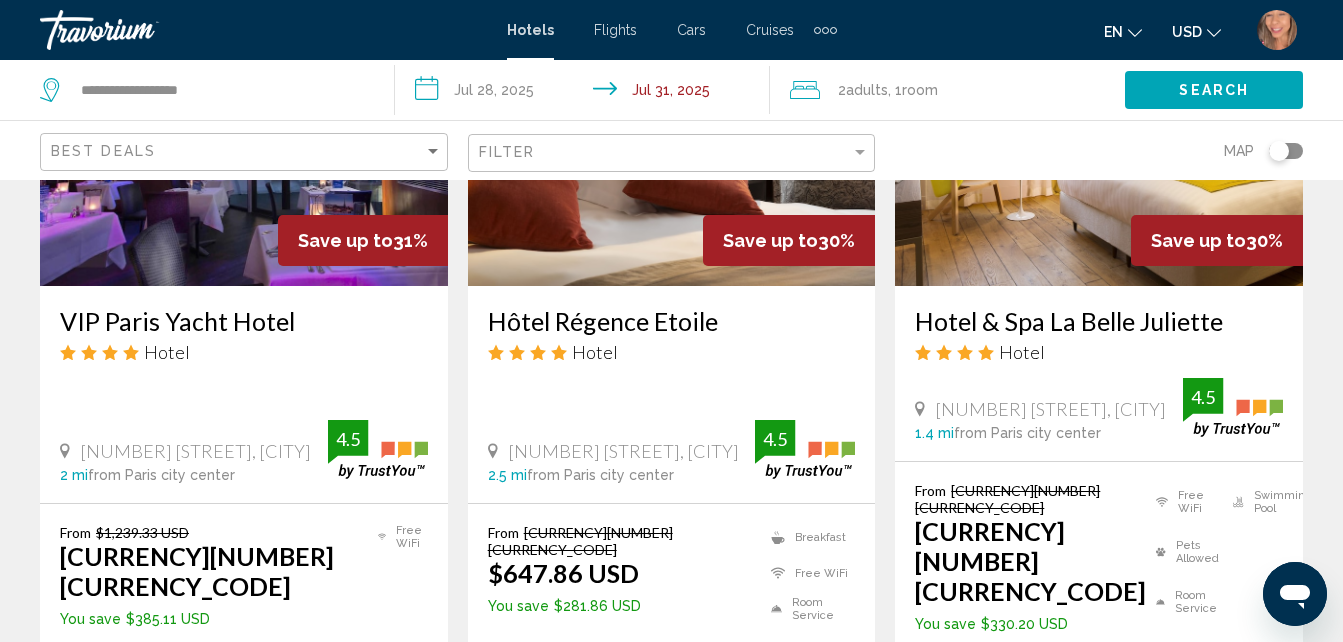 scroll, scrollTop: 1100, scrollLeft: 0, axis: vertical 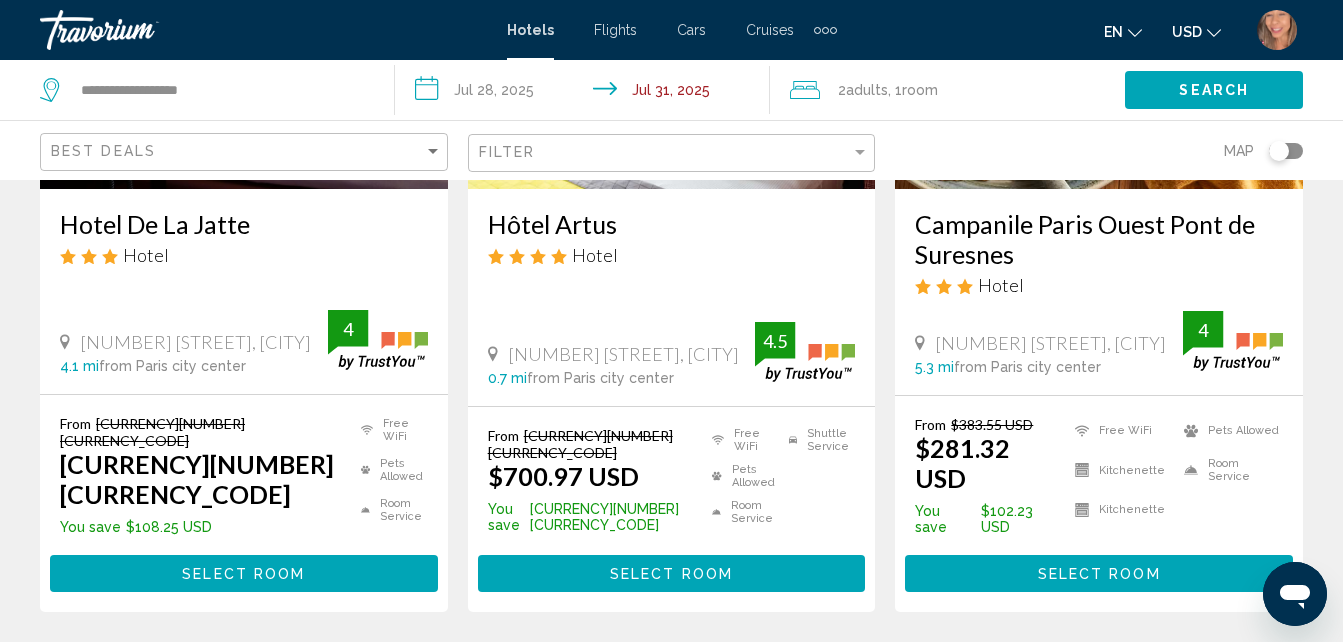 click on "page  3" at bounding box center (601, 672) 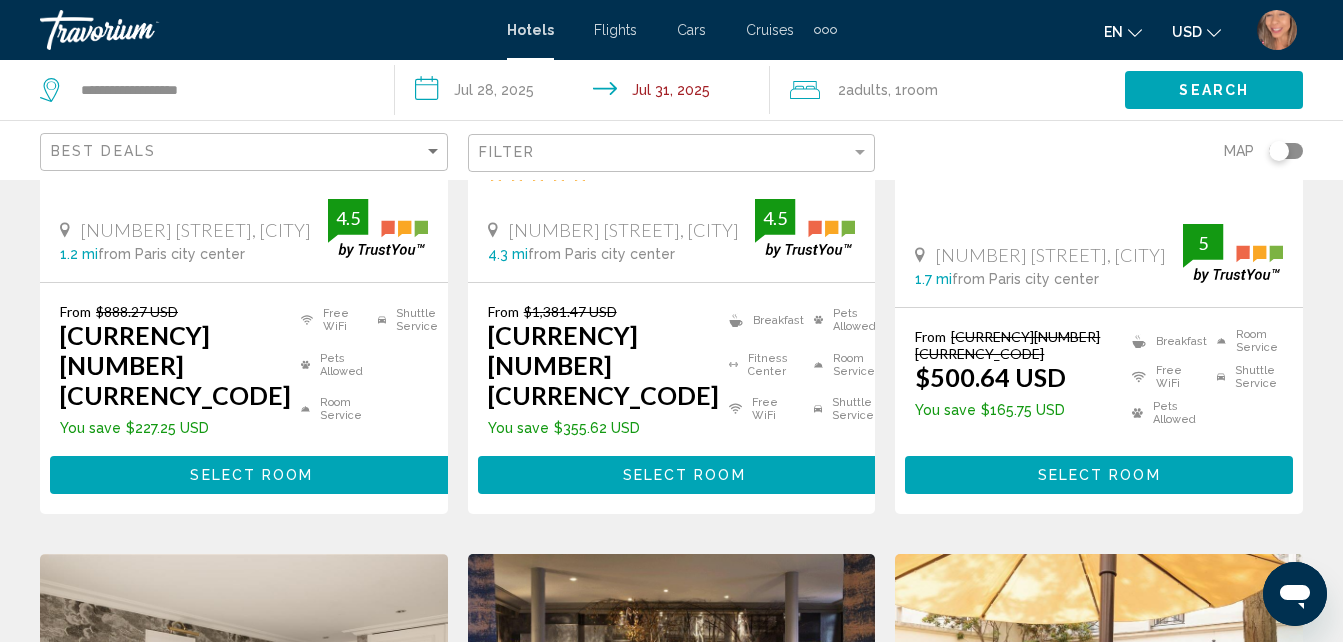 scroll, scrollTop: 1300, scrollLeft: 0, axis: vertical 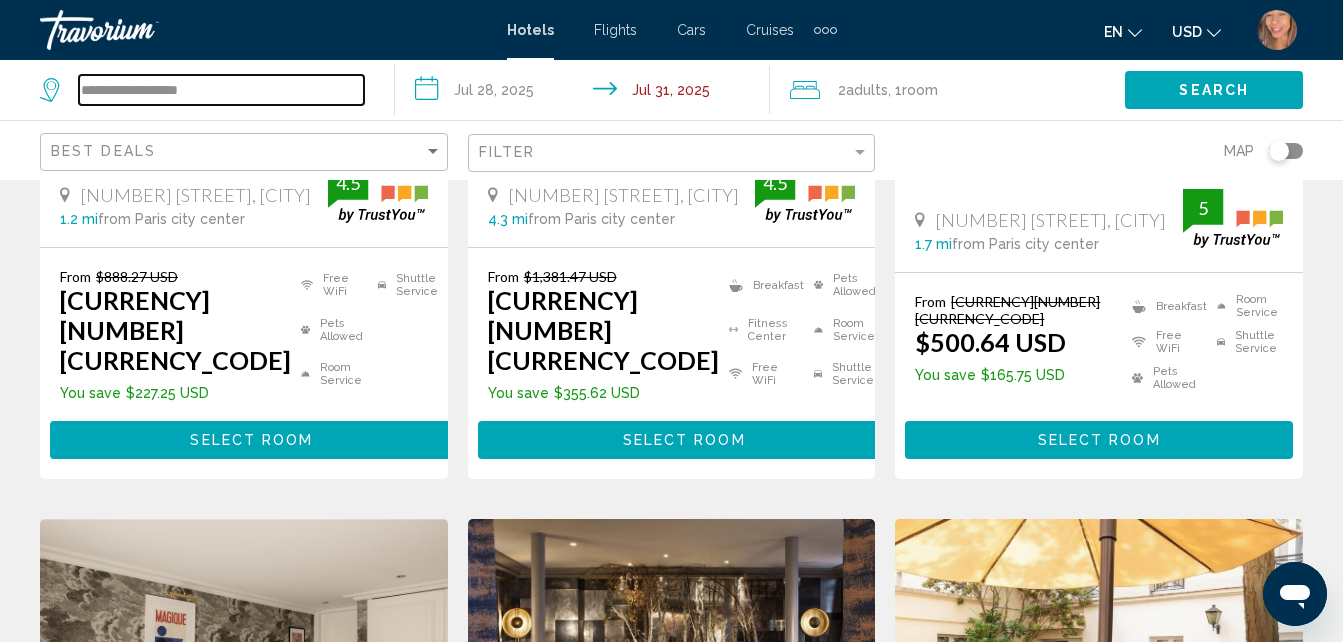 click on "**********" at bounding box center [221, 90] 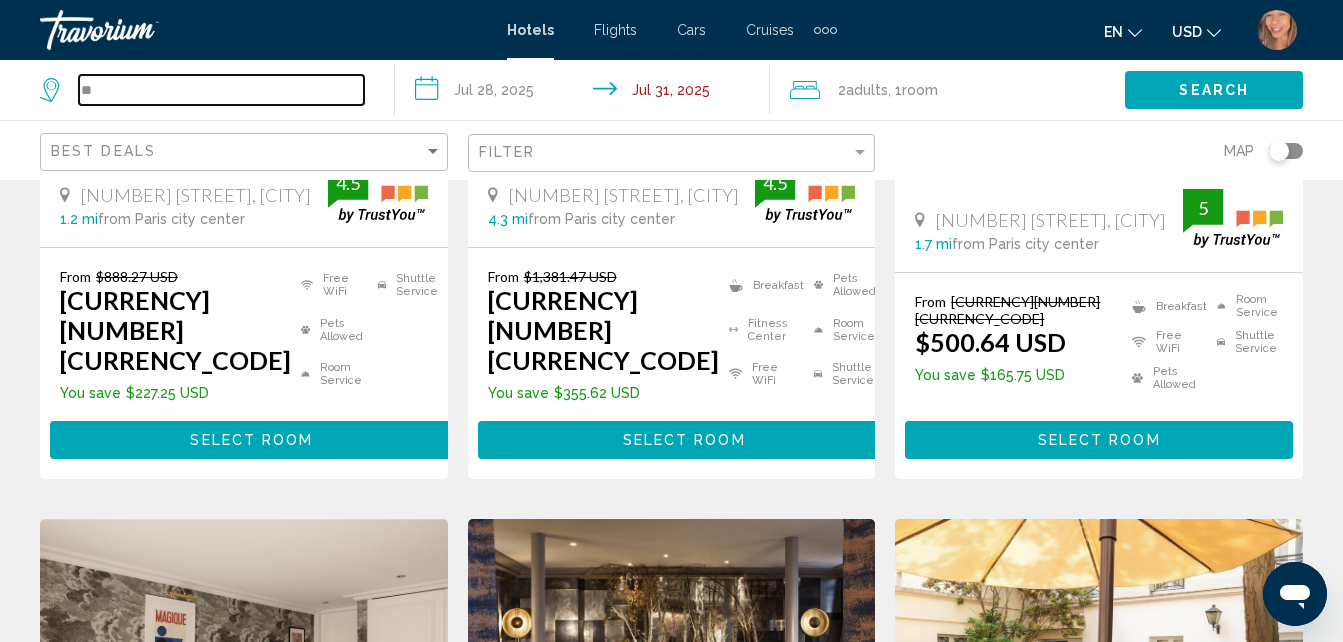 type on "*" 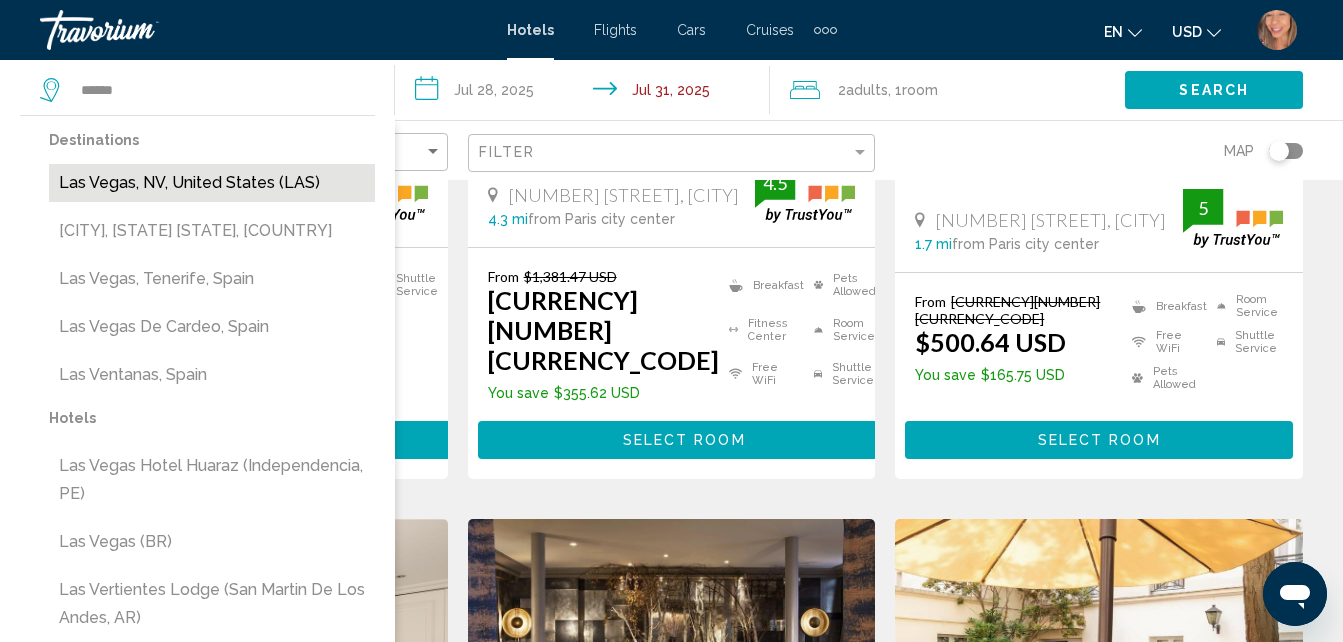 click on "Las Vegas, NV, United States (LAS)" at bounding box center (212, 183) 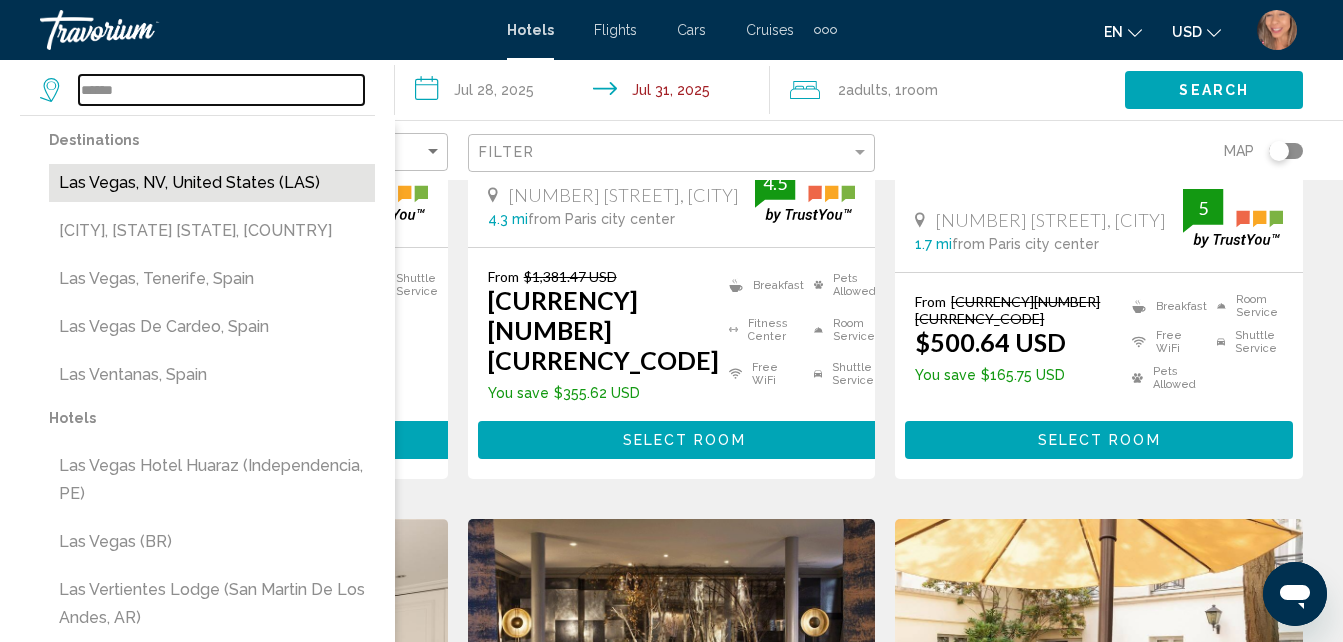 type on "**********" 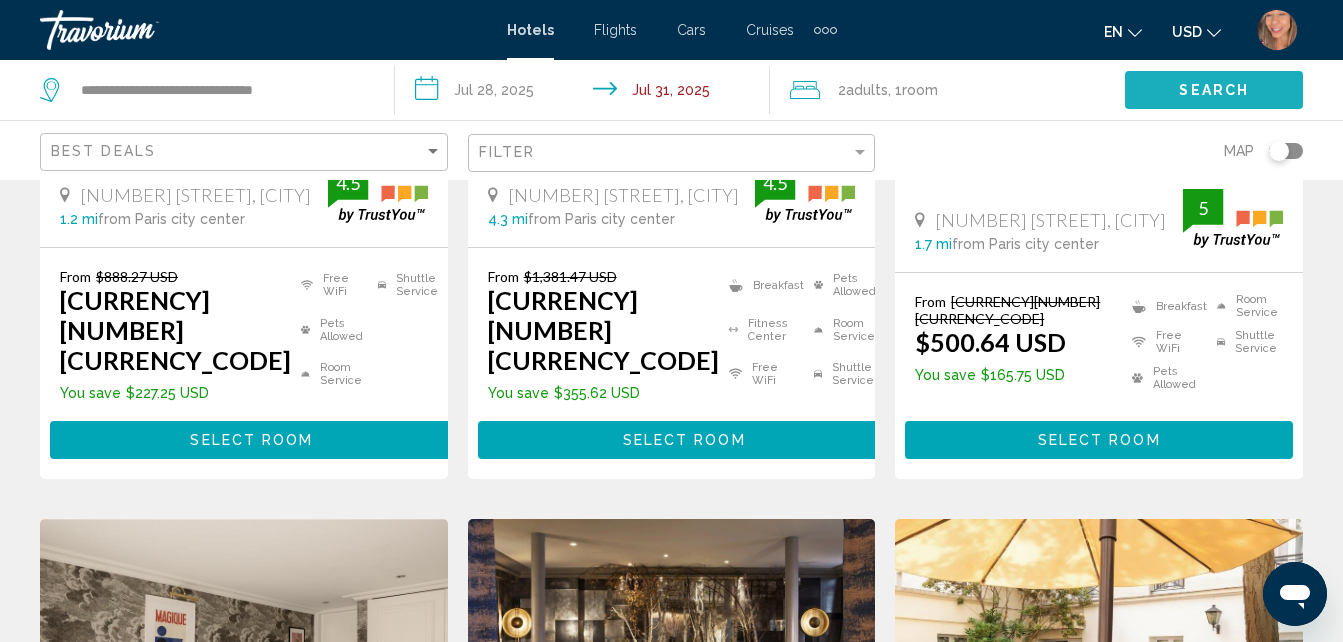click on "Search" 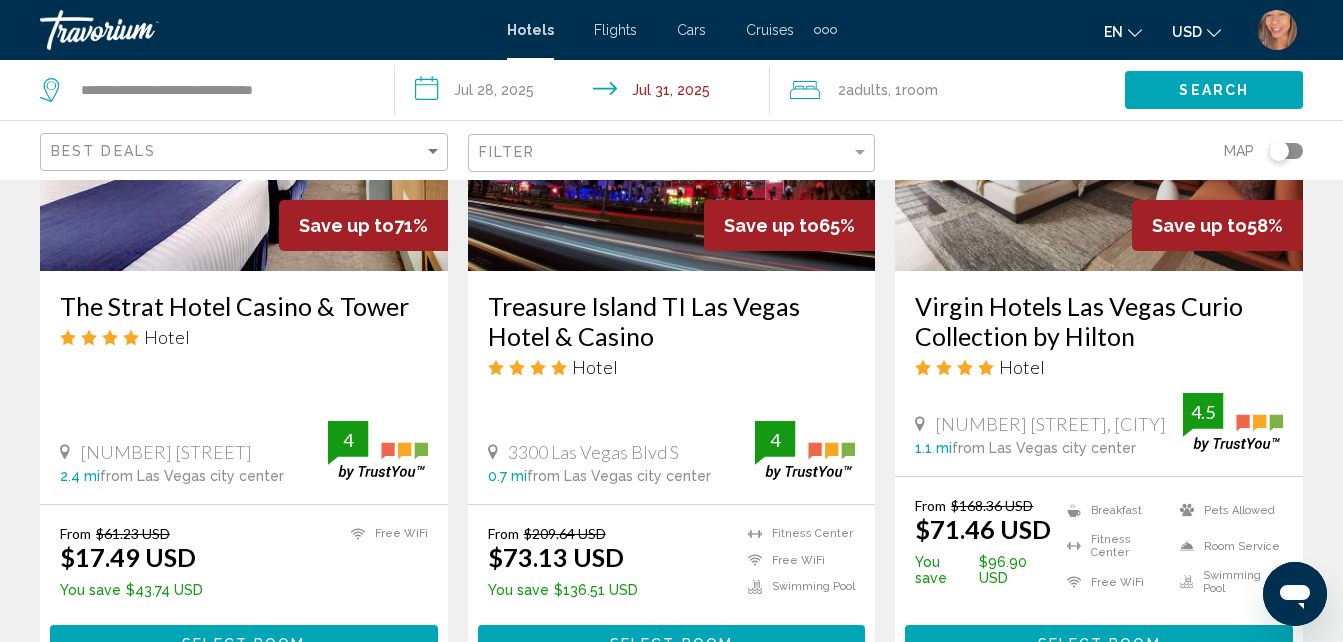 scroll, scrollTop: 1100, scrollLeft: 0, axis: vertical 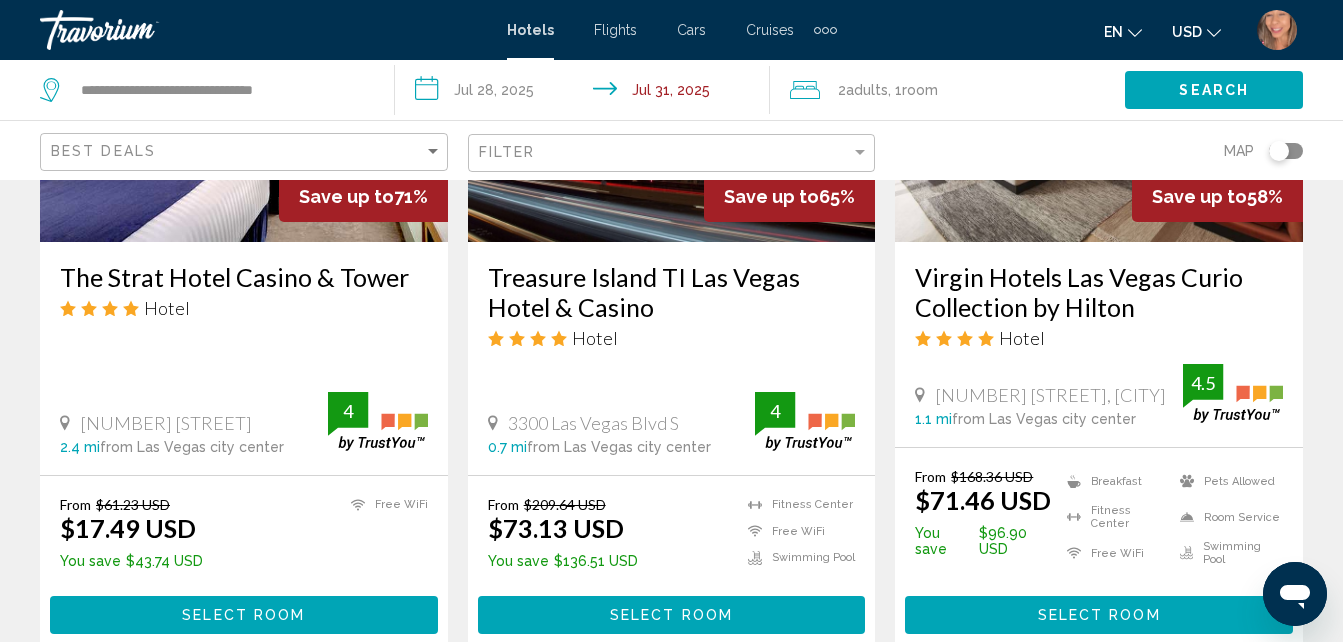 click on "Room Service" at bounding box center (1226, 517) 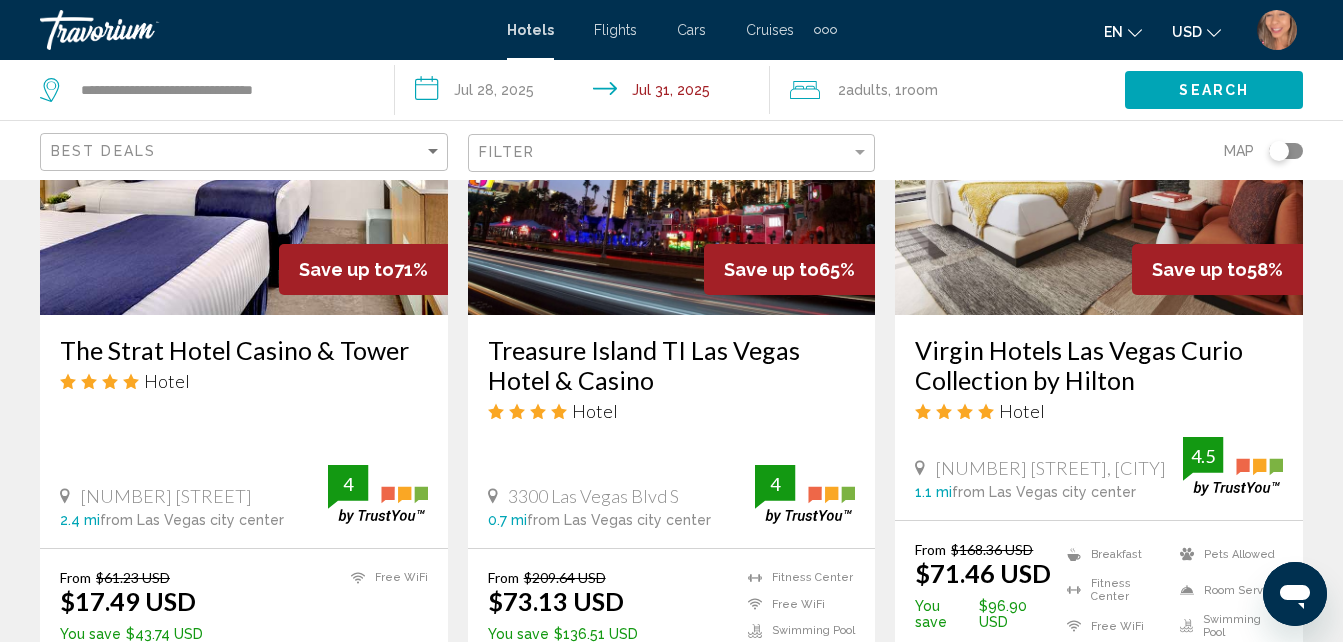 scroll, scrollTop: 1026, scrollLeft: 0, axis: vertical 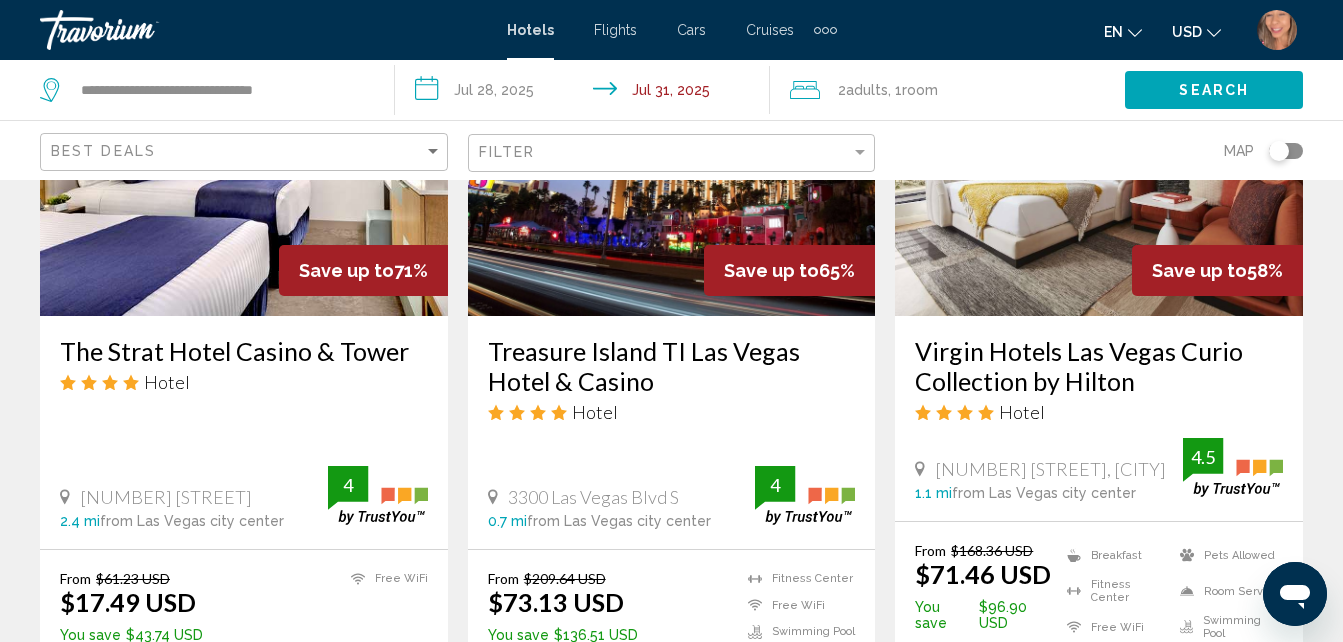 click at bounding box center [1233, 467] 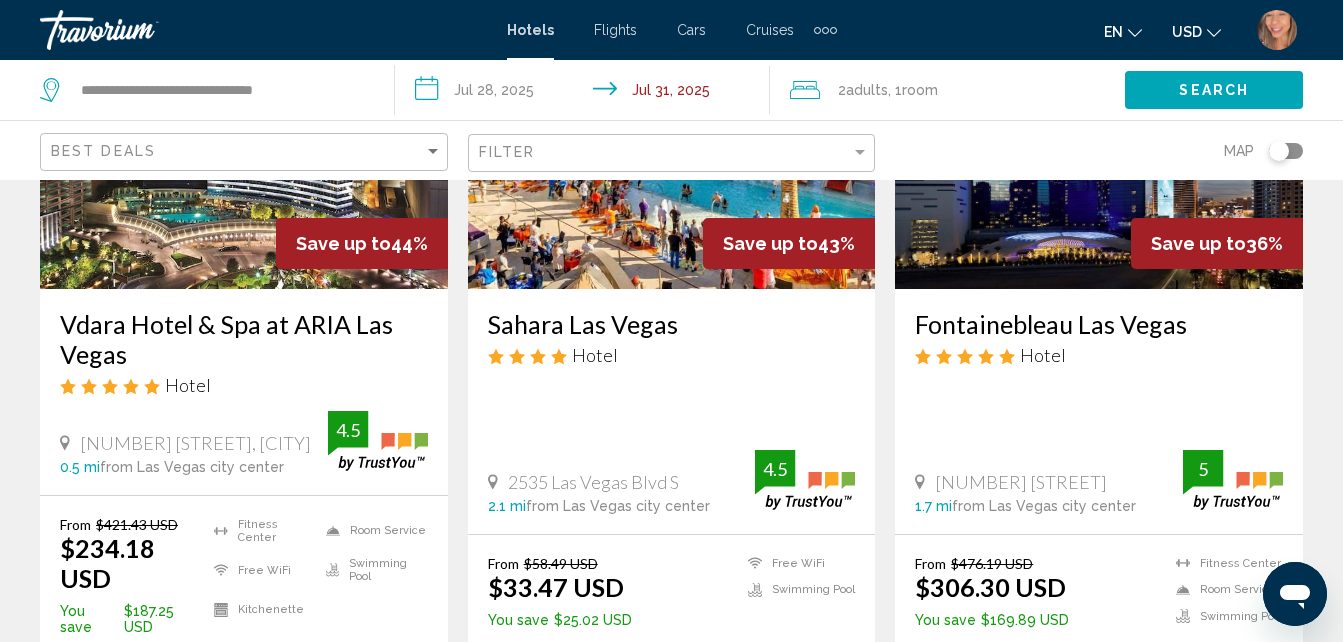 scroll, scrollTop: 2632, scrollLeft: 0, axis: vertical 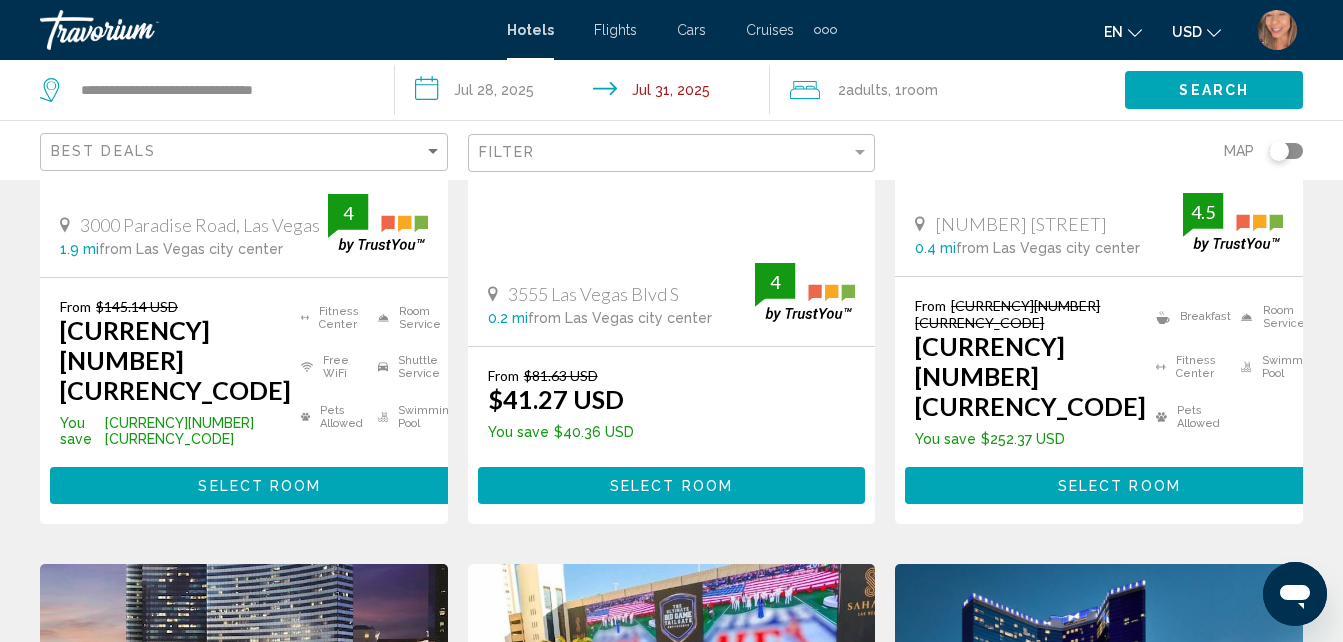 click at bounding box center [1099, 724] 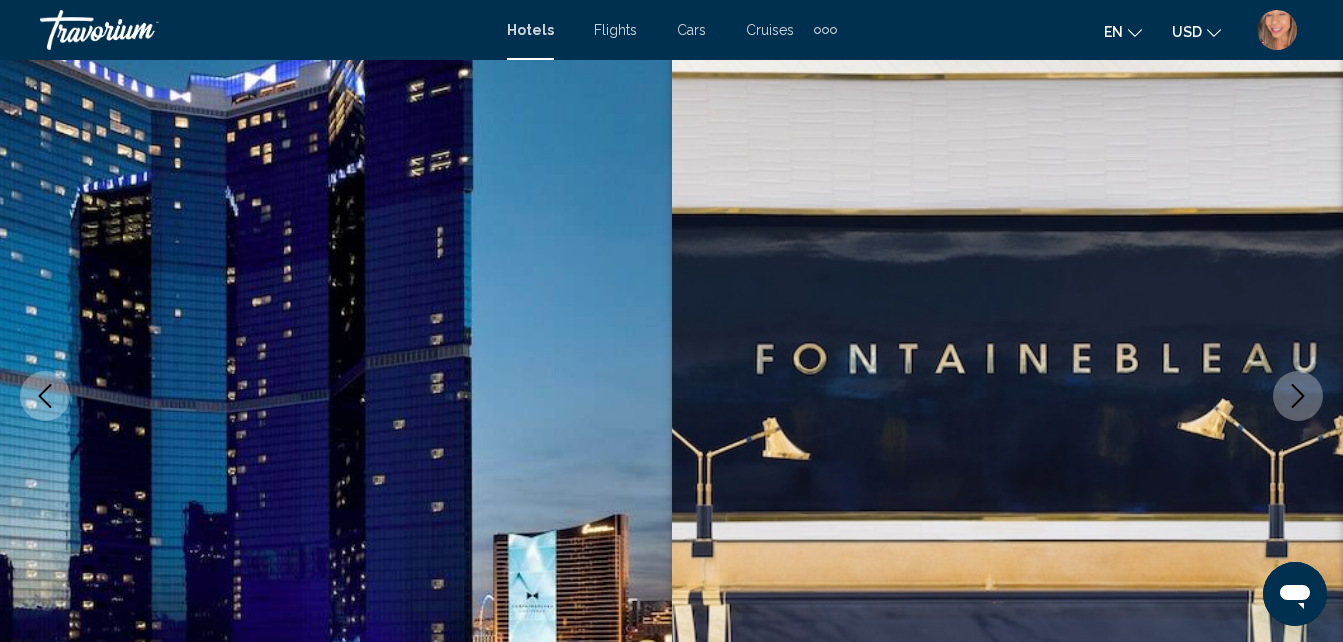 scroll, scrollTop: 127, scrollLeft: 0, axis: vertical 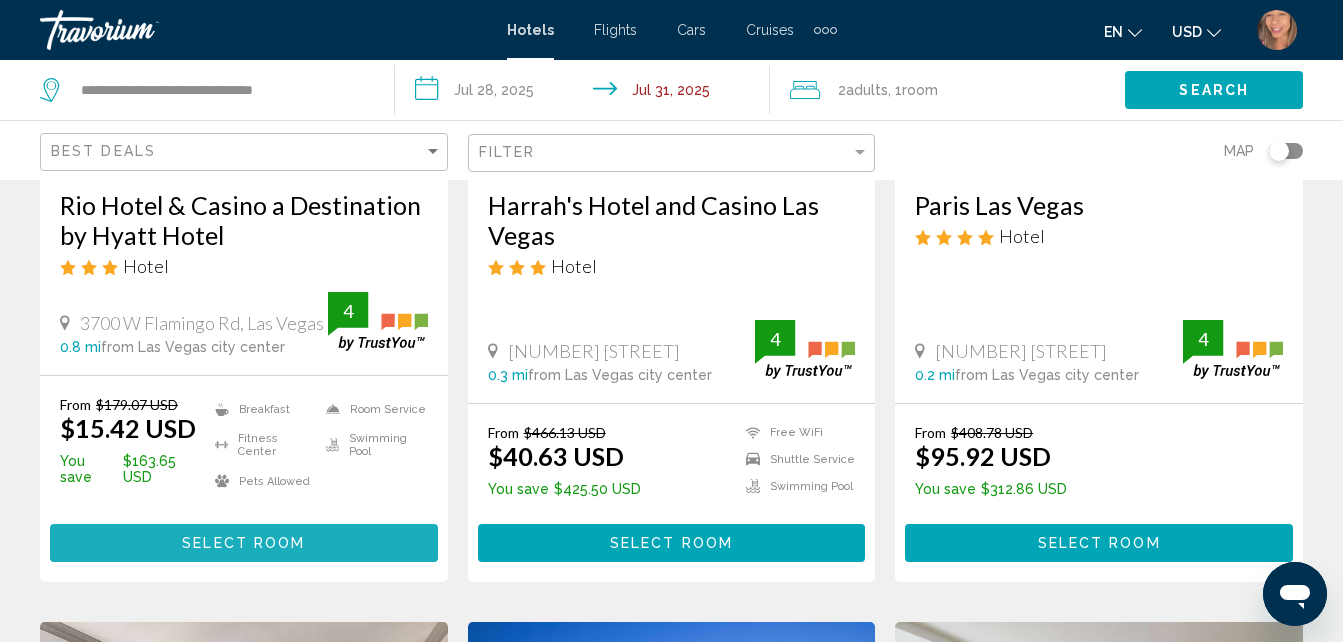 click on "Select Room" at bounding box center (243, 544) 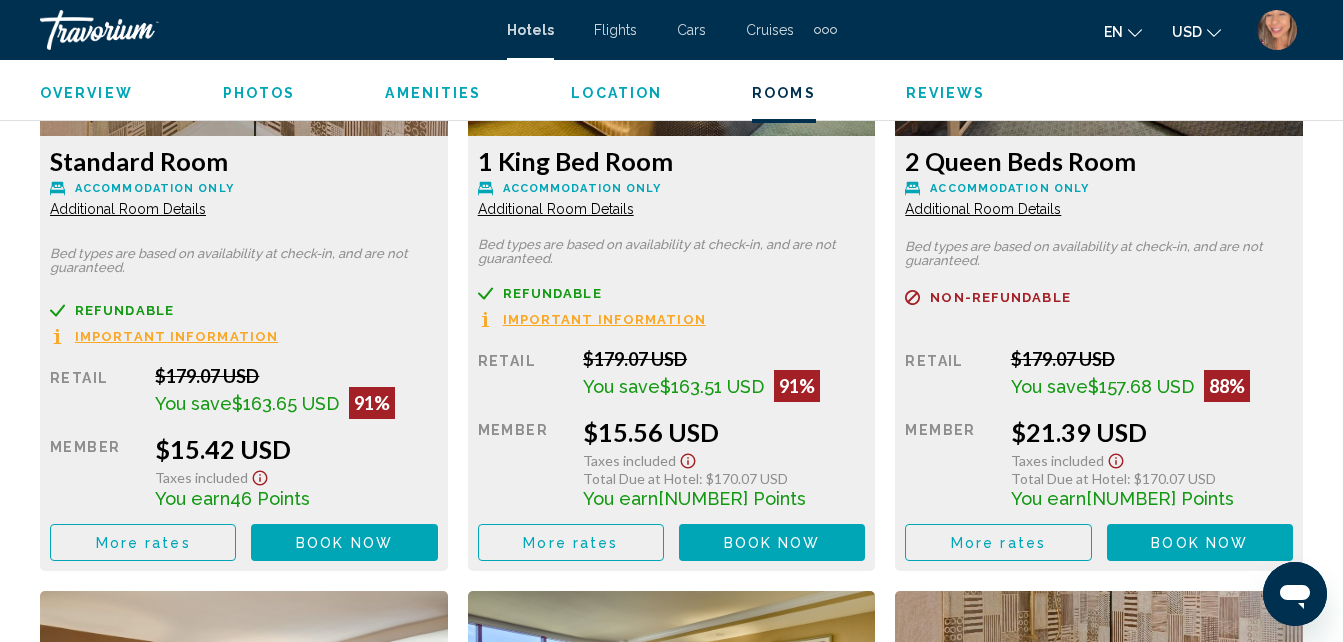 scroll, scrollTop: 3313, scrollLeft: 0, axis: vertical 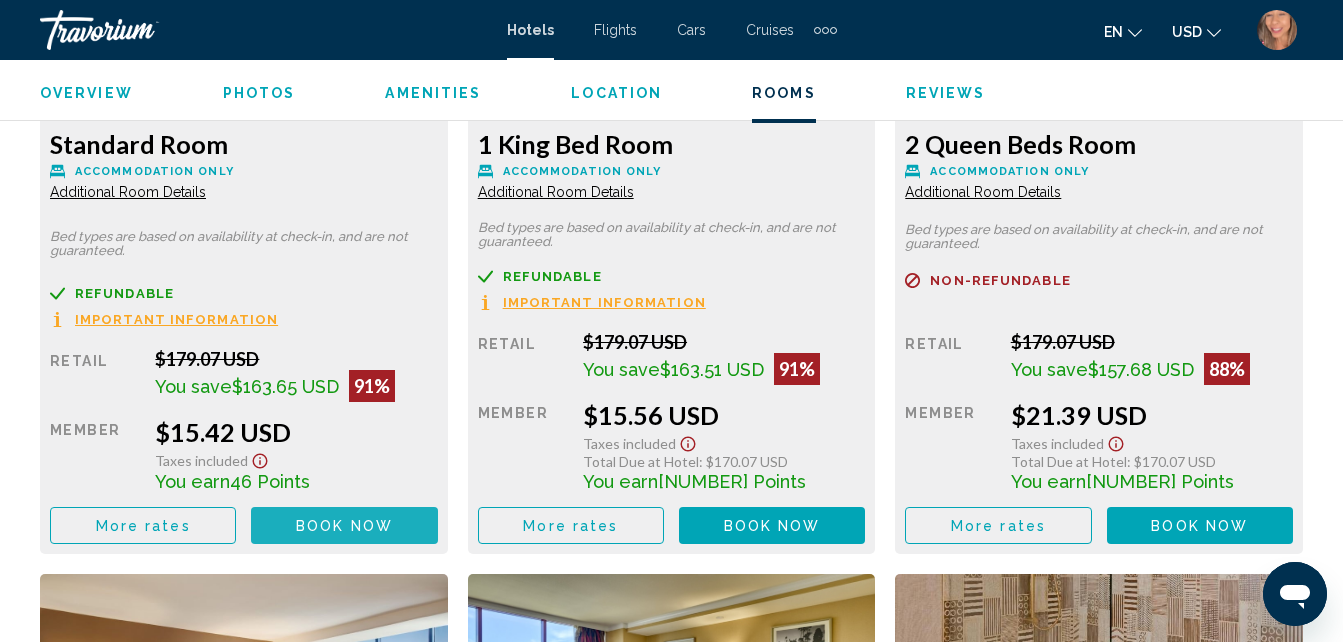 click on "Book now No longer available" at bounding box center [344, 525] 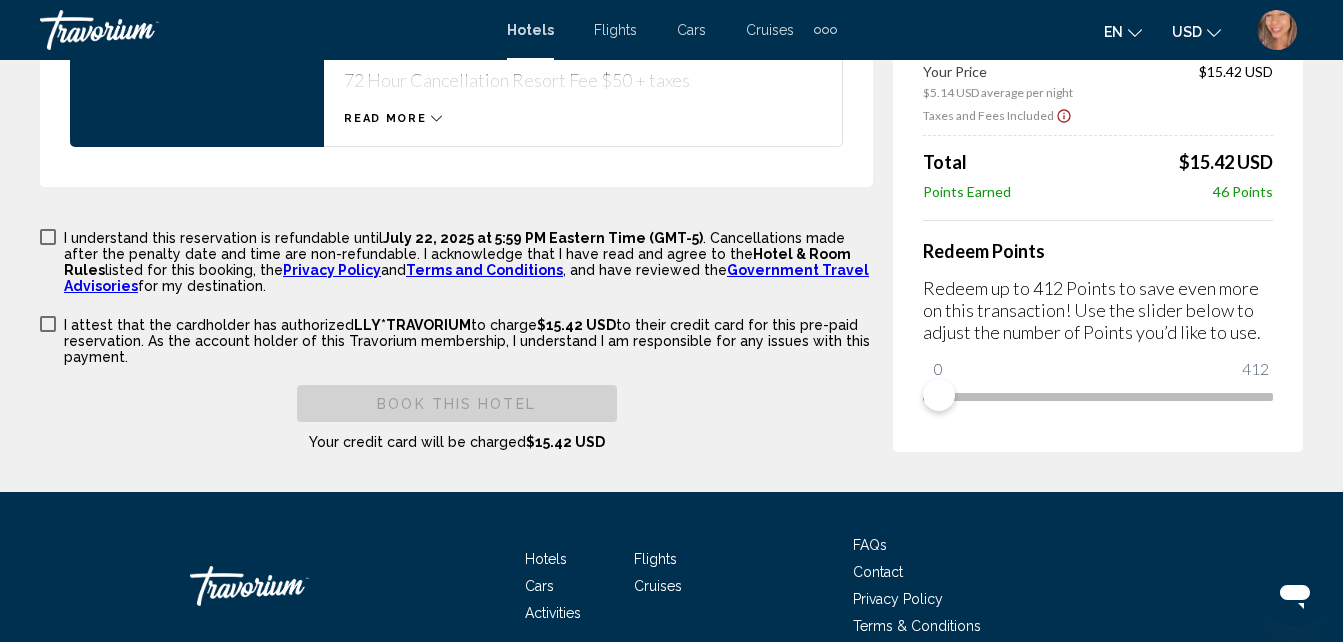 scroll, scrollTop: 3200, scrollLeft: 0, axis: vertical 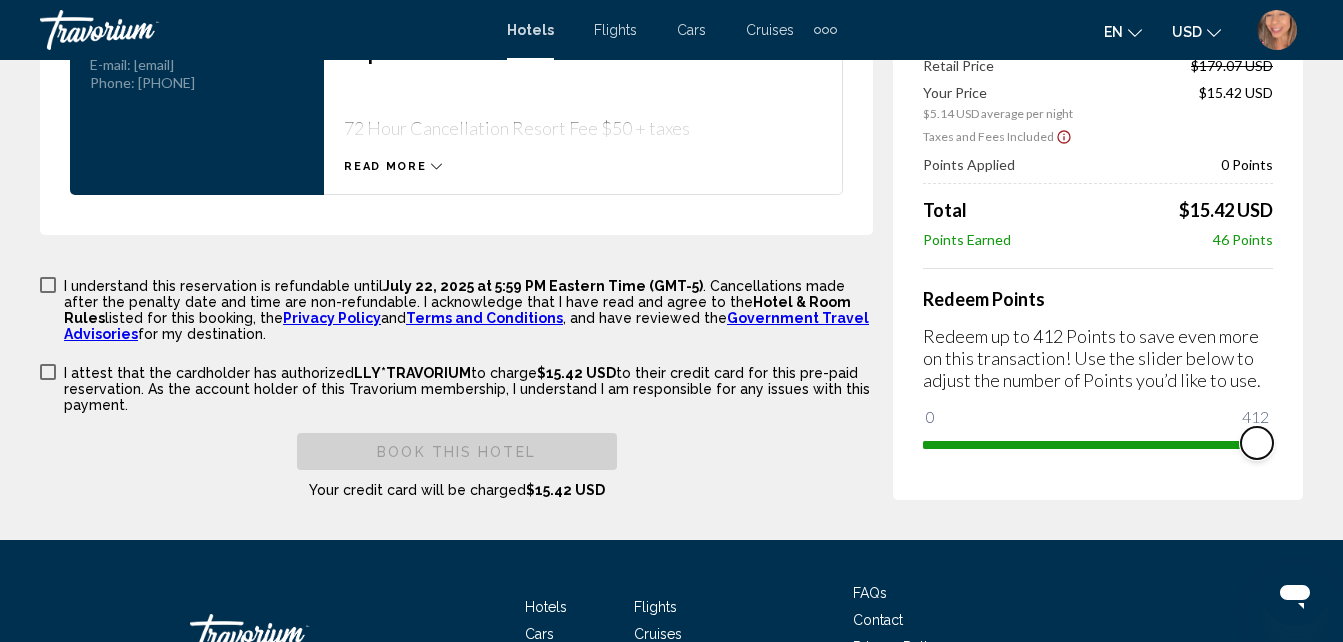 drag, startPoint x: 934, startPoint y: 436, endPoint x: 1287, endPoint y: 445, distance: 353.11472 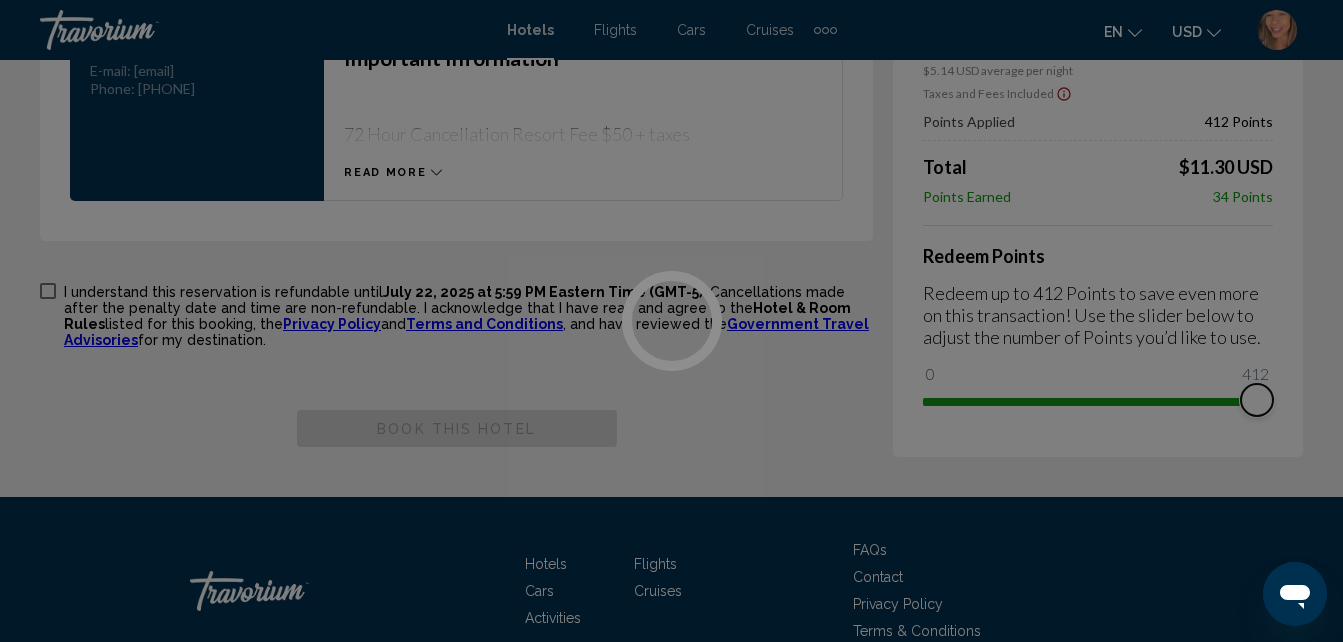scroll, scrollTop: 3100, scrollLeft: 0, axis: vertical 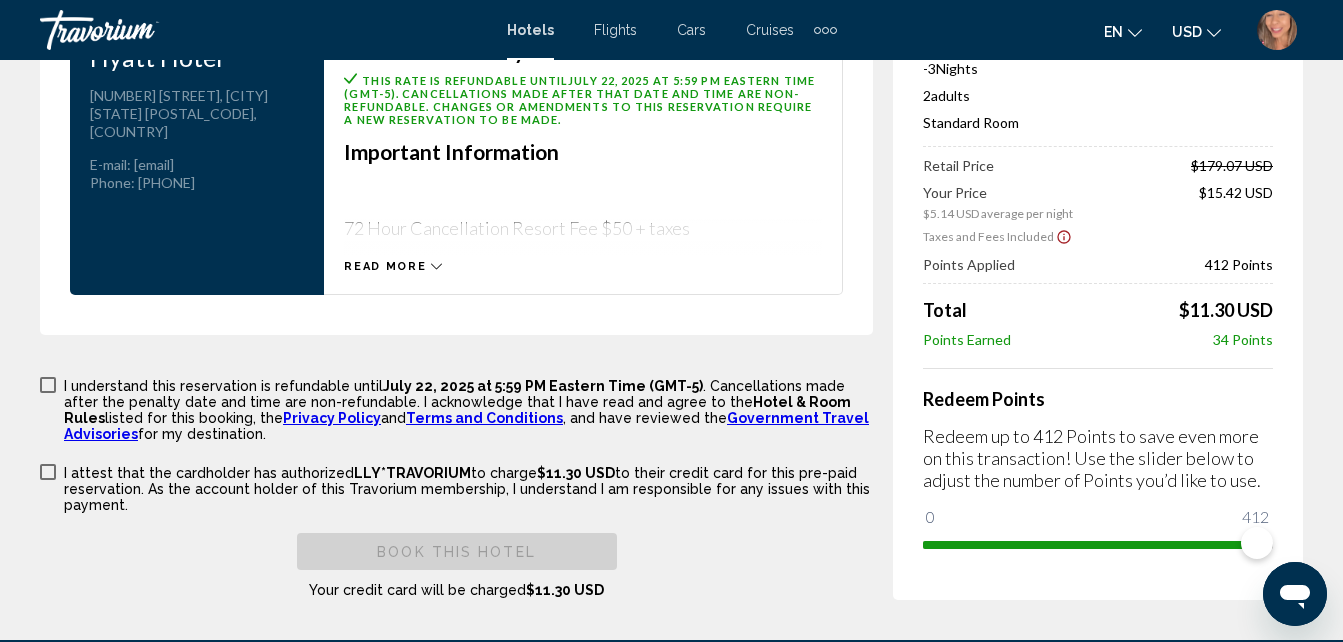 click at bounding box center (1277, 30) 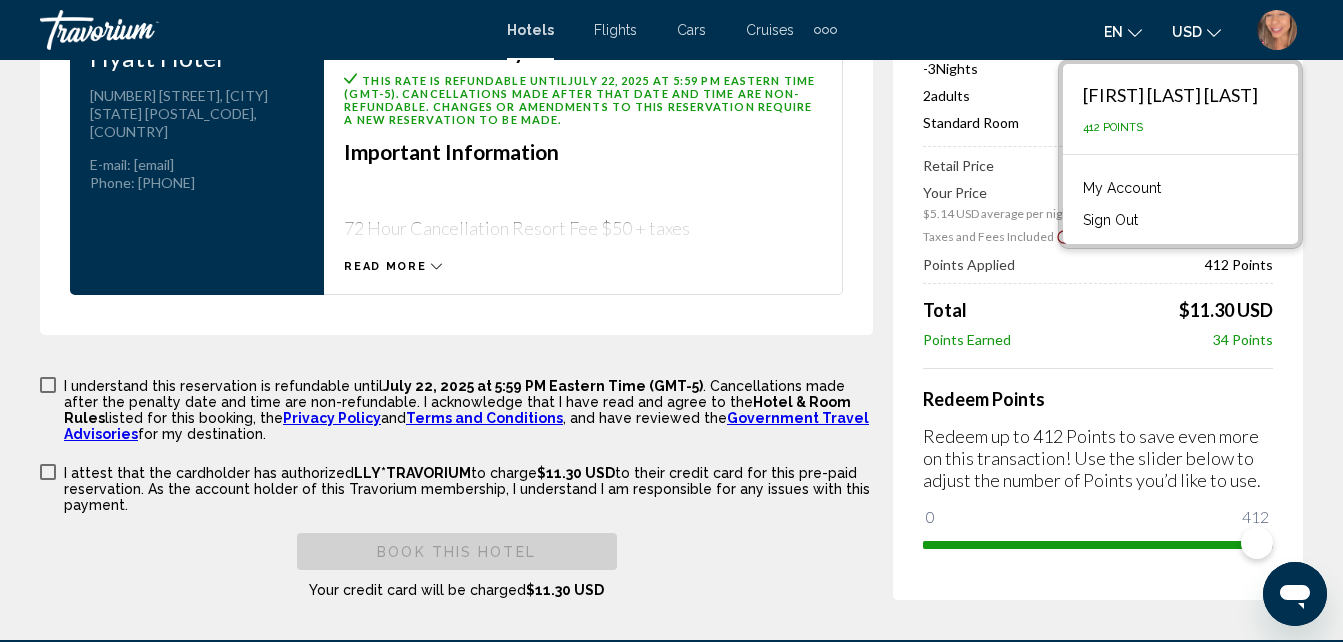 click on "My Account" at bounding box center [1122, 188] 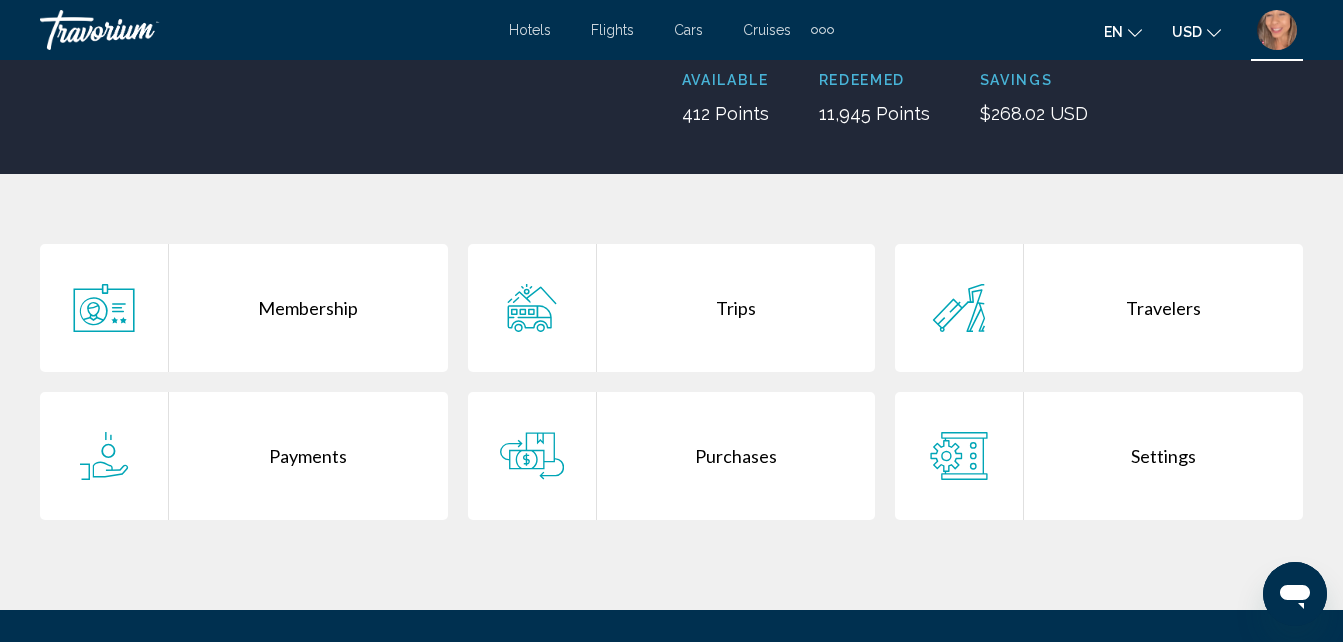 scroll, scrollTop: 300, scrollLeft: 0, axis: vertical 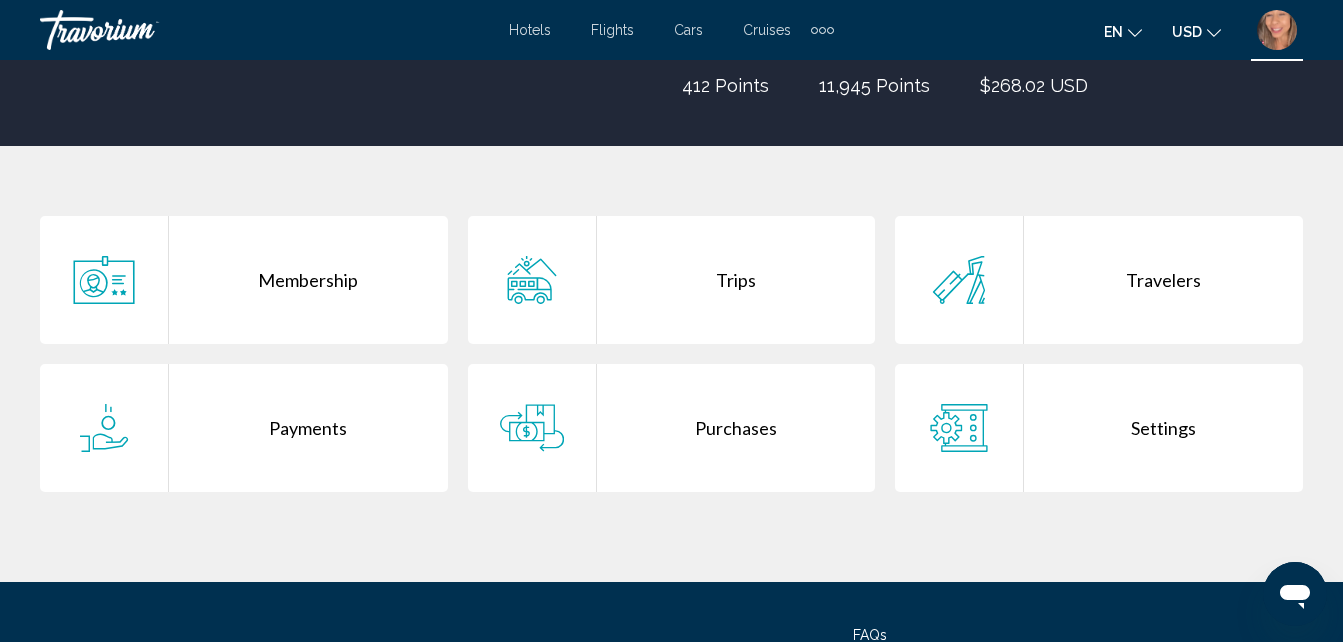 click on "Purchases" at bounding box center [736, 428] 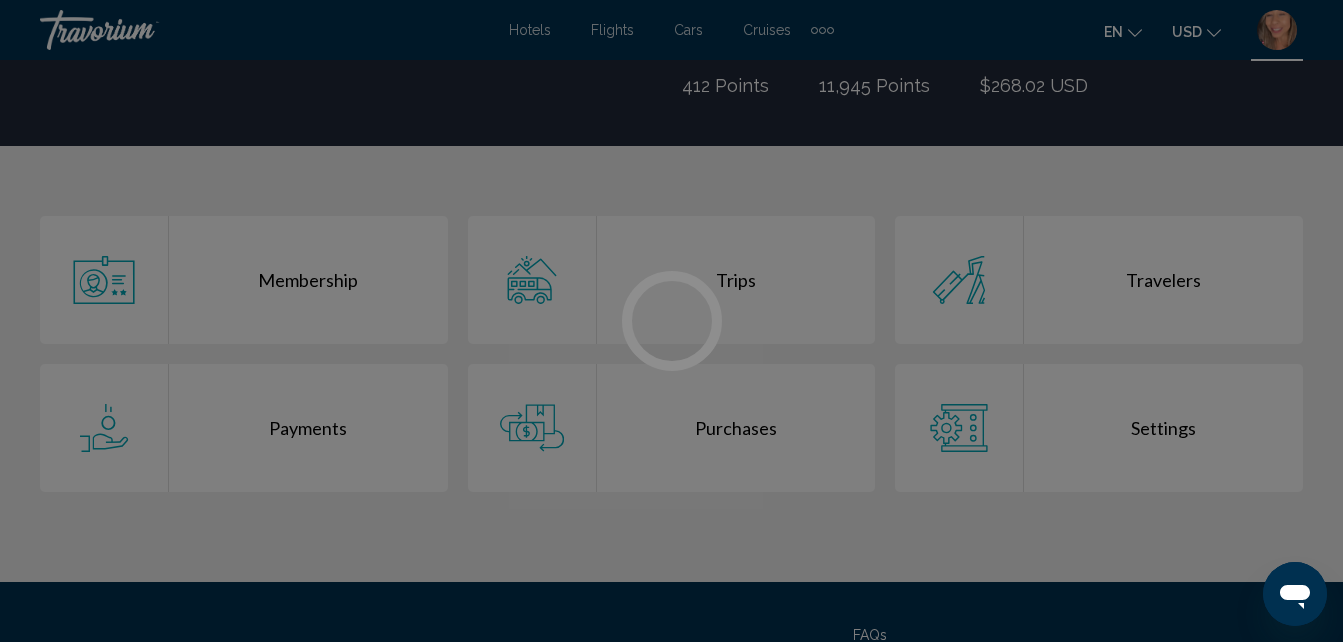 scroll, scrollTop: 0, scrollLeft: 0, axis: both 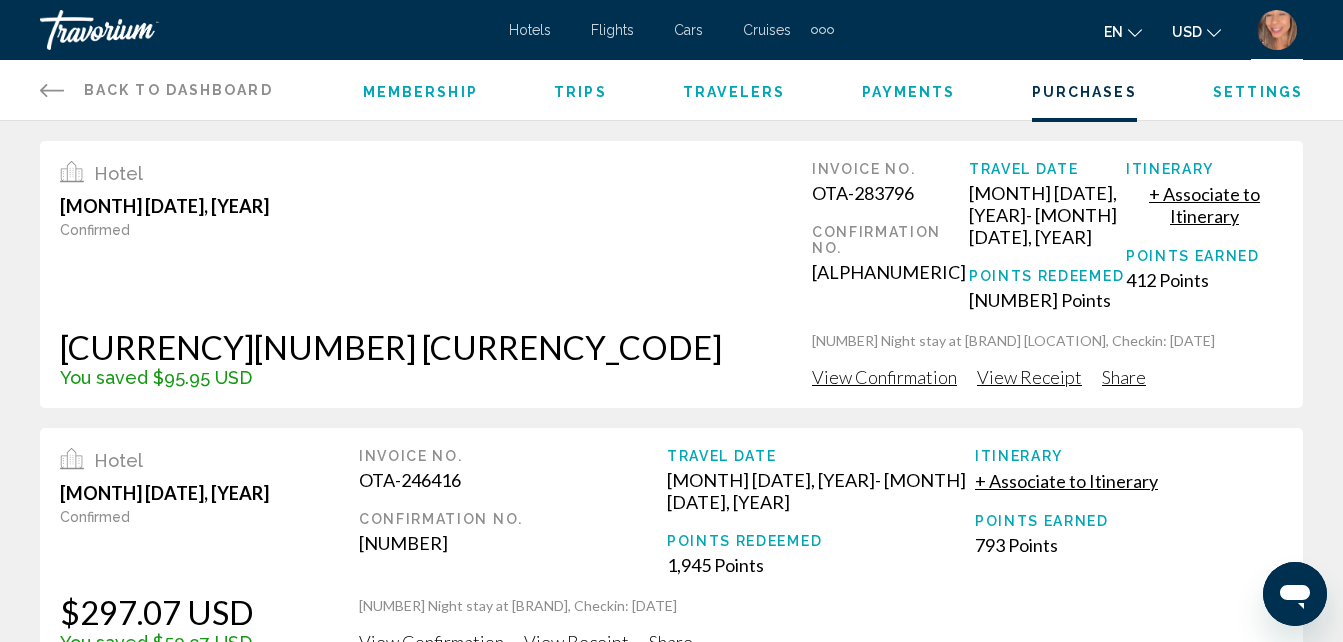 click on "View Receipt" at bounding box center (1029, 377) 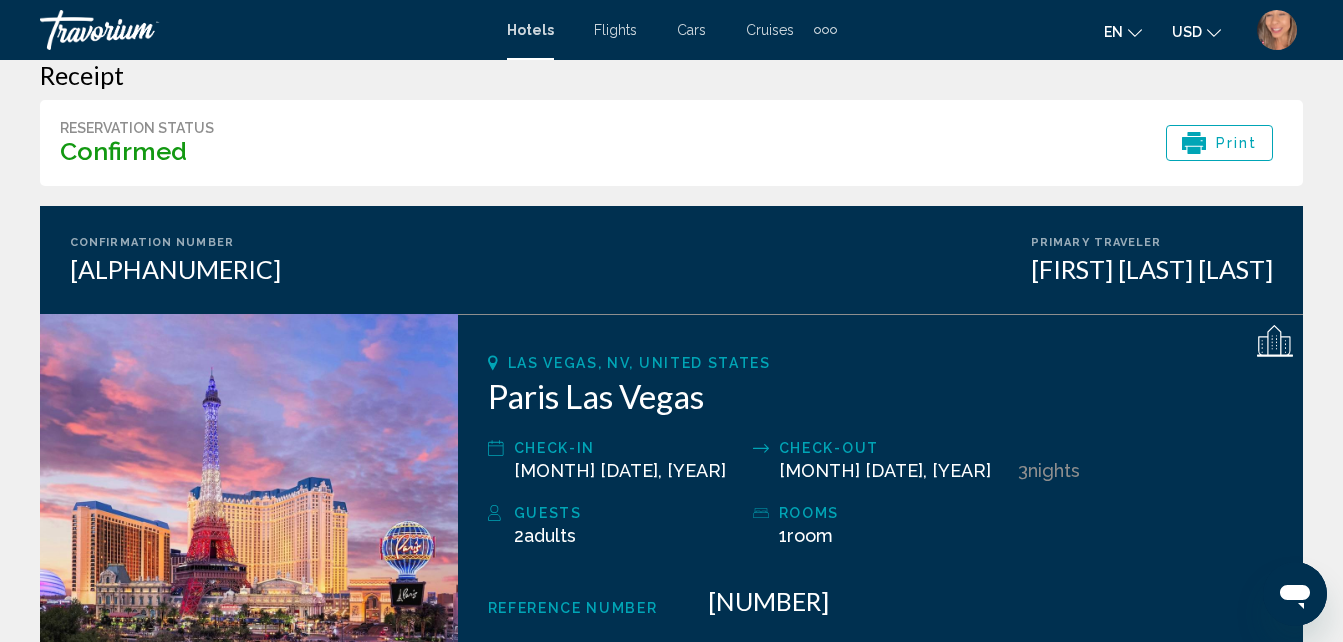 scroll, scrollTop: 0, scrollLeft: 0, axis: both 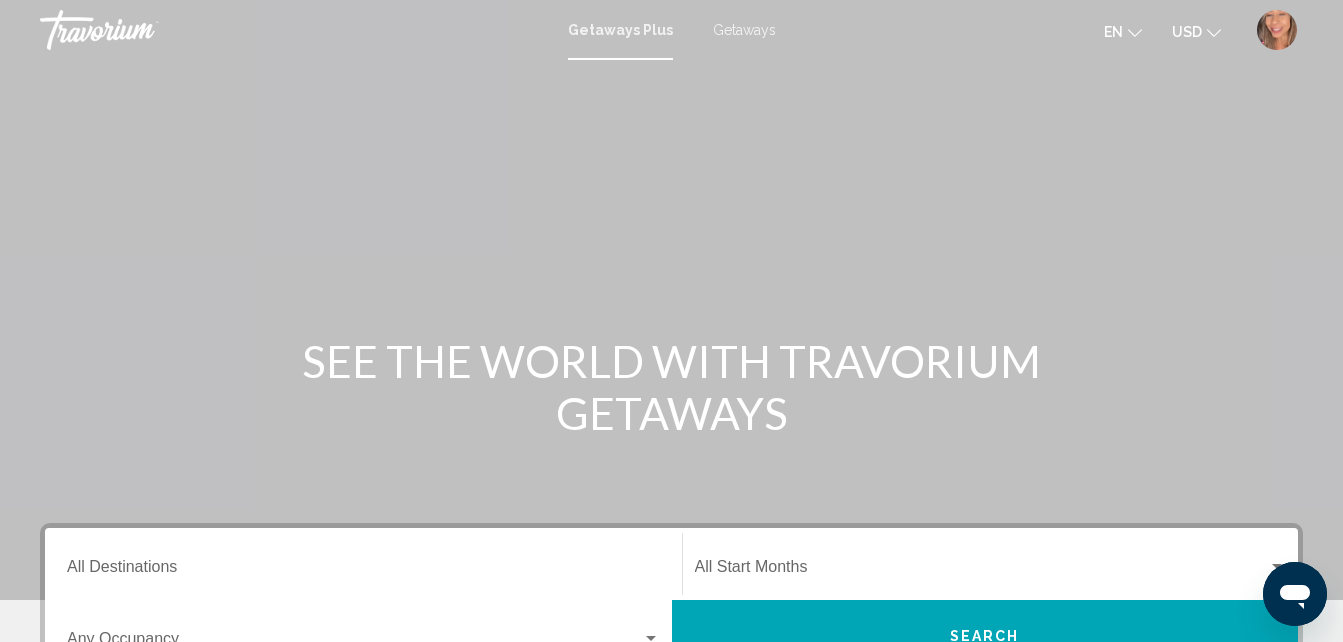 click on "Getaways" at bounding box center (744, 30) 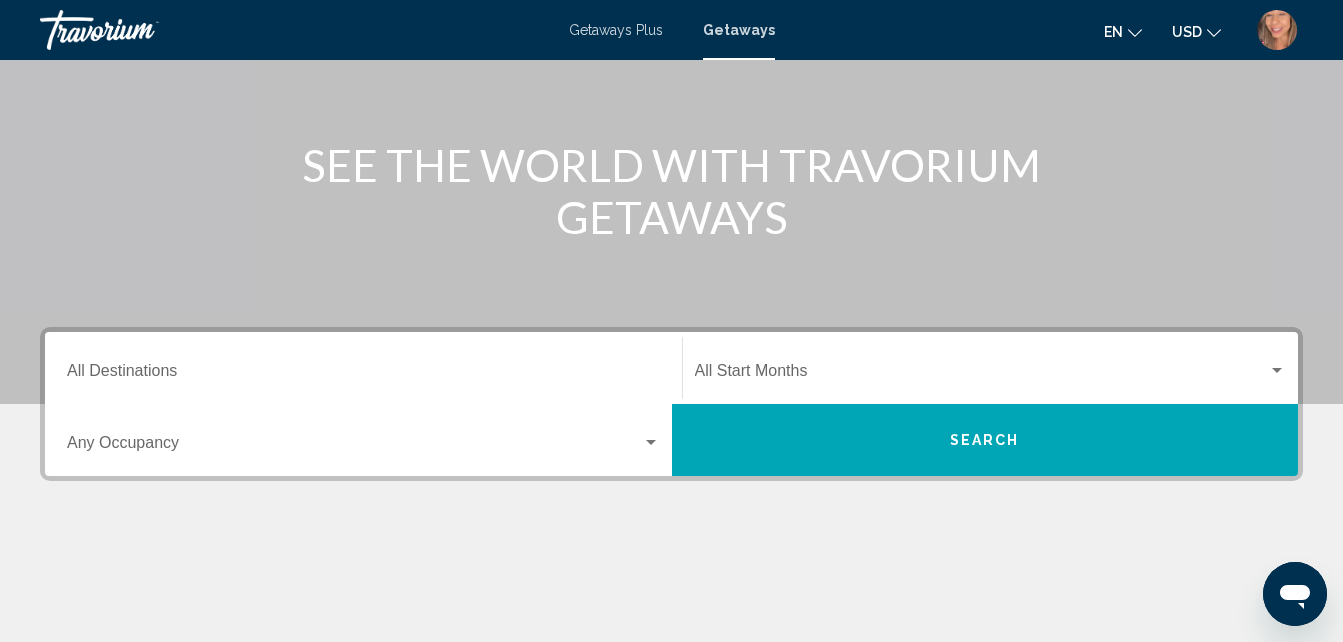 scroll, scrollTop: 200, scrollLeft: 0, axis: vertical 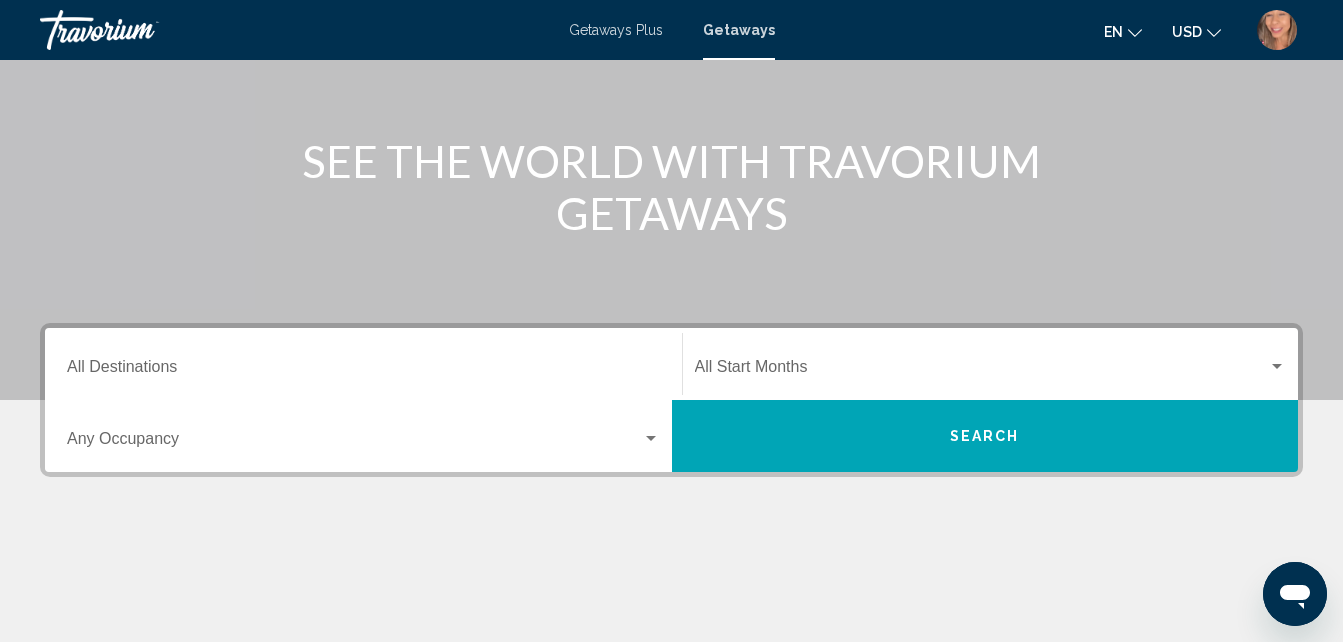 click on "Destination All Destinations" at bounding box center (363, 371) 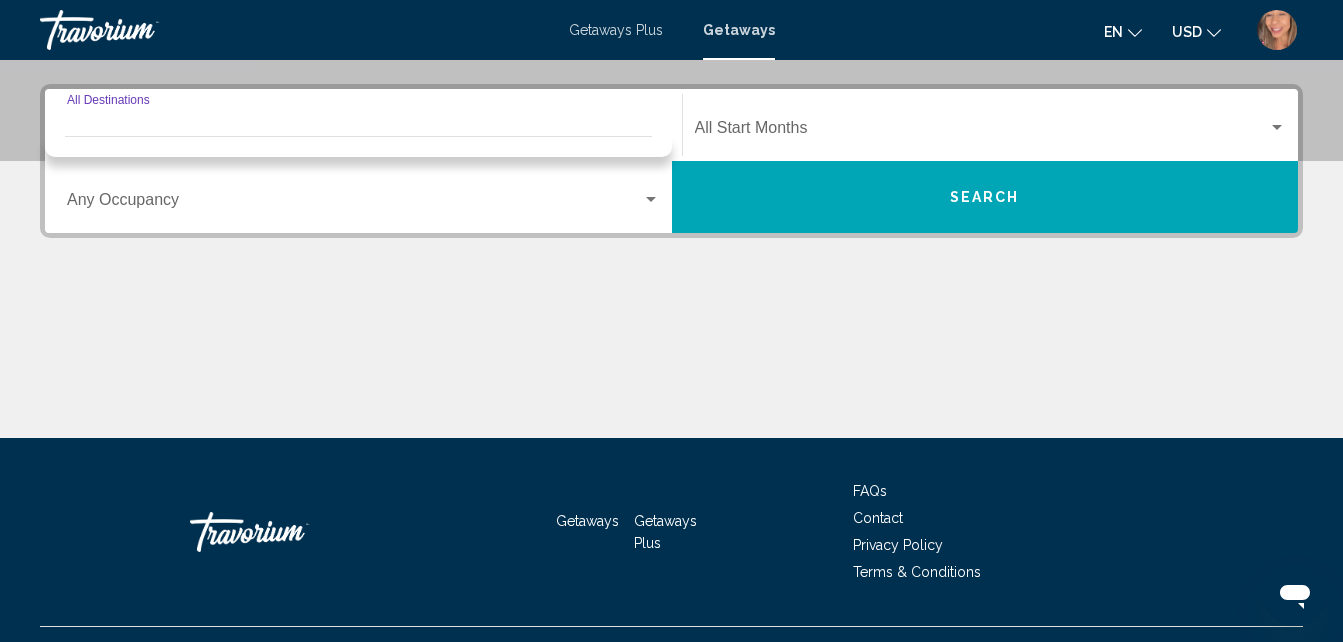 scroll, scrollTop: 458, scrollLeft: 0, axis: vertical 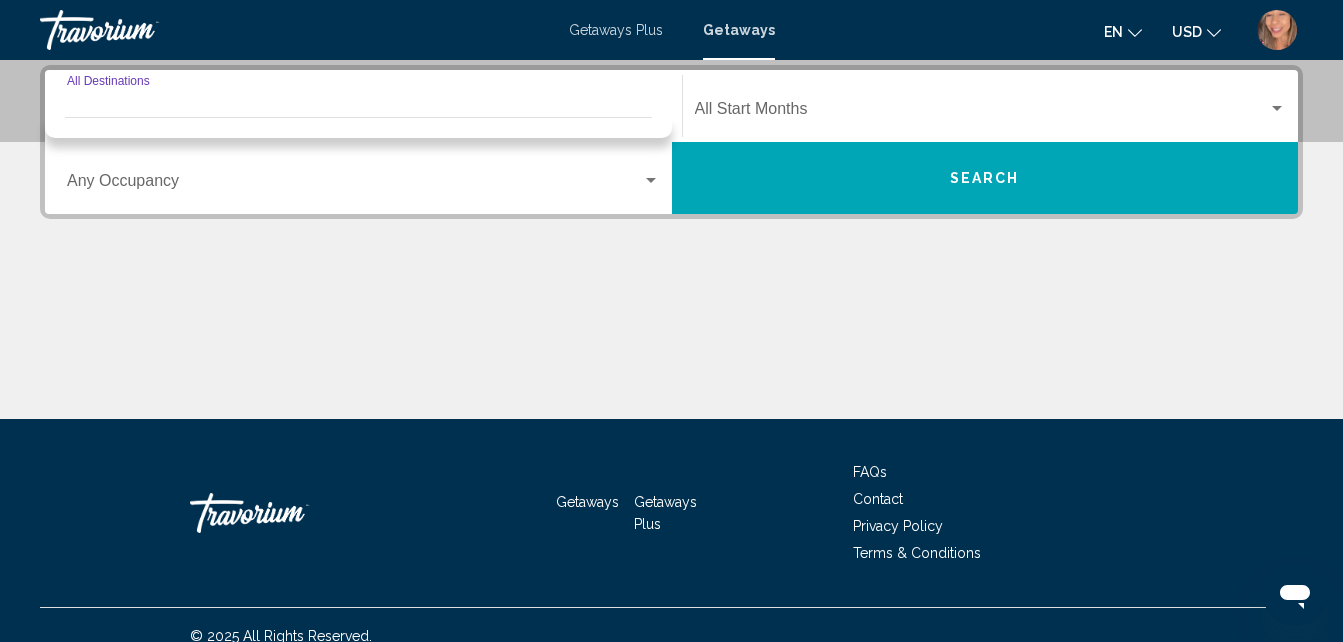 click on "Destination All Destinations" at bounding box center [363, 113] 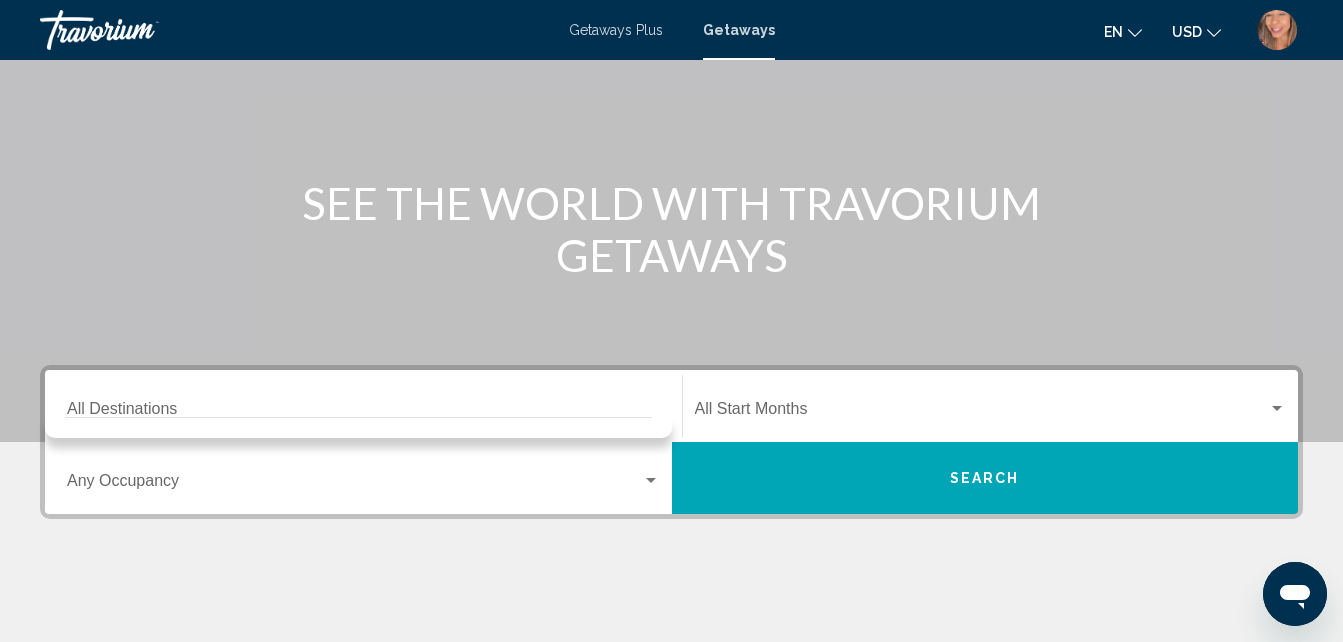 click on "Destination All Destinations" at bounding box center [363, 406] 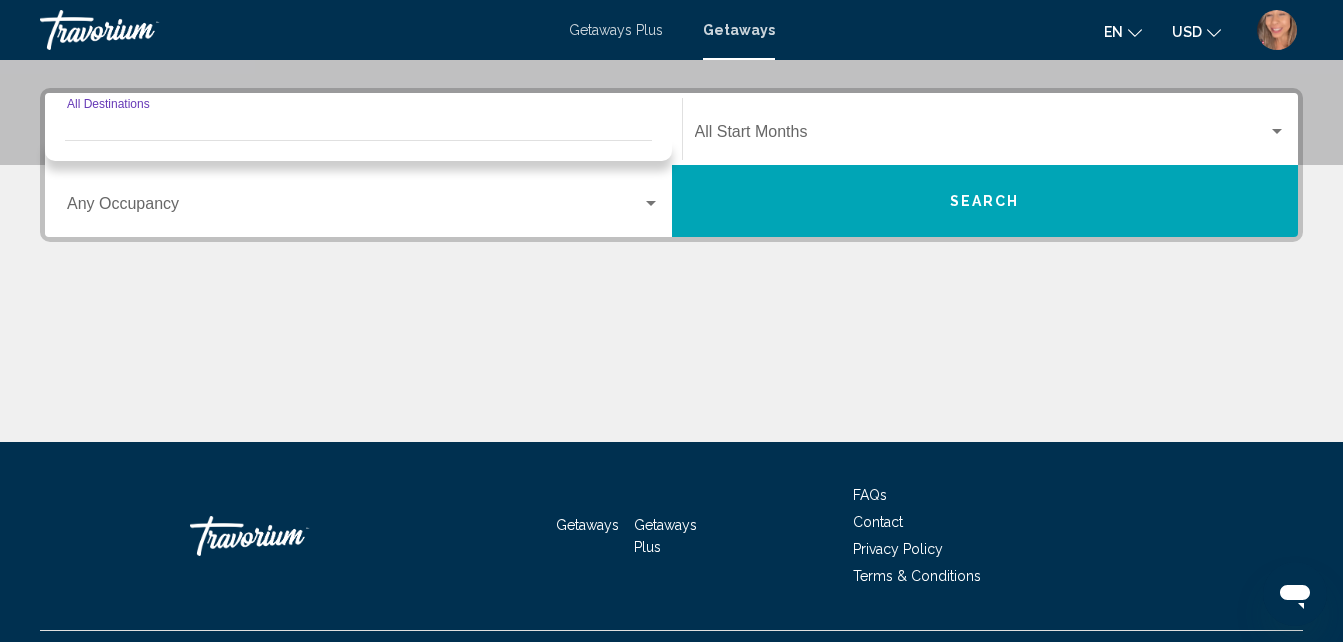 scroll, scrollTop: 458, scrollLeft: 0, axis: vertical 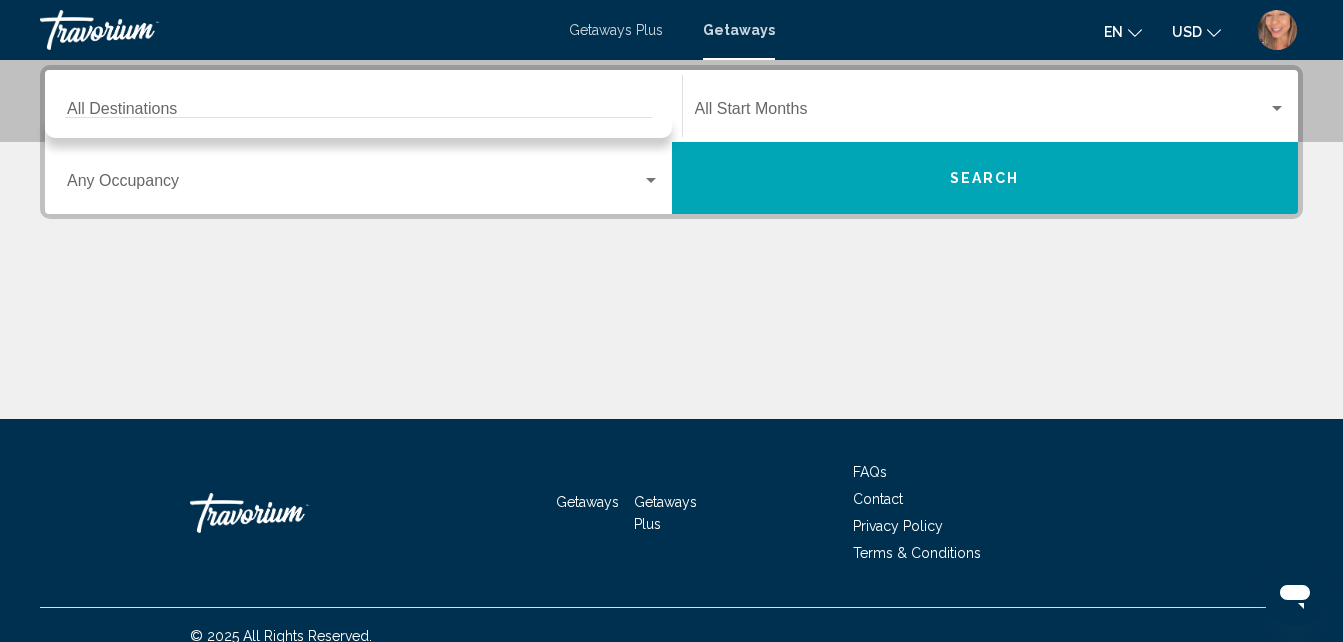 click on "Destination All Destinations" at bounding box center (363, 106) 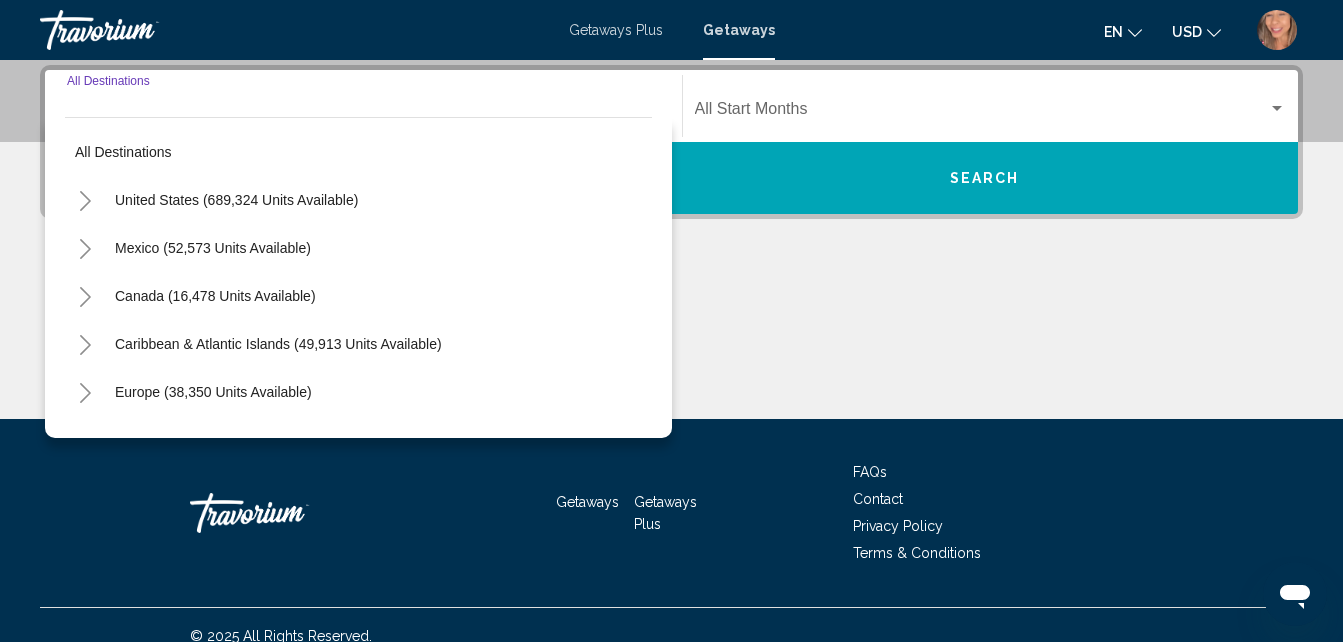 click on "Mexico (52,573 units available)" at bounding box center (215, 296) 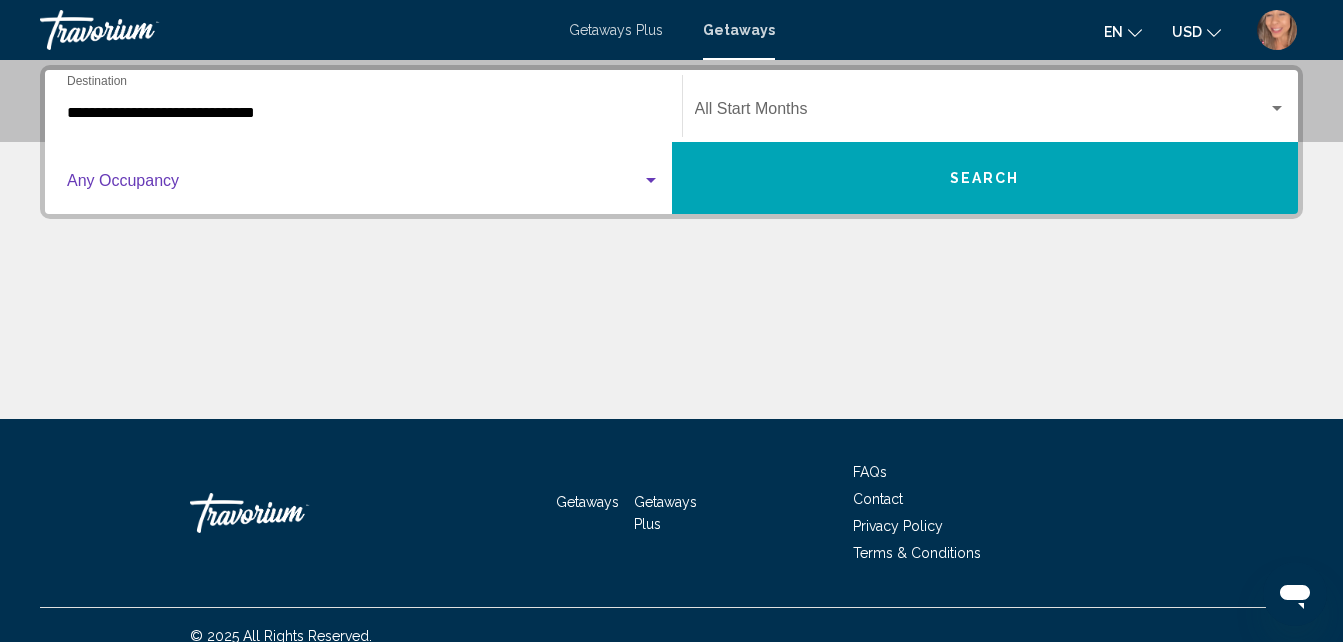 click at bounding box center [354, 185] 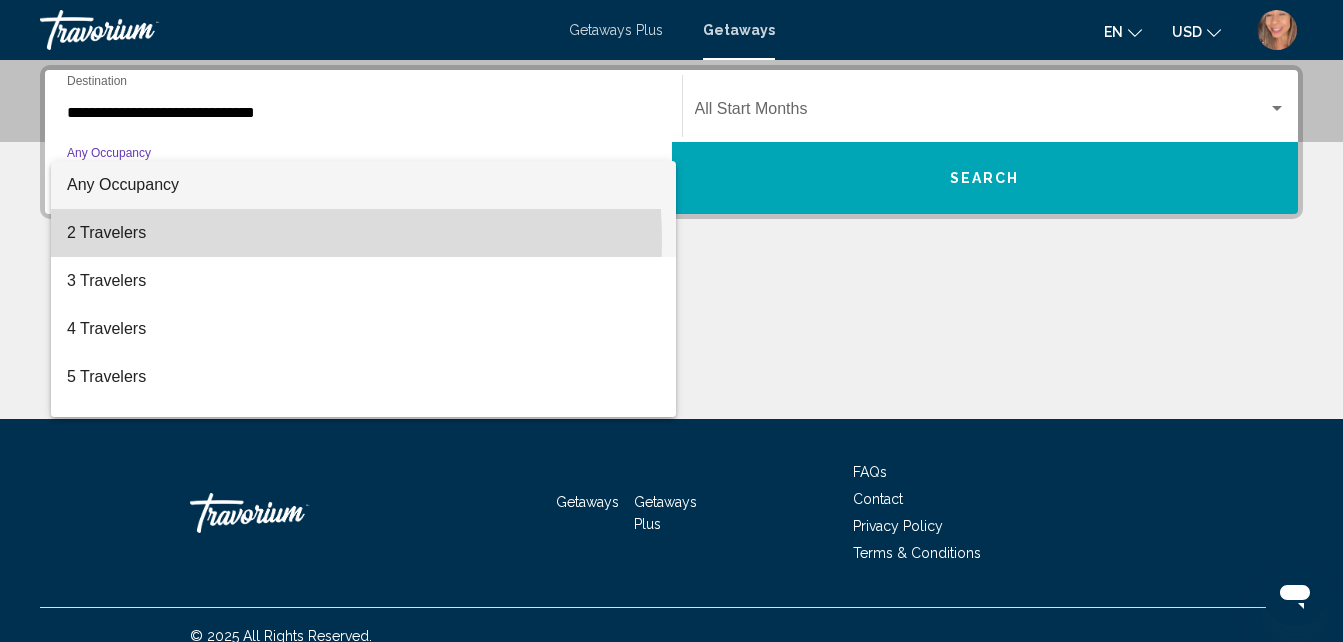 click on "2 Travelers" at bounding box center (363, 233) 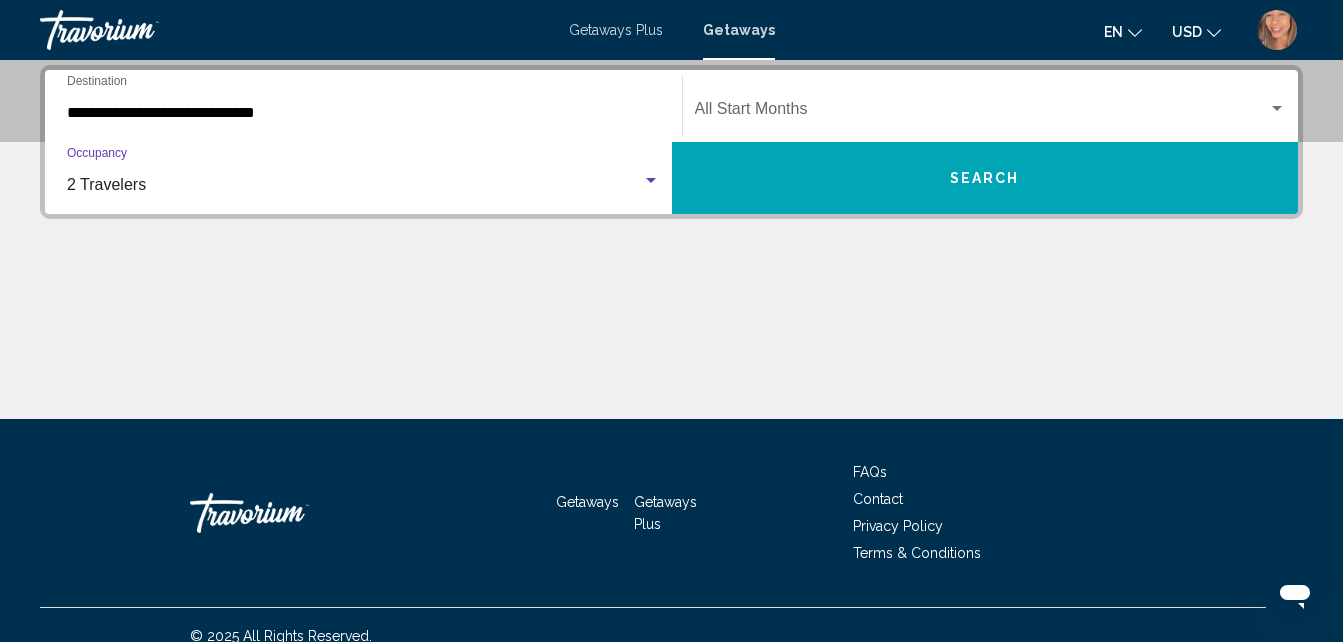 click at bounding box center [982, 113] 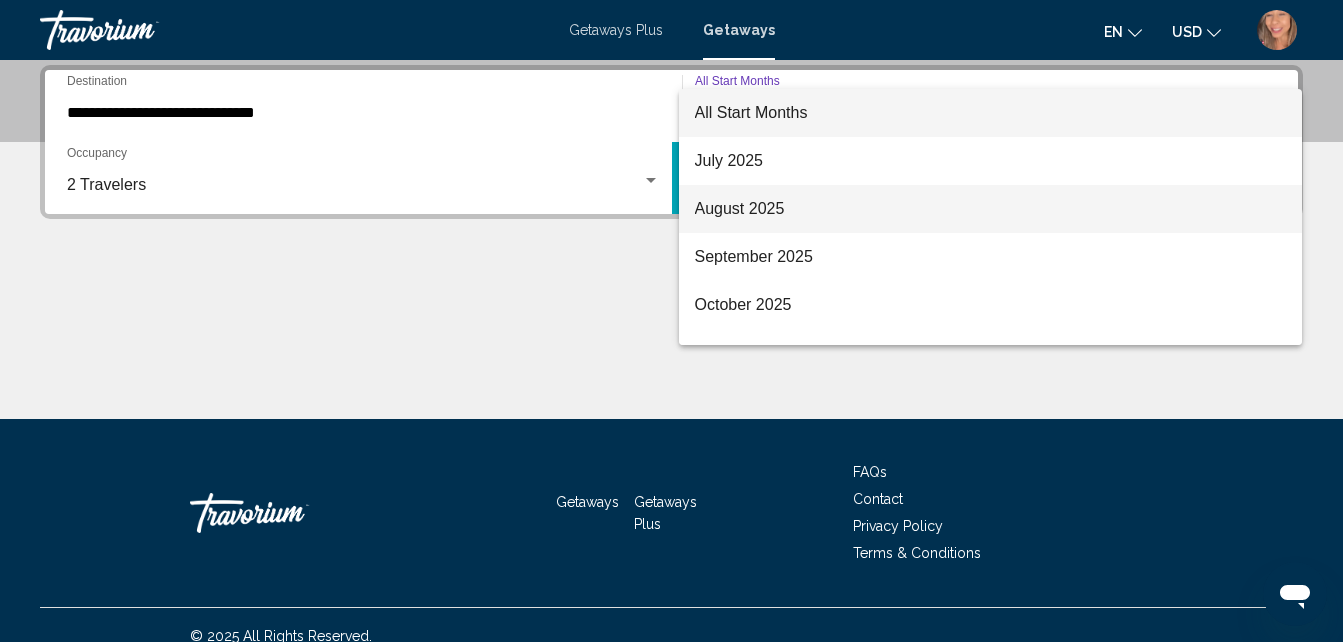 click on "August 2025" at bounding box center (991, 209) 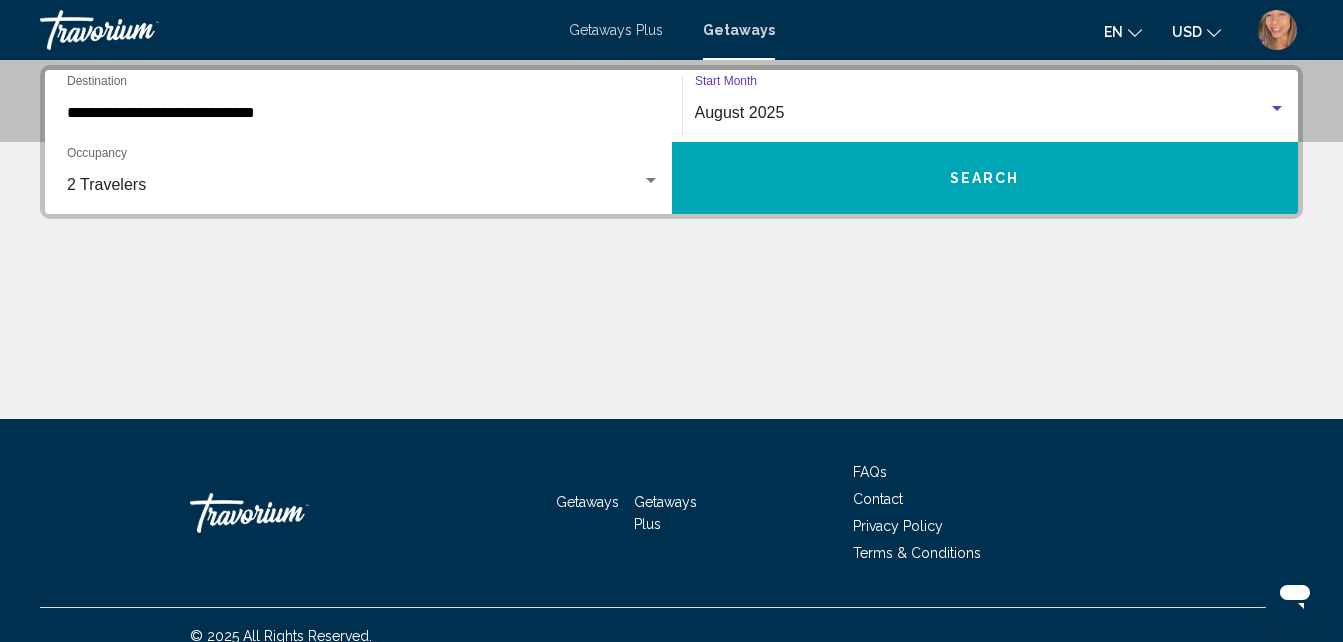 click on "Search" at bounding box center (985, 178) 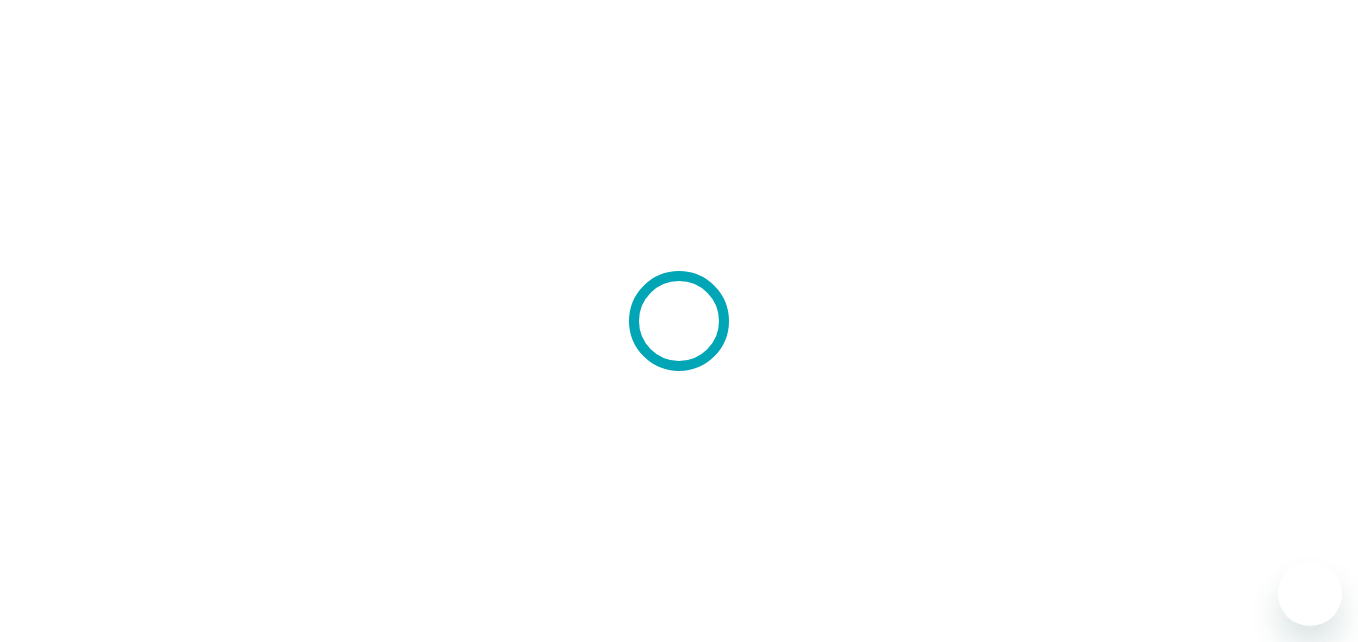 scroll, scrollTop: 0, scrollLeft: 0, axis: both 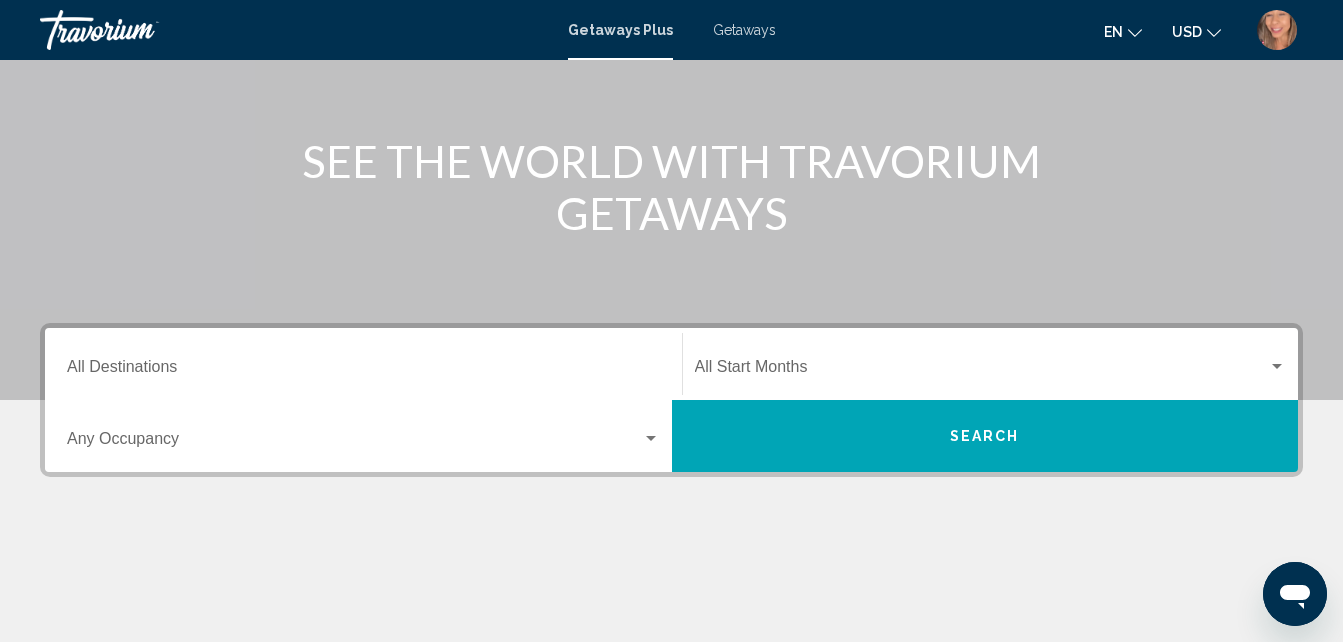 click on "Getaways" at bounding box center (744, 30) 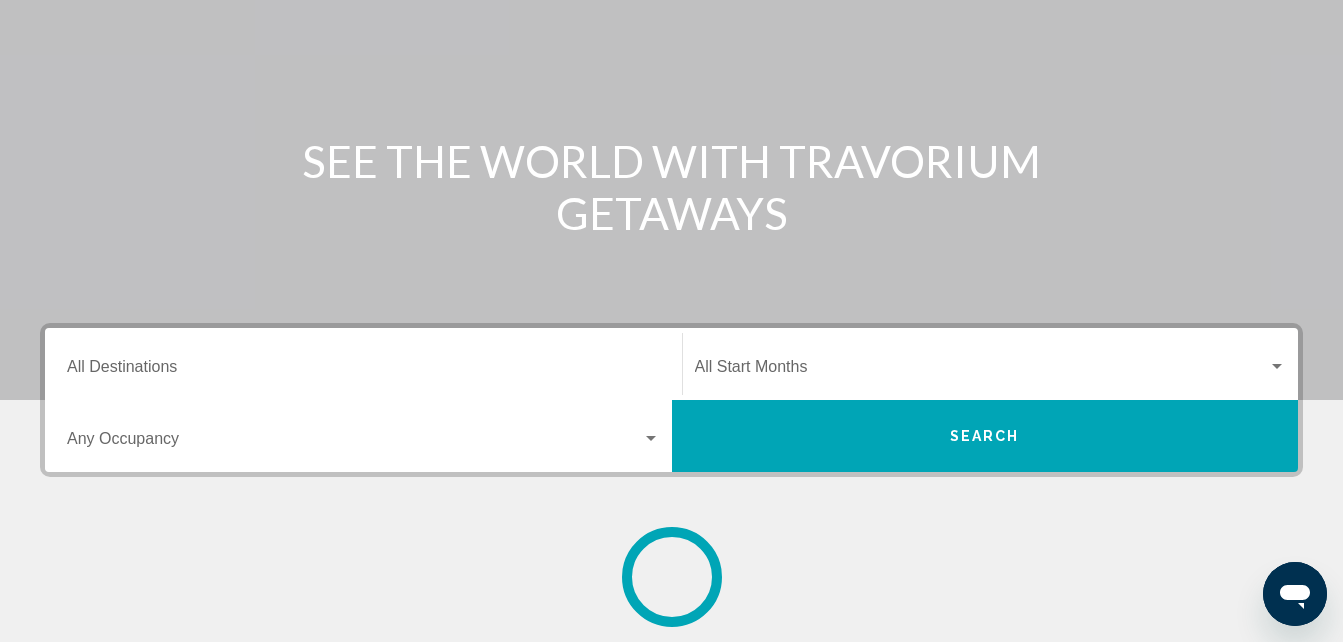 scroll, scrollTop: 0, scrollLeft: 0, axis: both 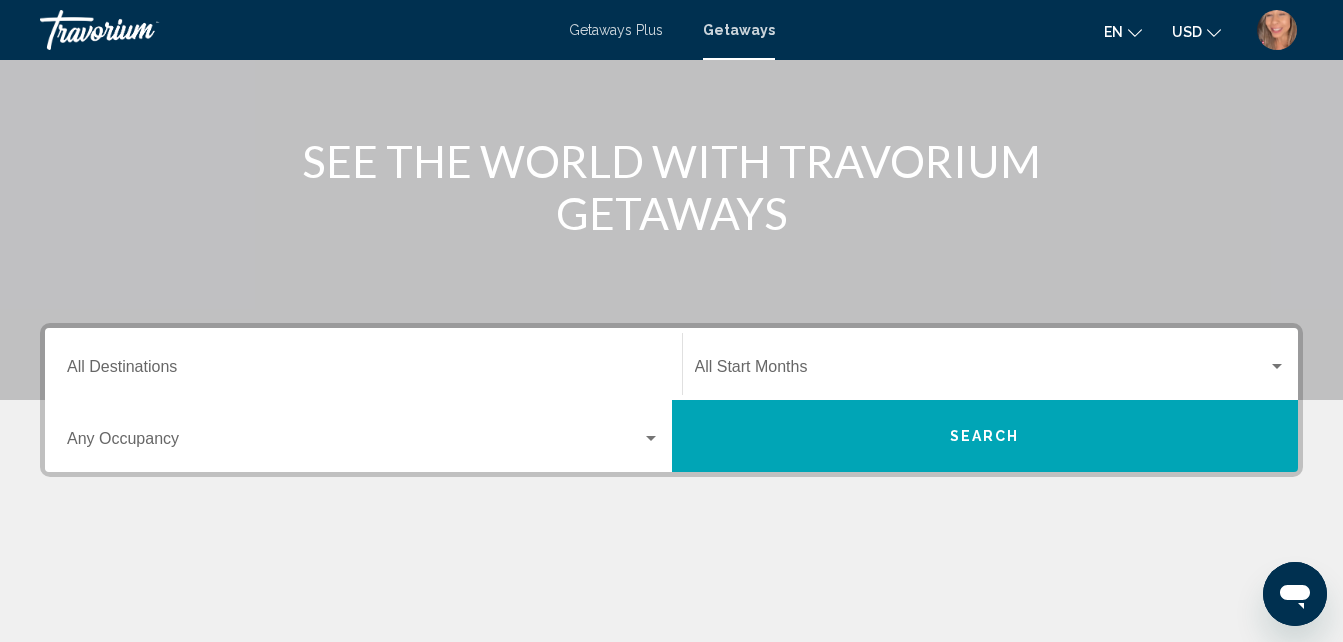 click on "Destination All Destinations" at bounding box center [363, 371] 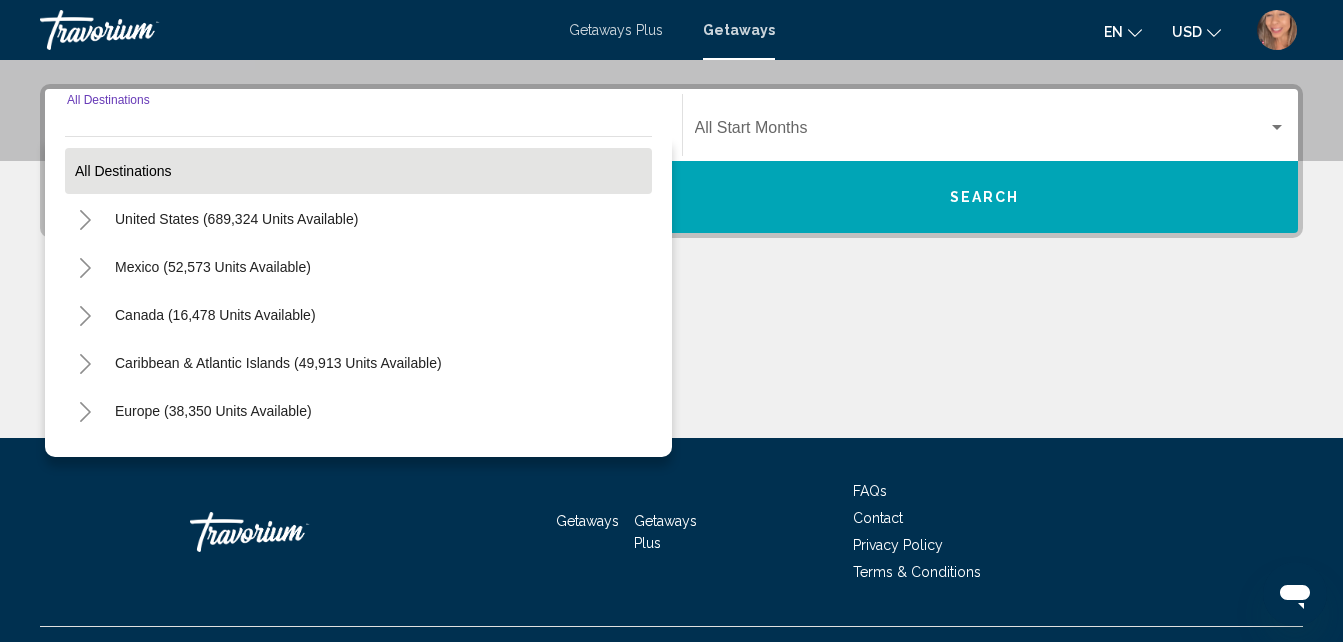 scroll, scrollTop: 458, scrollLeft: 0, axis: vertical 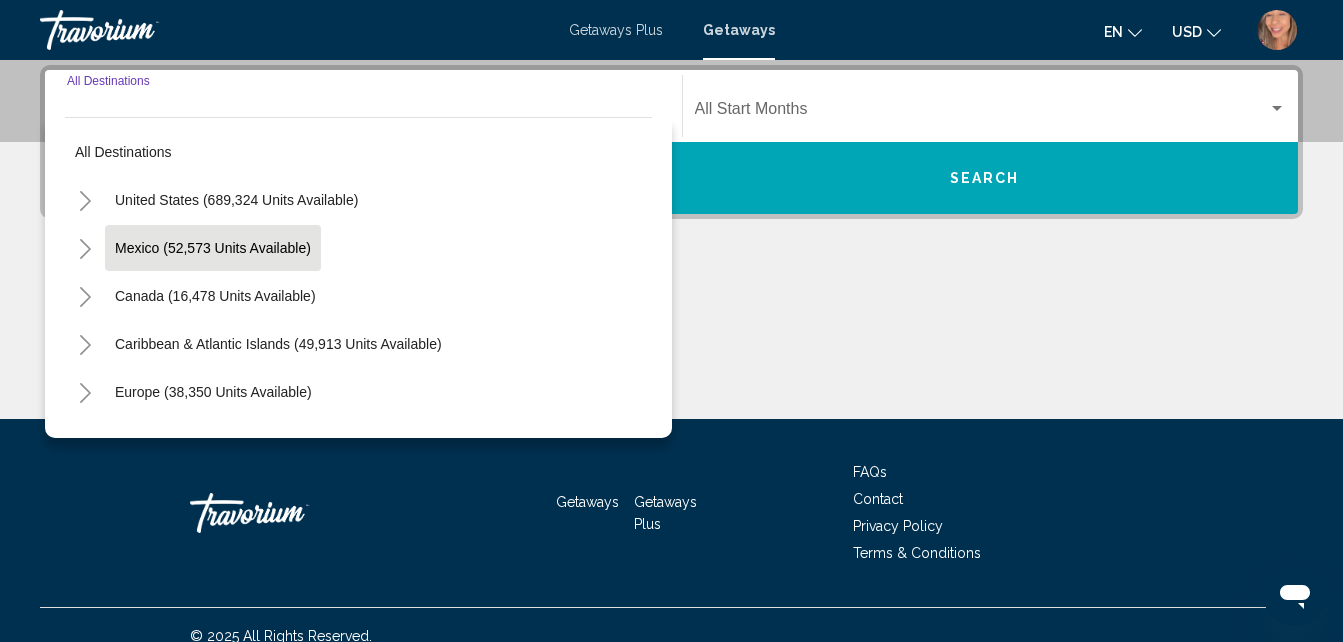 click on "Mexico (52,573 units available)" at bounding box center [215, 296] 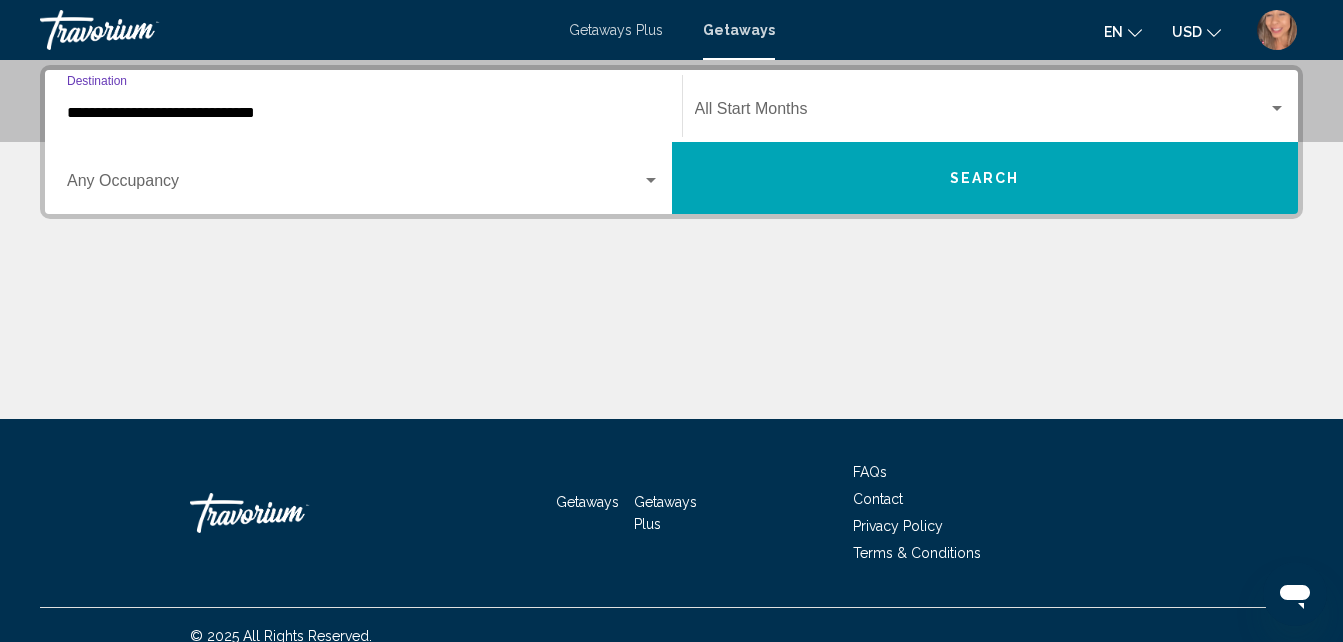 click at bounding box center [354, 185] 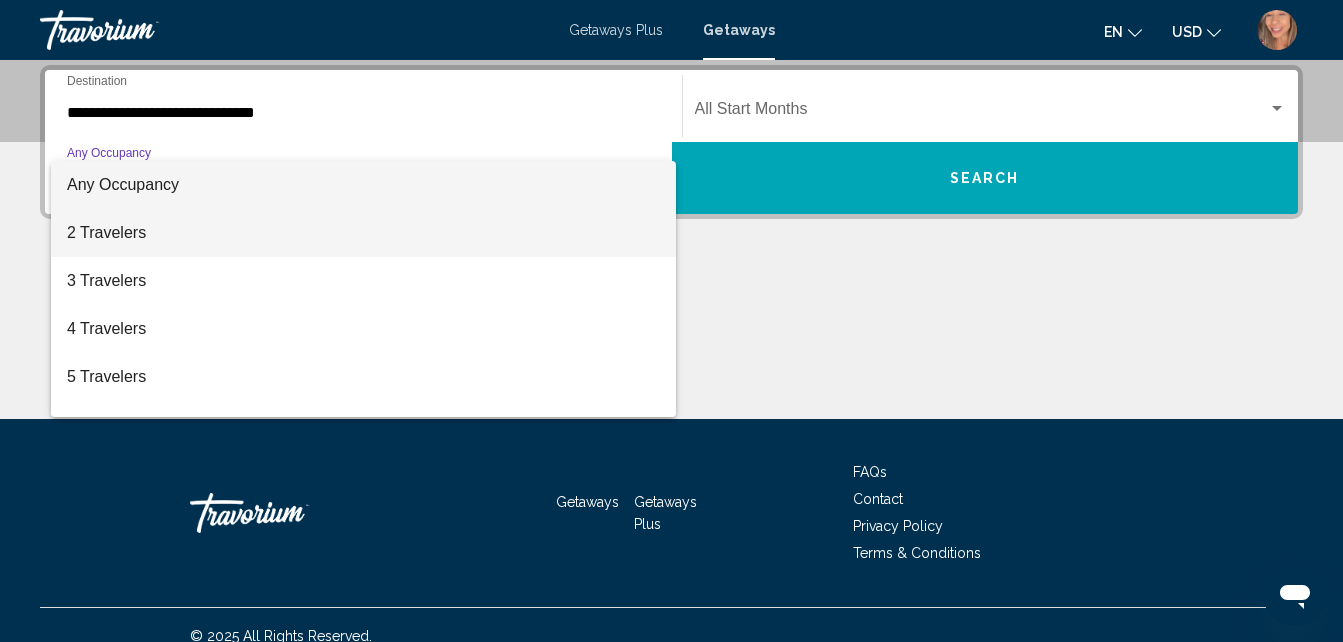 click on "2 Travelers" at bounding box center (363, 233) 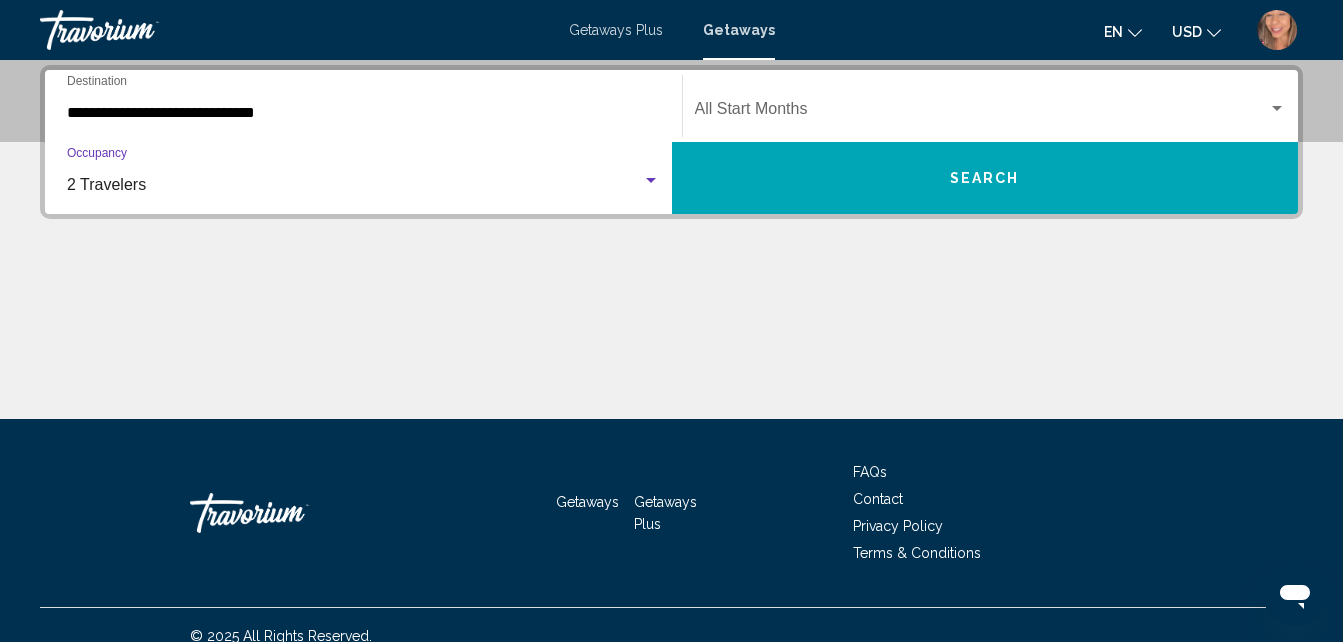 click at bounding box center (982, 113) 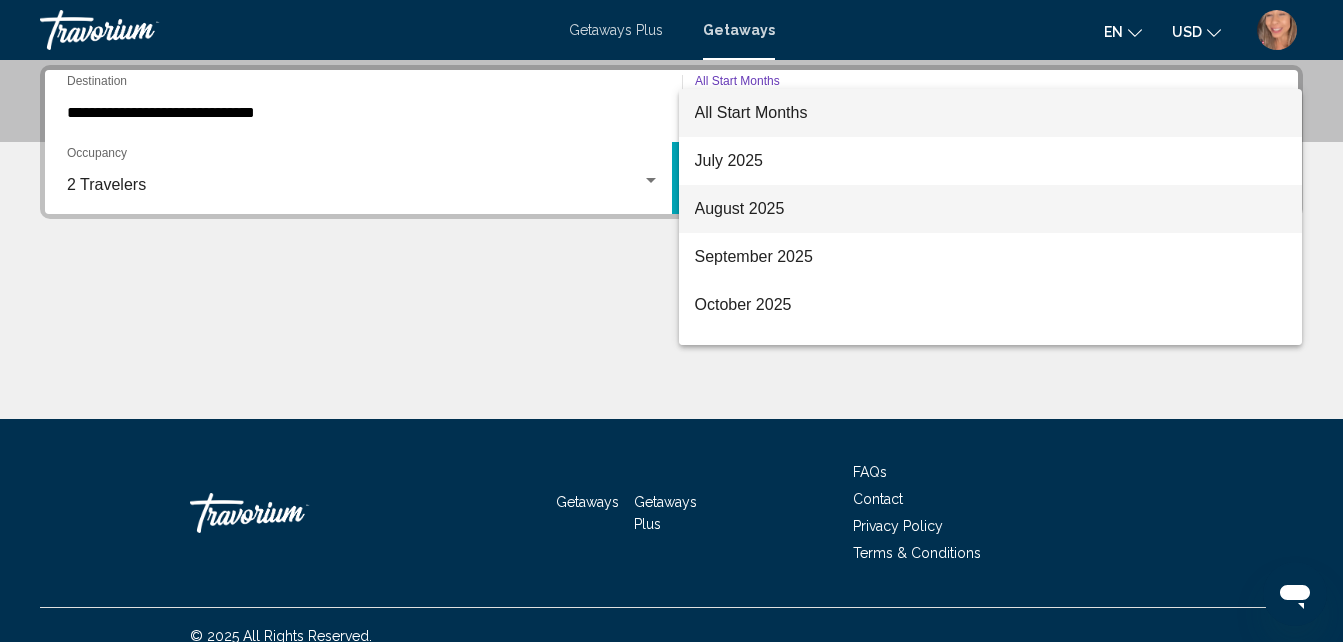 click on "August 2025" at bounding box center (991, 209) 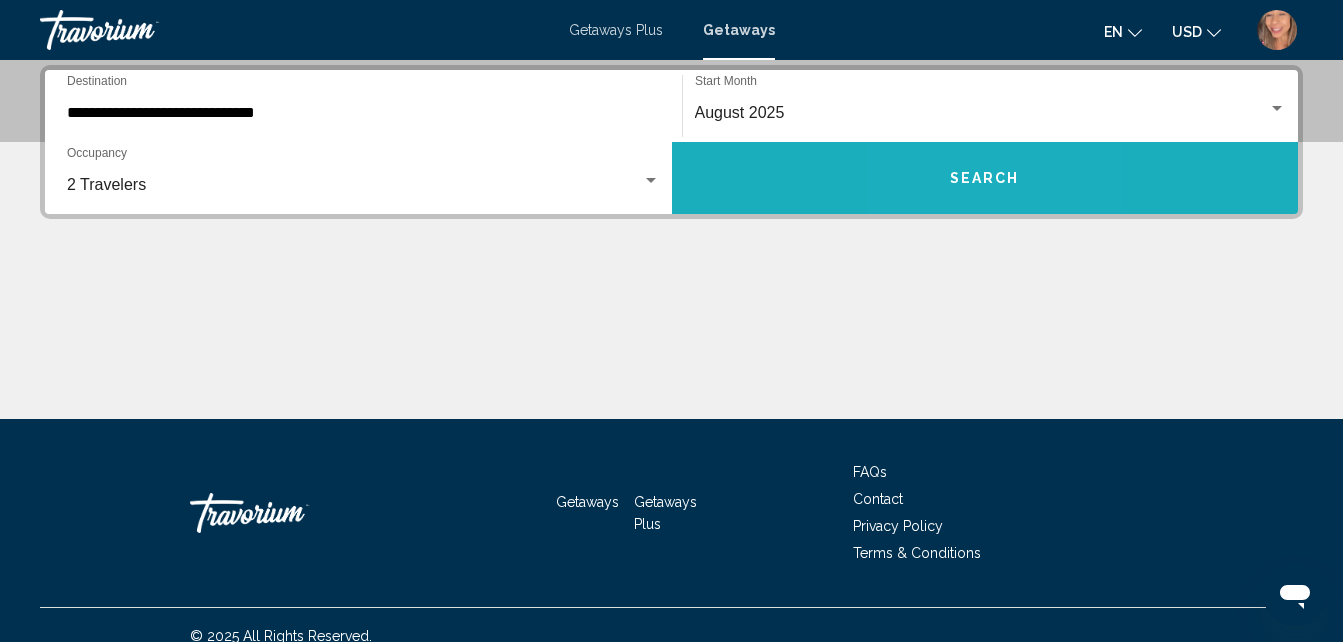 click on "Search" at bounding box center (985, 178) 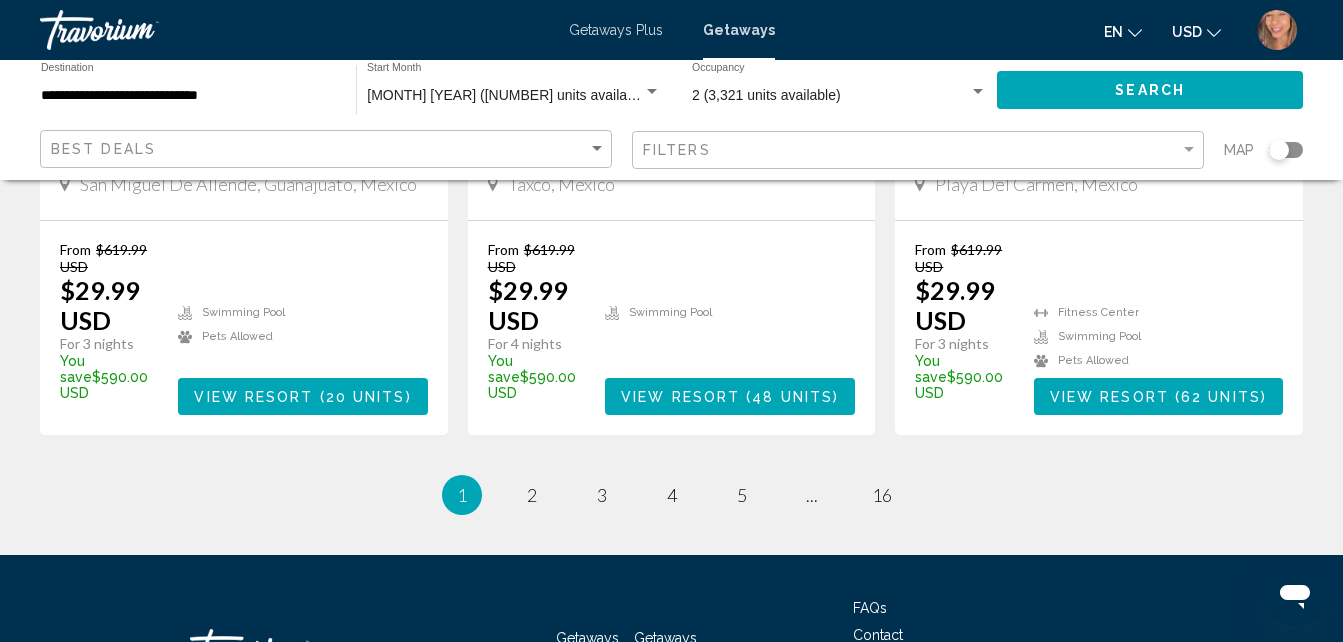 scroll, scrollTop: 2863, scrollLeft: 0, axis: vertical 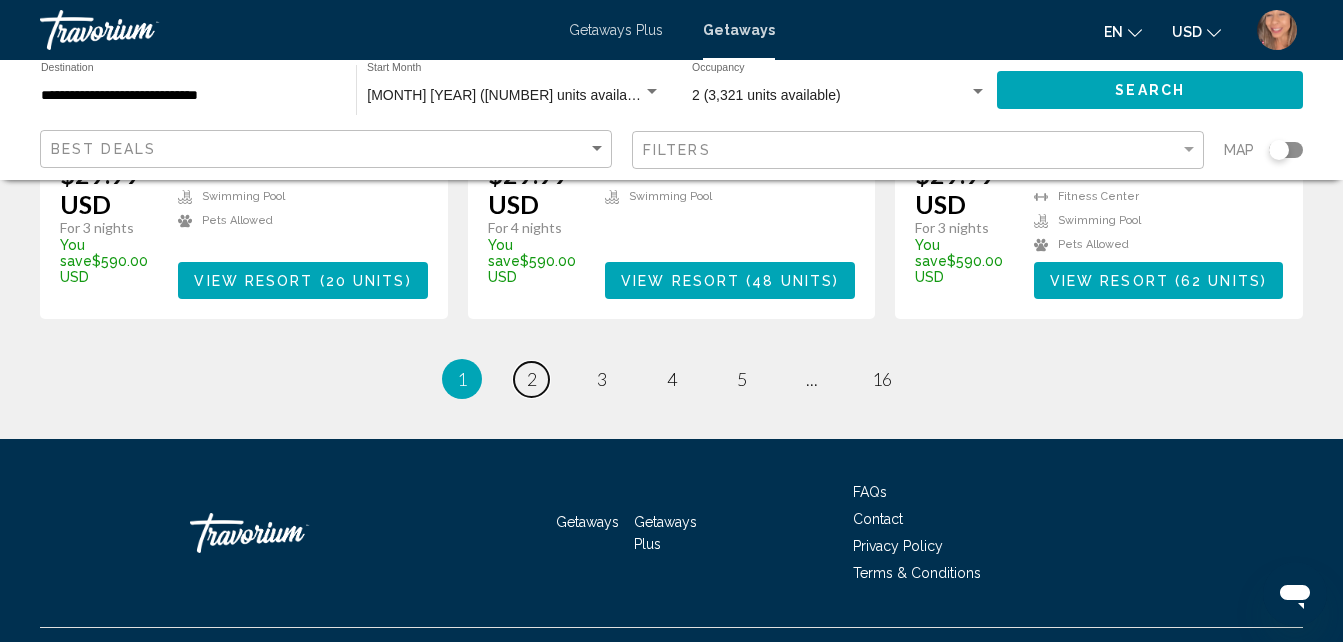 drag, startPoint x: 527, startPoint y: 341, endPoint x: 538, endPoint y: 340, distance: 11.045361 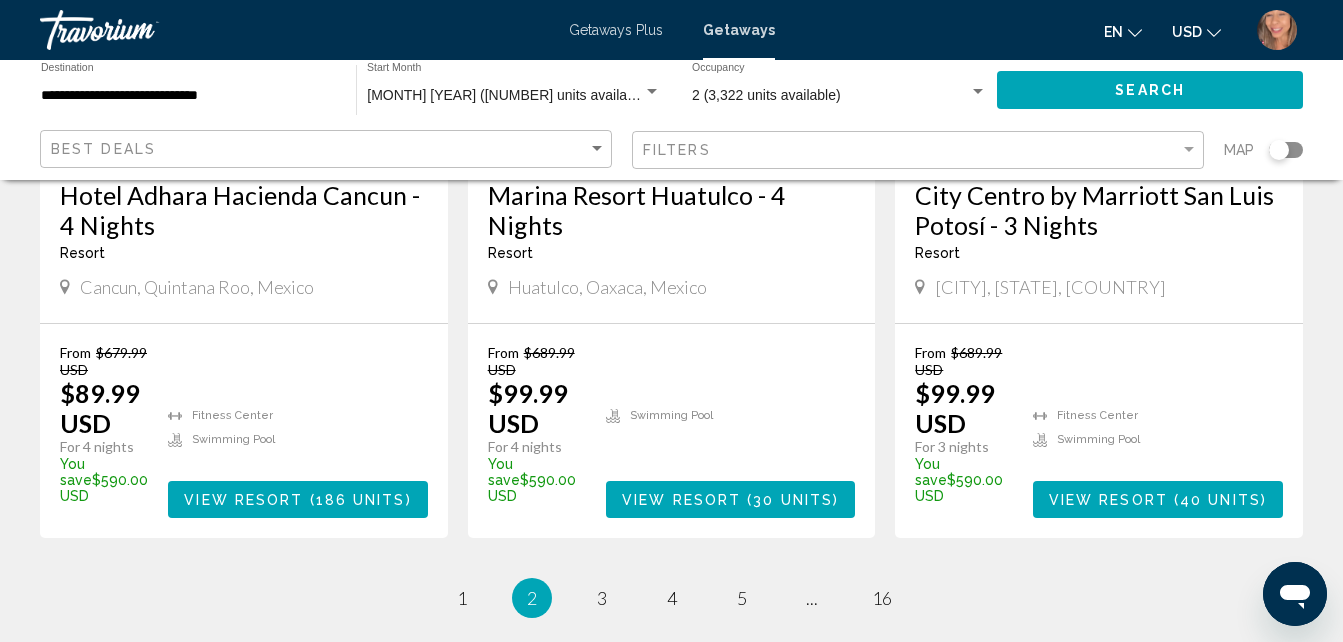 scroll, scrollTop: 2800, scrollLeft: 0, axis: vertical 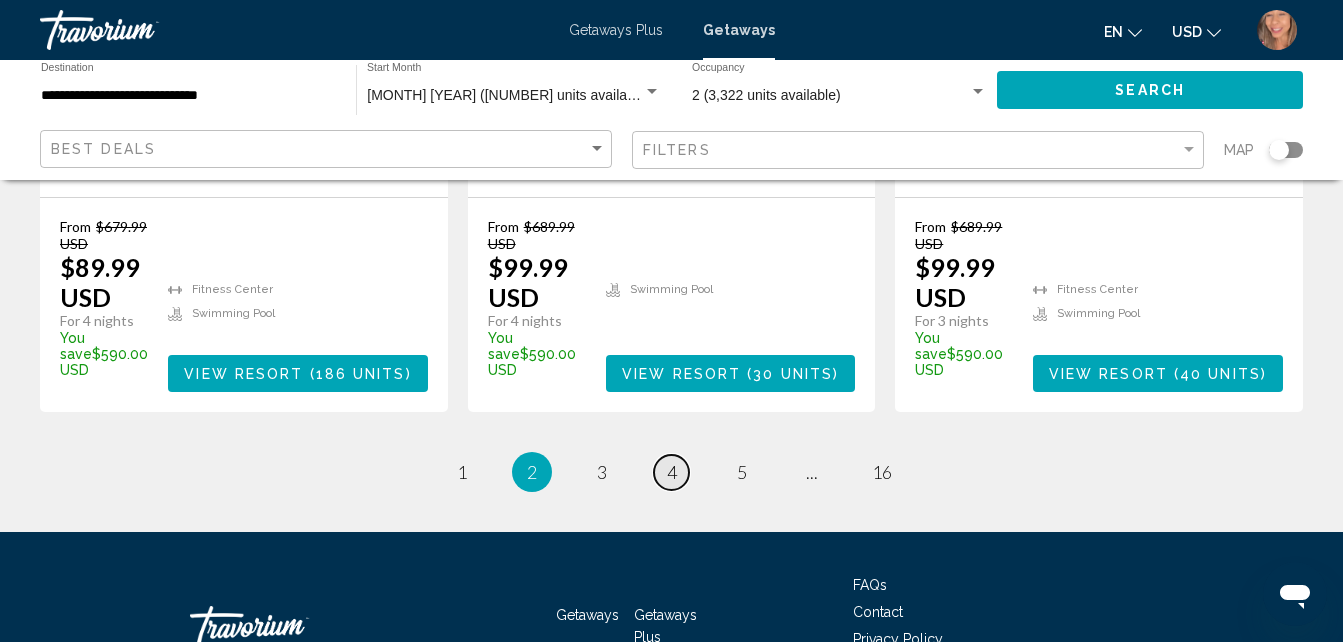 click on "4" at bounding box center [672, 472] 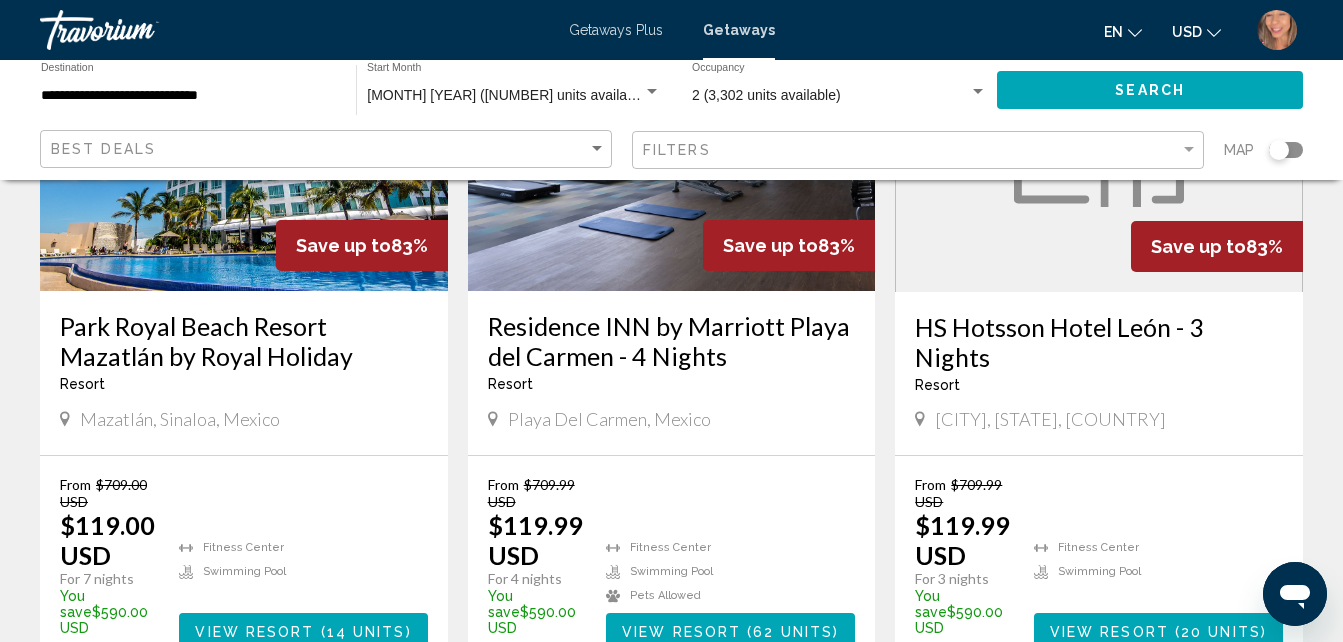 scroll, scrollTop: 300, scrollLeft: 0, axis: vertical 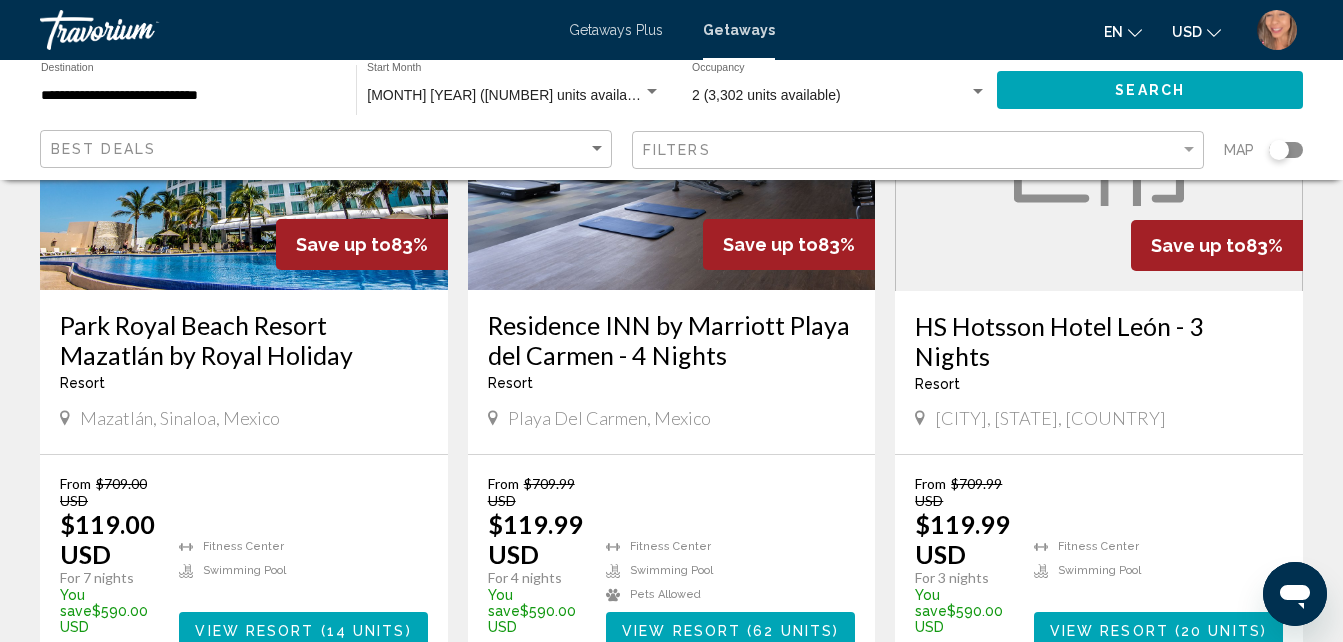 click on "Getaways Plus" at bounding box center [616, 30] 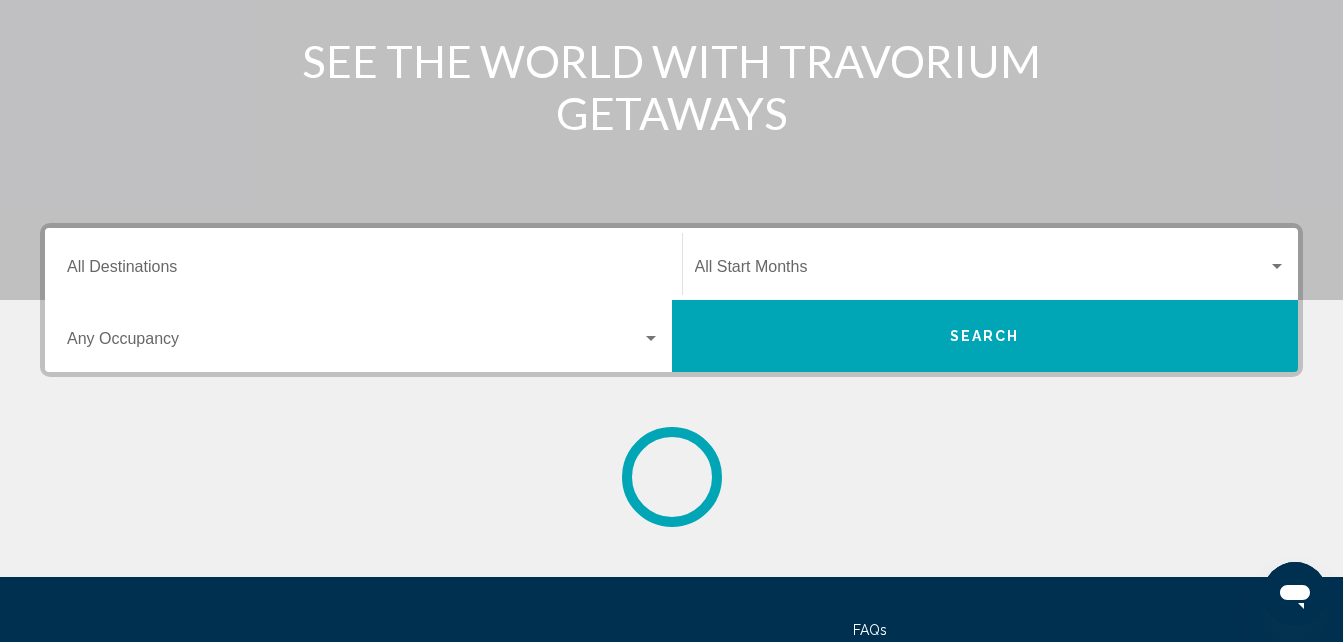 scroll, scrollTop: 0, scrollLeft: 0, axis: both 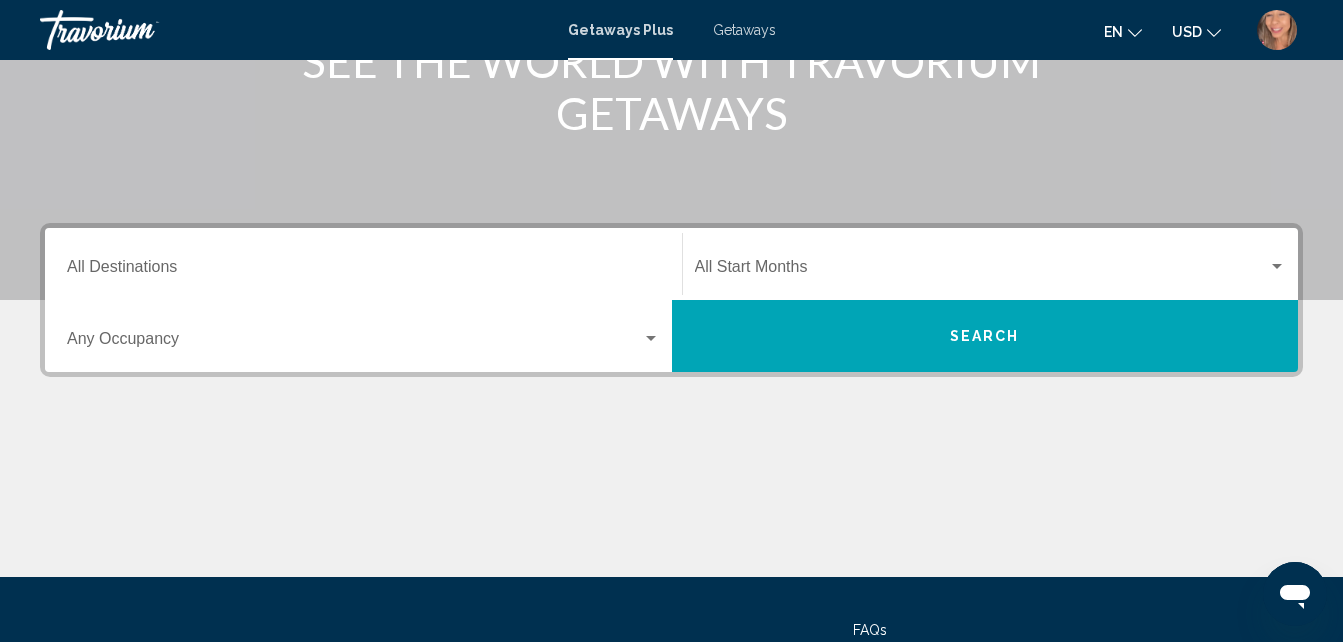 click on "Destination All Destinations" at bounding box center (363, 271) 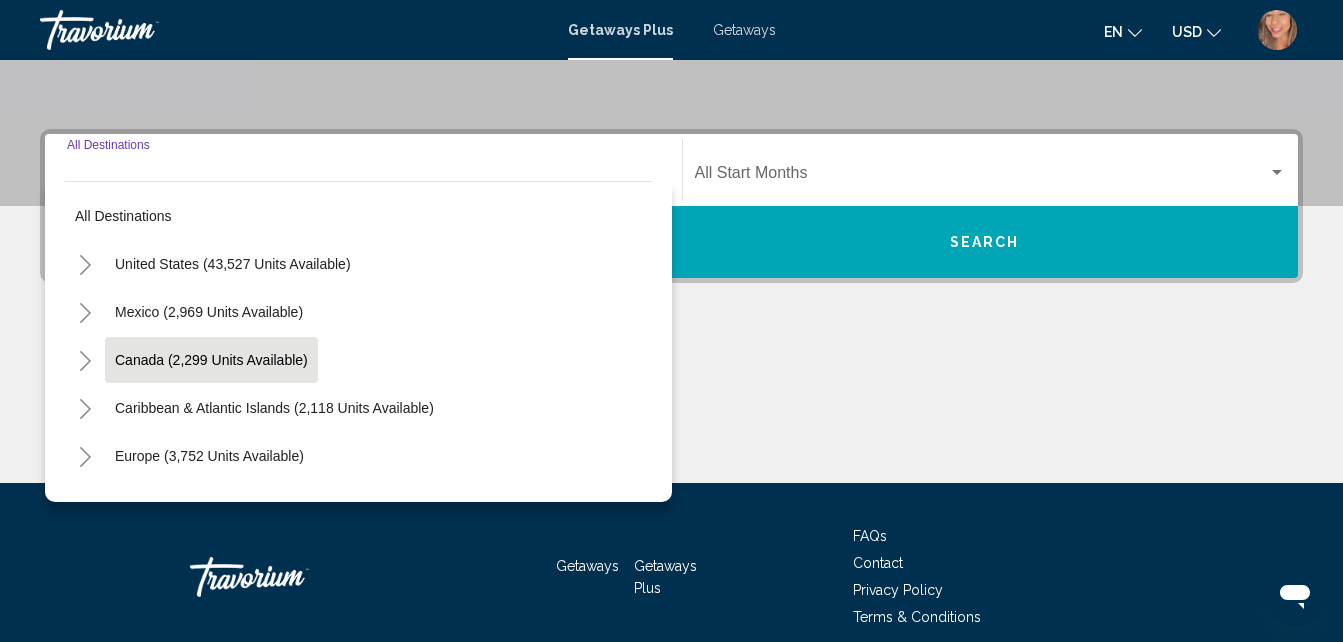 scroll, scrollTop: 458, scrollLeft: 0, axis: vertical 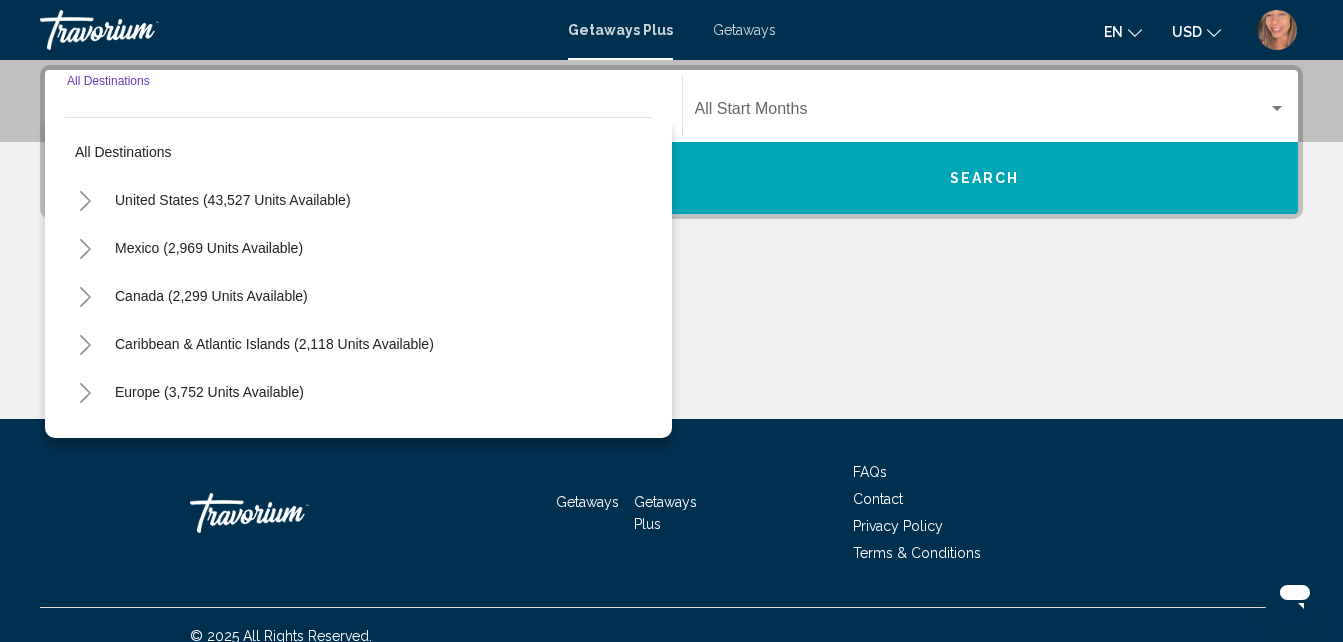 click 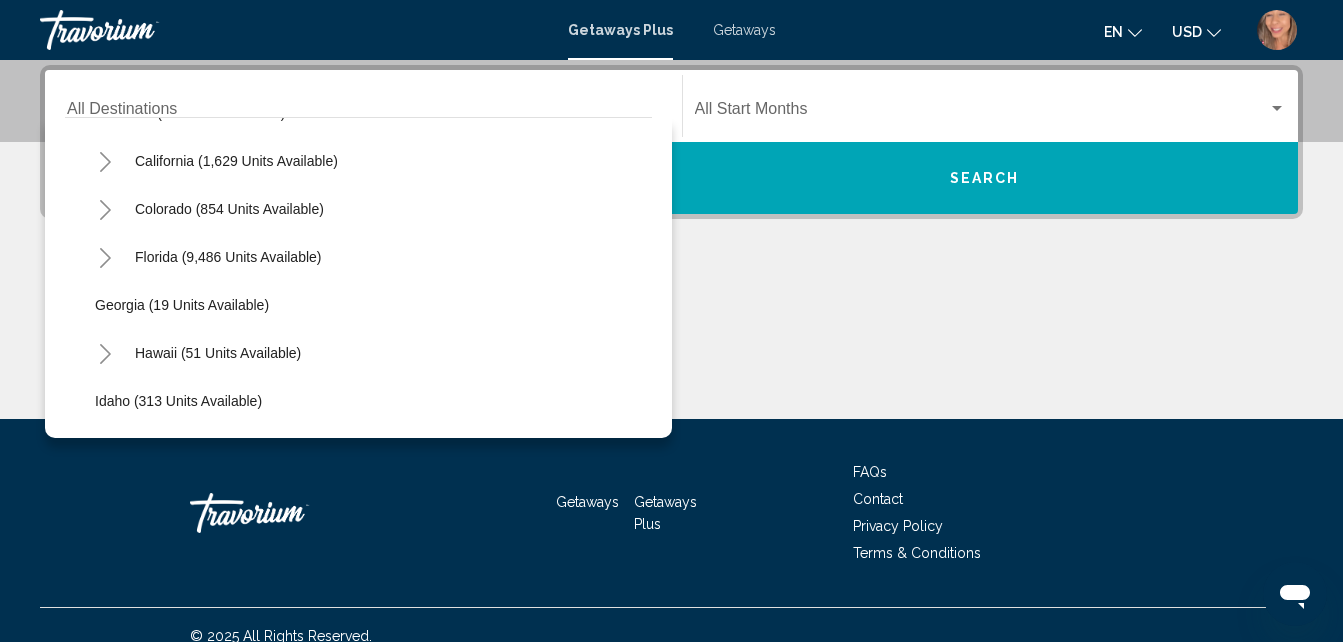 scroll, scrollTop: 200, scrollLeft: 0, axis: vertical 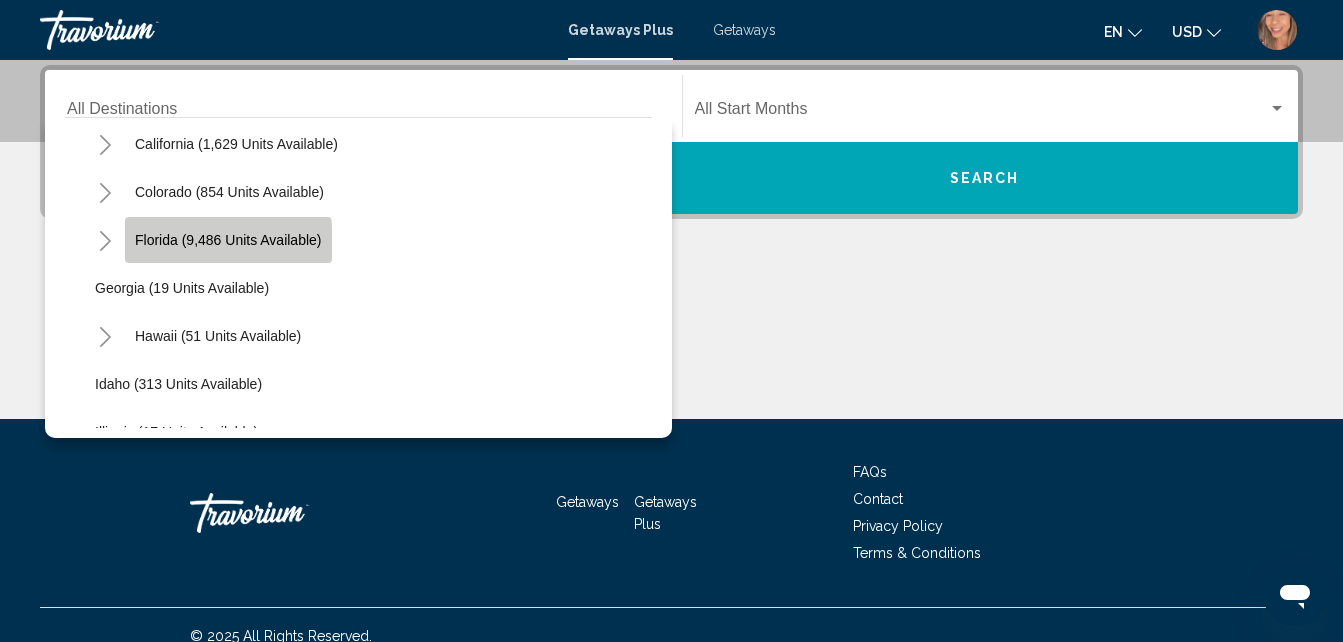 click on "Florida (9,486 units available)" 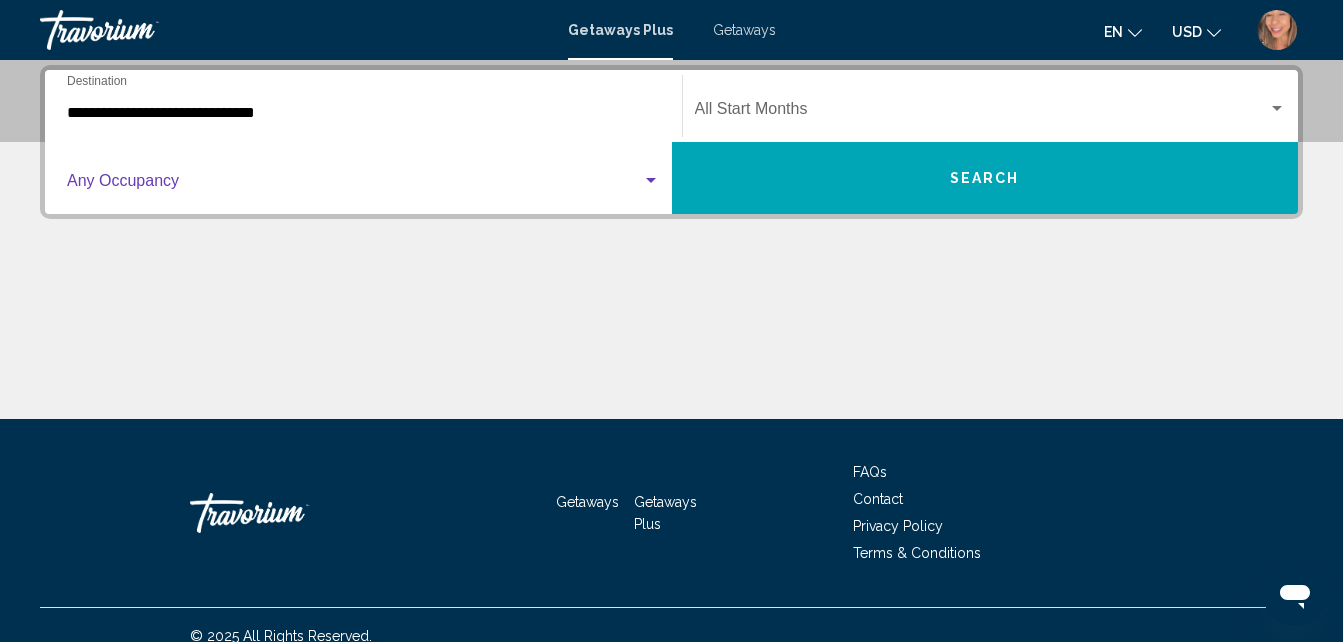 click at bounding box center [354, 185] 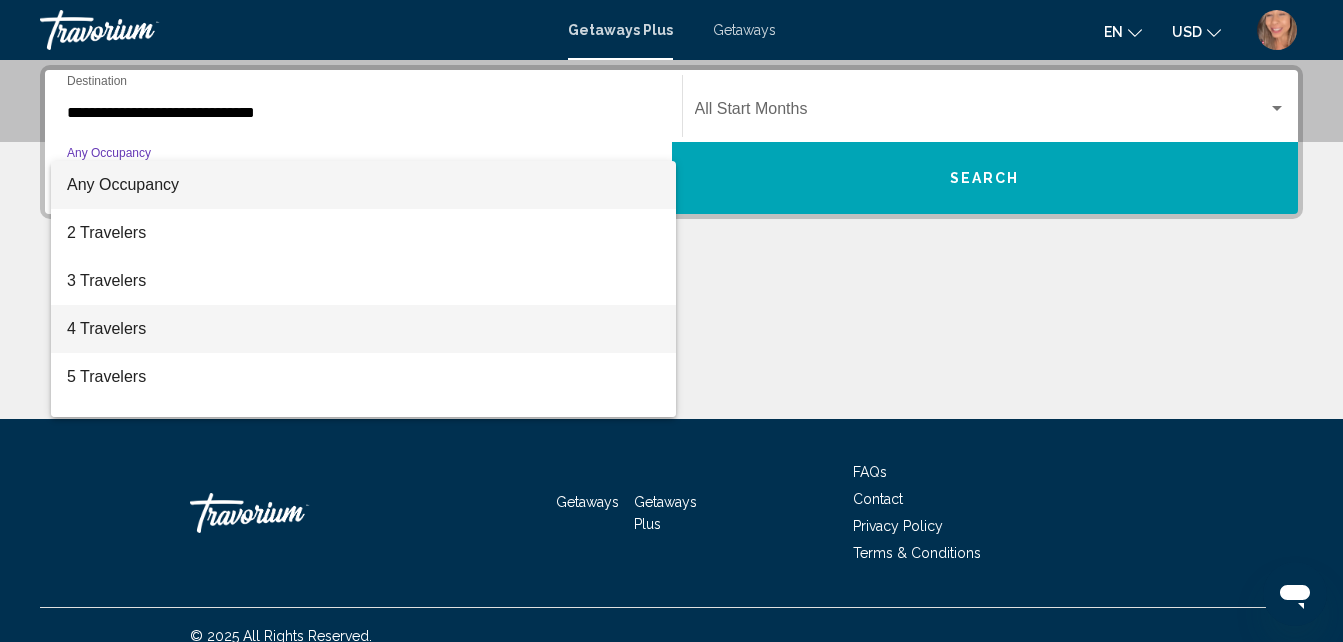 click on "4 Travelers" at bounding box center [363, 329] 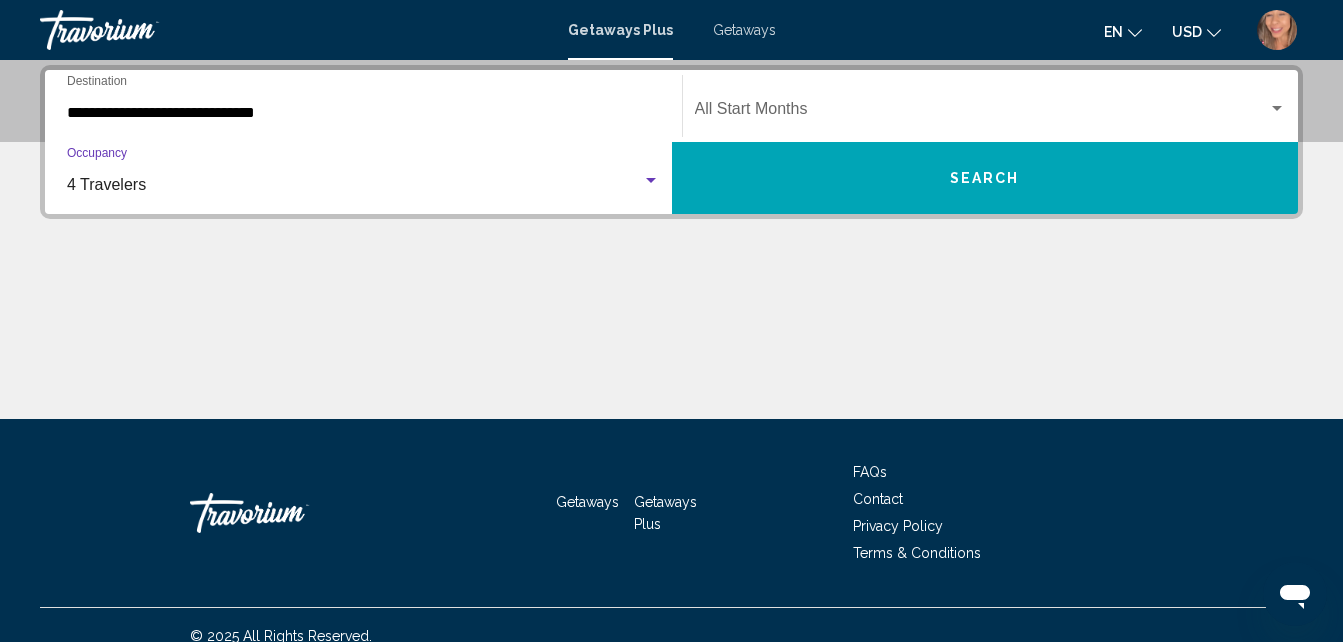 click at bounding box center (651, 180) 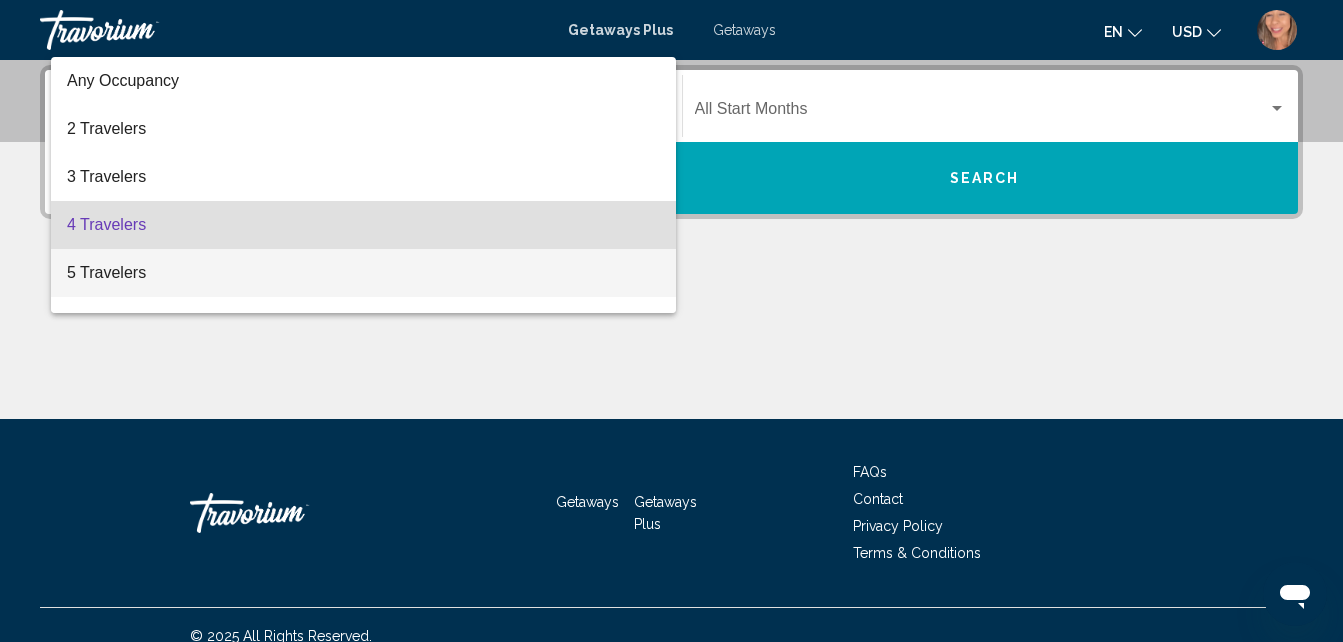 scroll, scrollTop: 40, scrollLeft: 0, axis: vertical 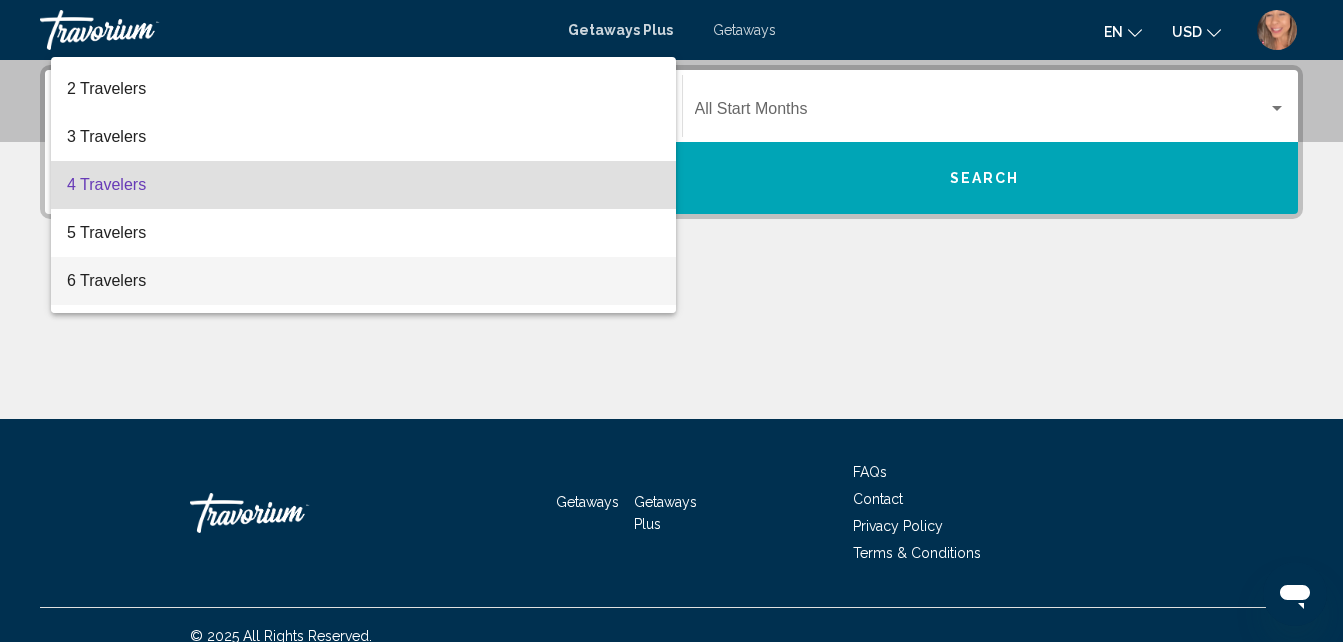 click on "6 Travelers" at bounding box center [363, 281] 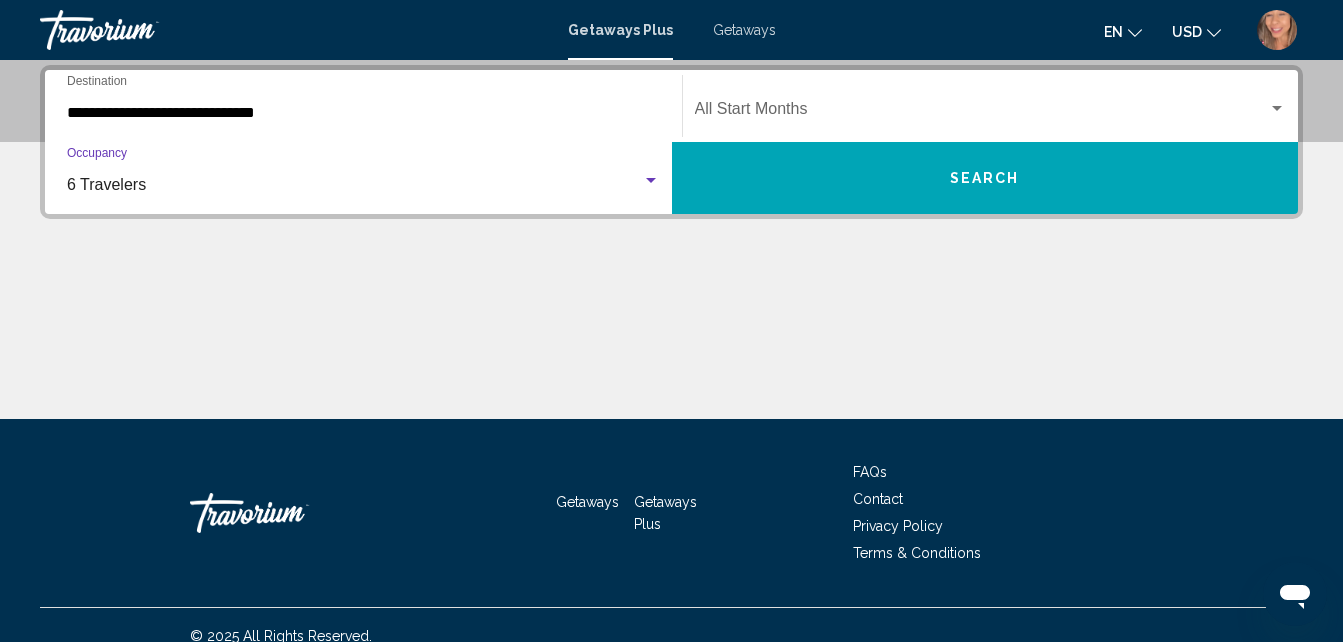 click at bounding box center [982, 113] 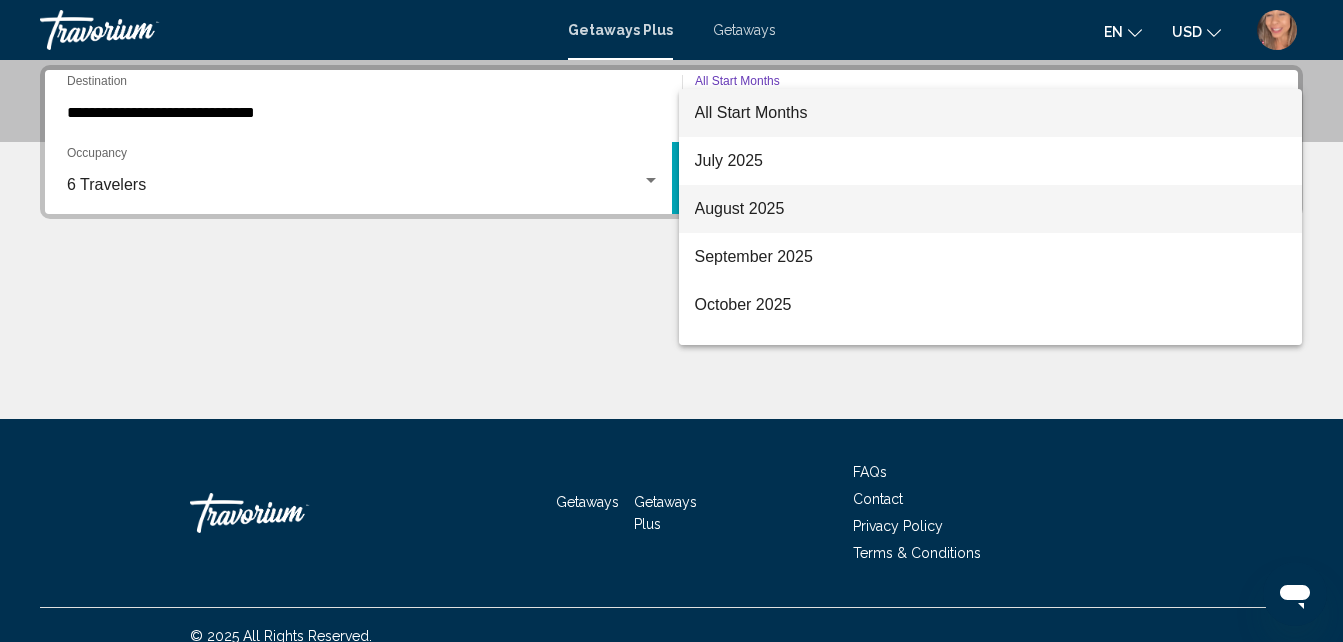 click on "August 2025" at bounding box center (991, 209) 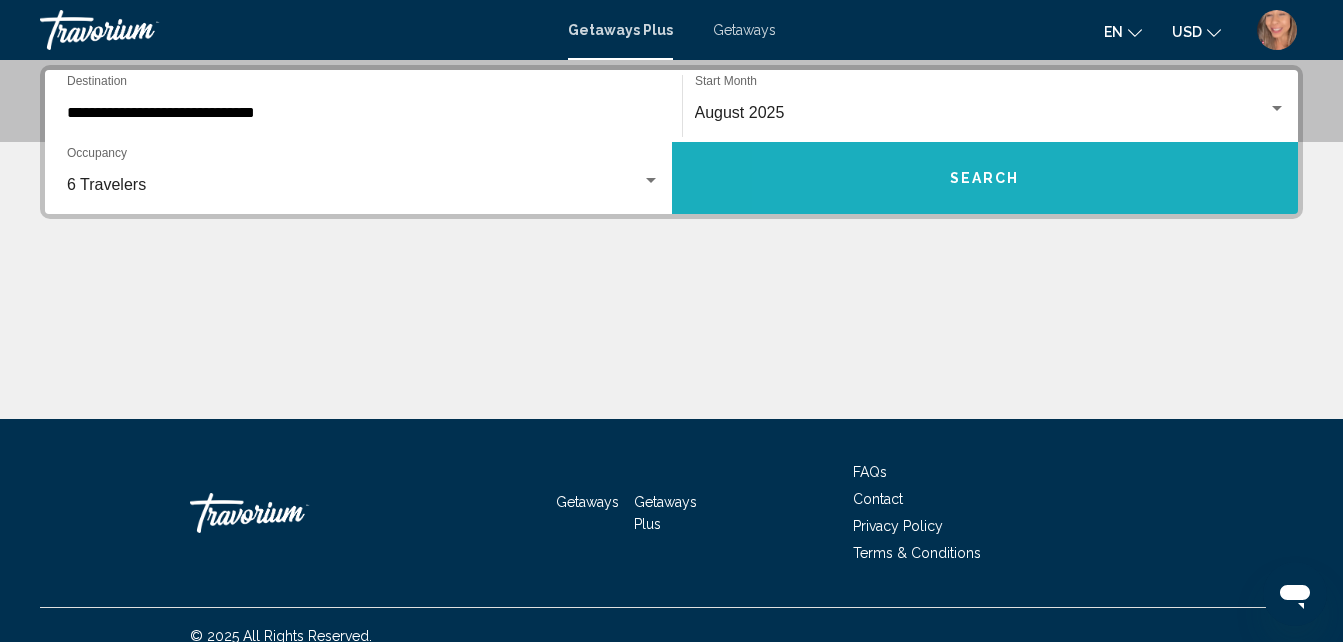 click on "Search" at bounding box center [985, 178] 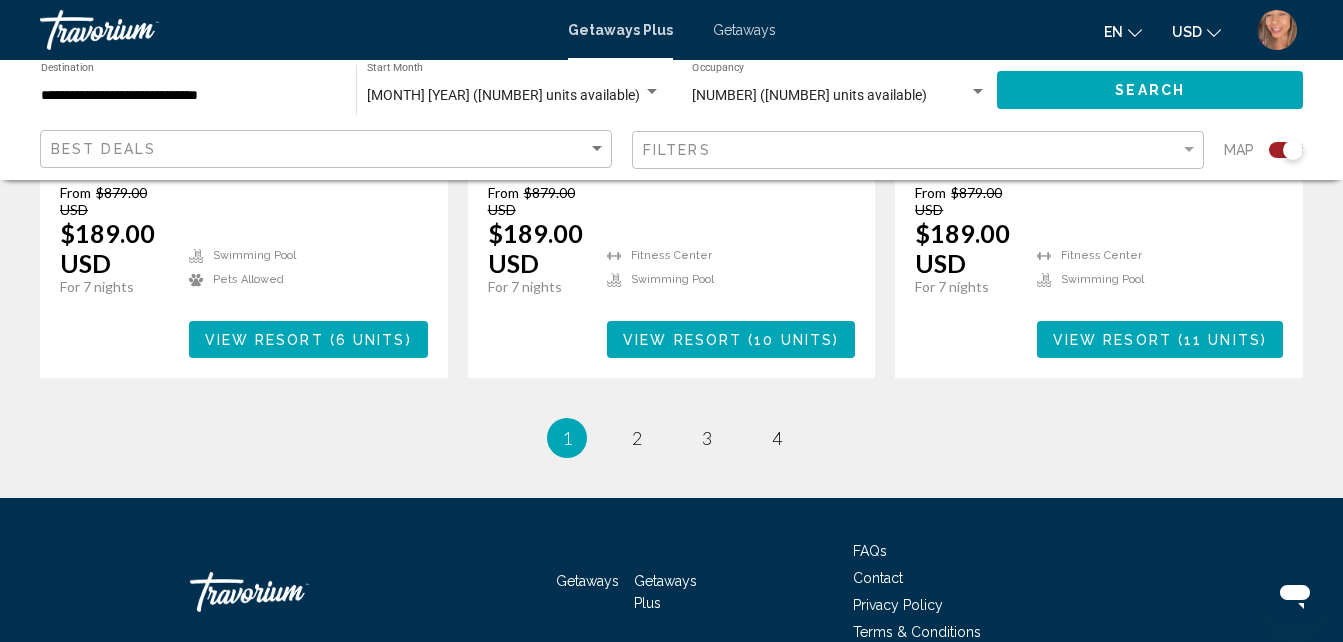 scroll, scrollTop: 3301, scrollLeft: 0, axis: vertical 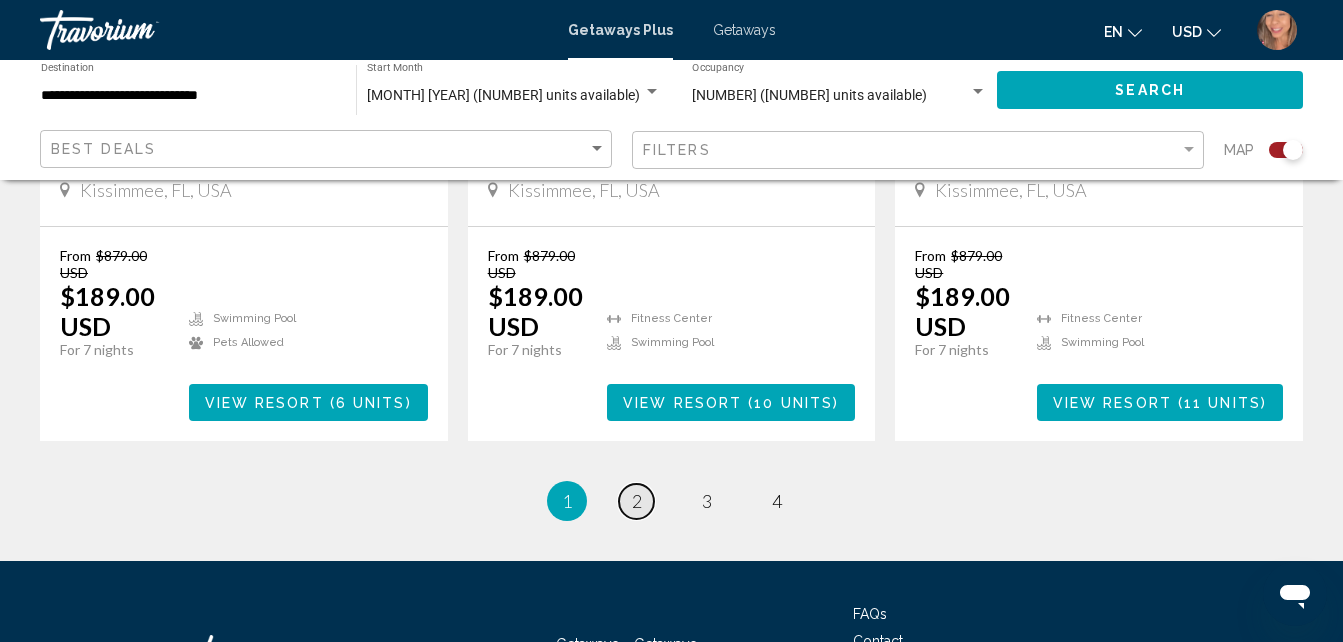 click on "2" at bounding box center [637, 501] 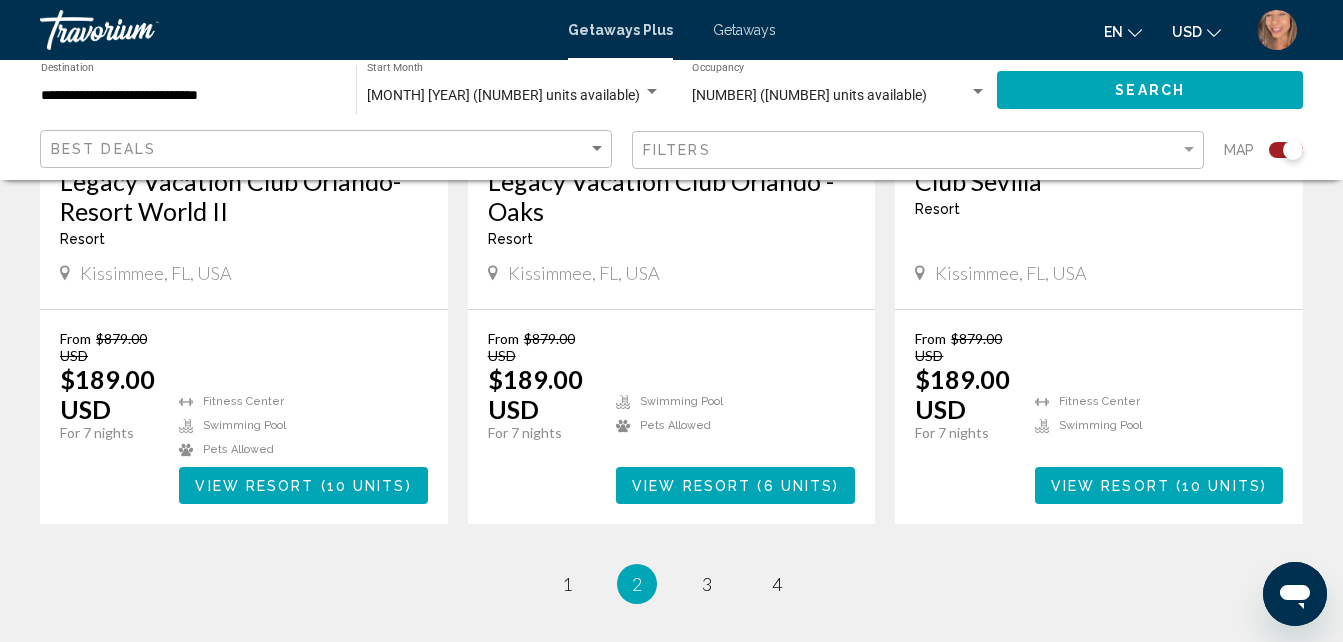 scroll, scrollTop: 3300, scrollLeft: 0, axis: vertical 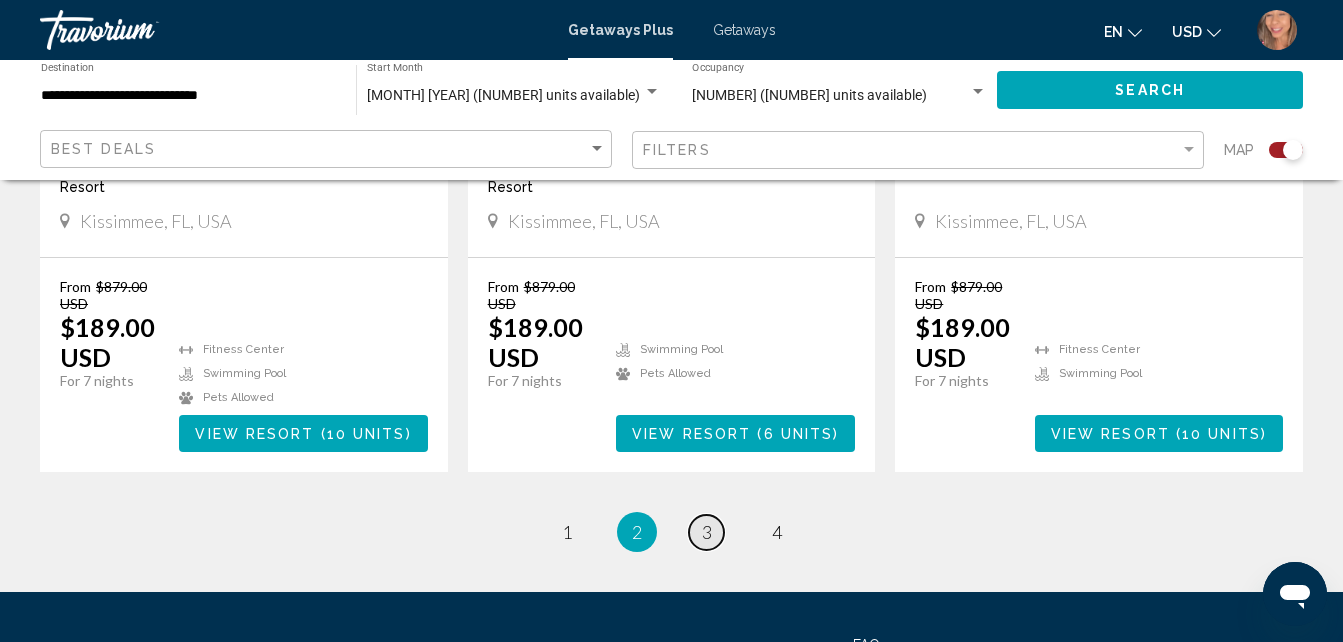 click on "3" at bounding box center (707, 532) 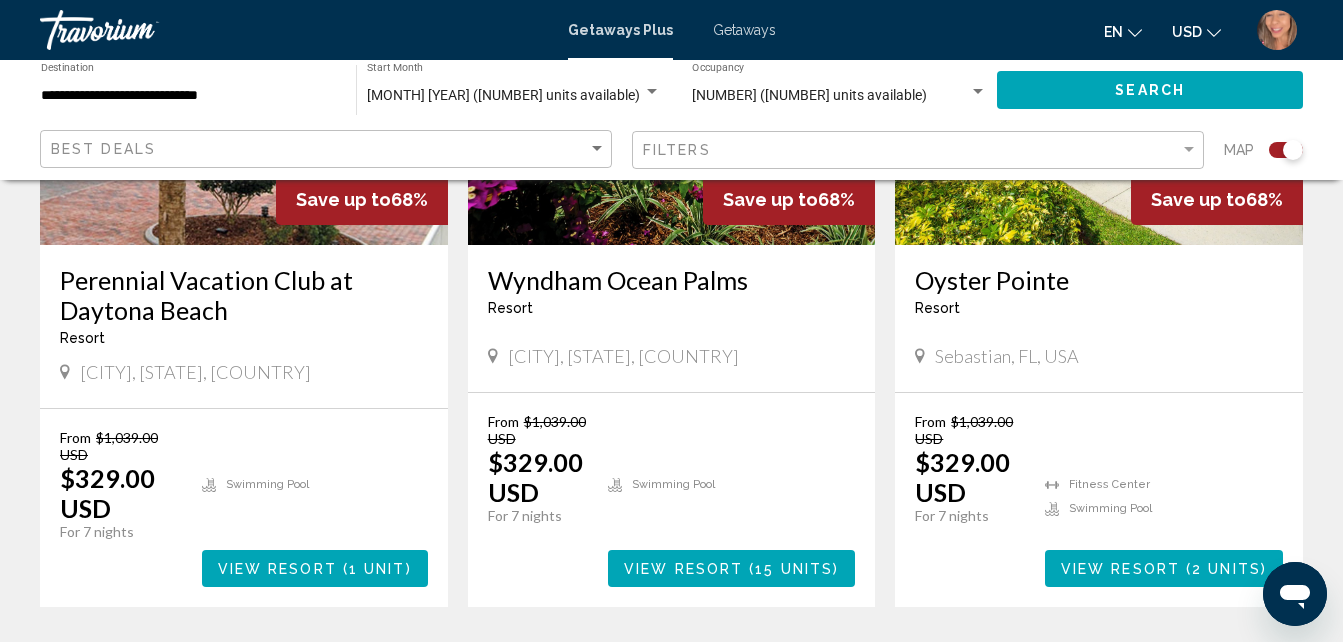 scroll, scrollTop: 3300, scrollLeft: 0, axis: vertical 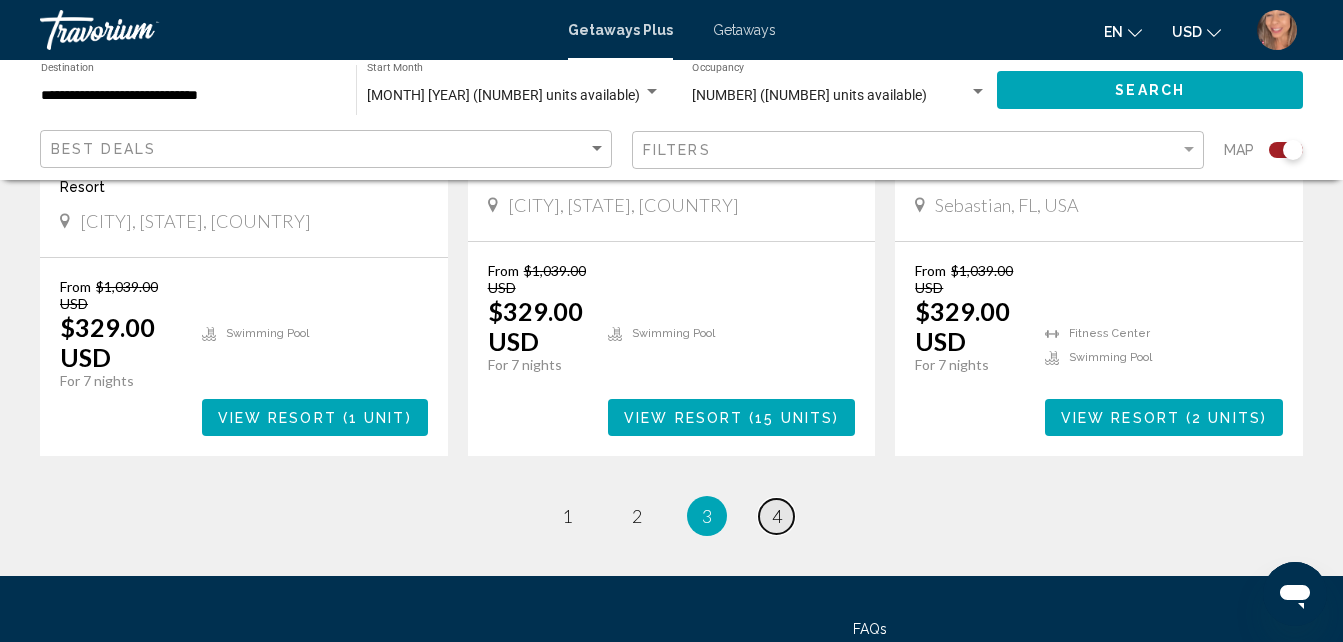 click on "4" at bounding box center [777, 516] 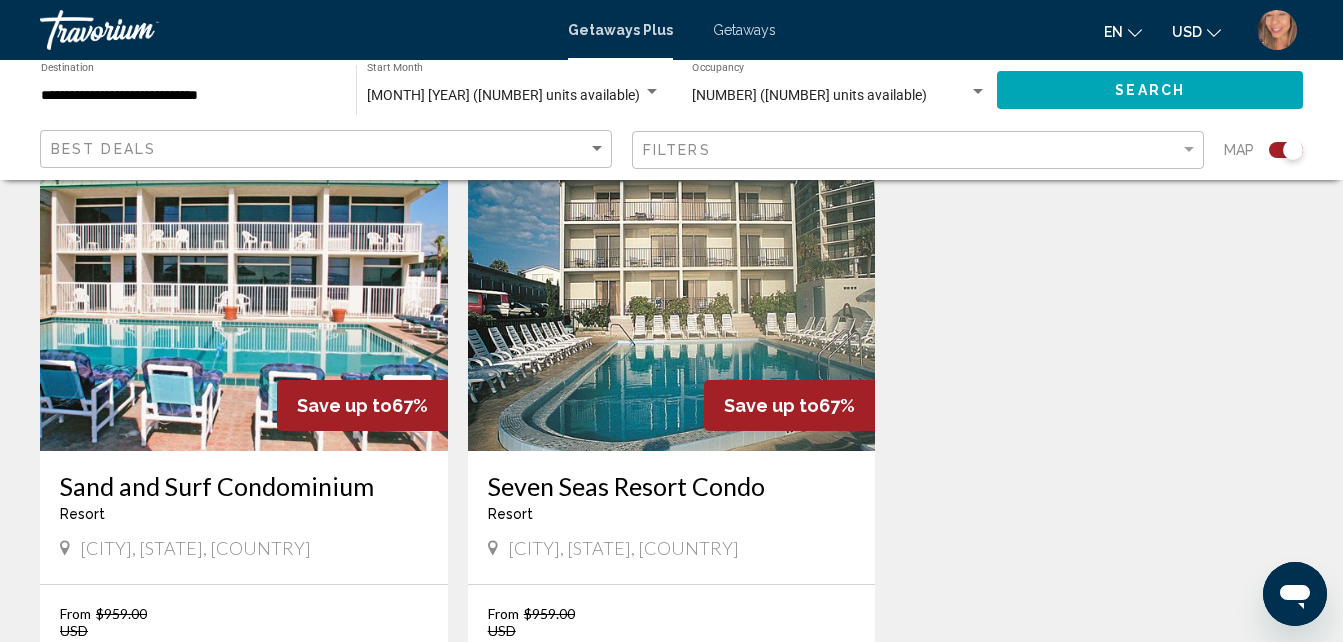 scroll, scrollTop: 1500, scrollLeft: 0, axis: vertical 